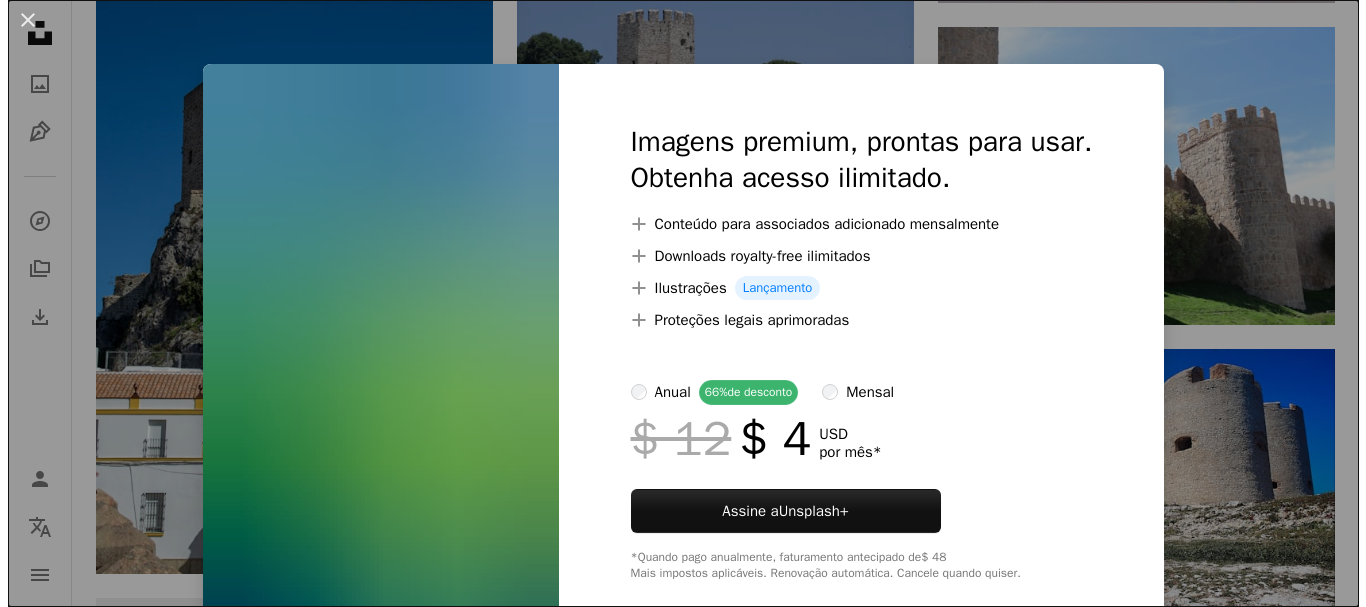 scroll, scrollTop: 5135, scrollLeft: 0, axis: vertical 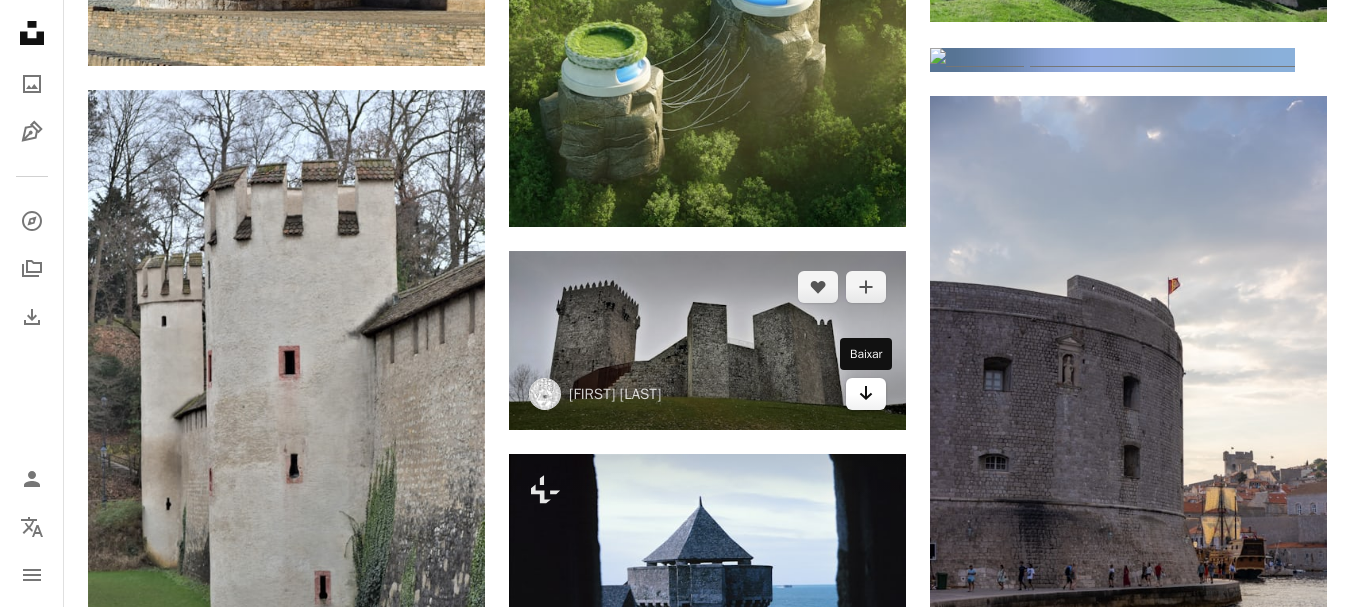 click on "Arrow pointing down" at bounding box center (866, 394) 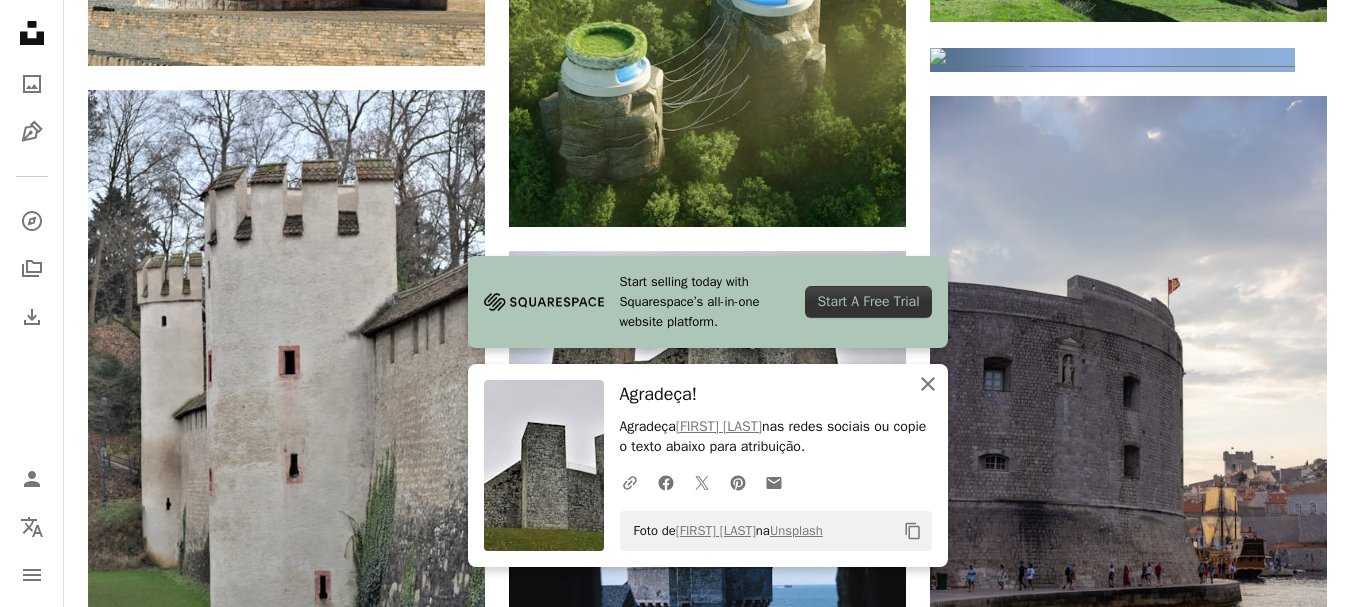 click on "An X shape" 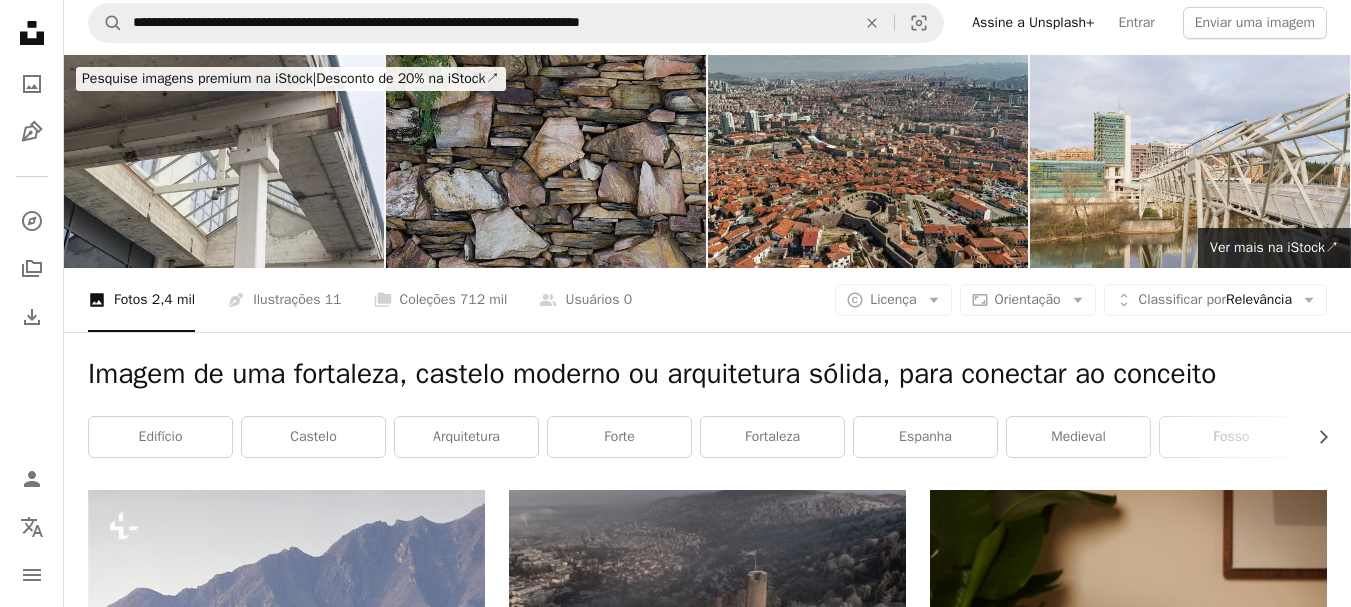 scroll, scrollTop: 0, scrollLeft: 0, axis: both 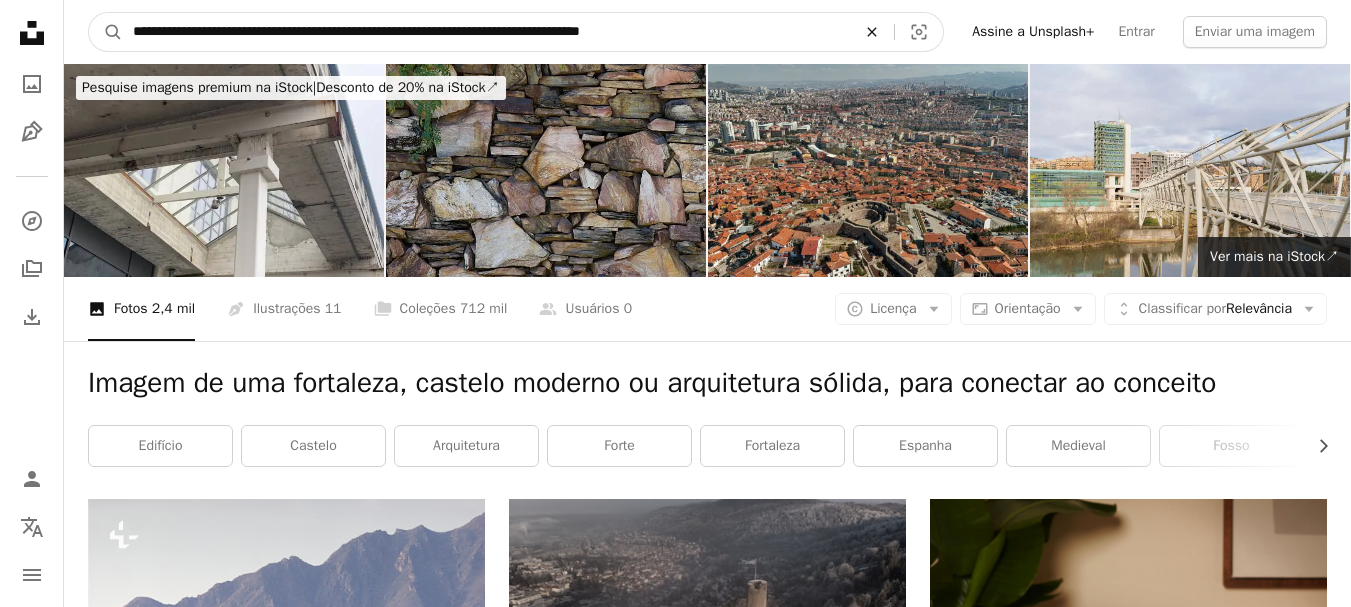 click on "An X shape" 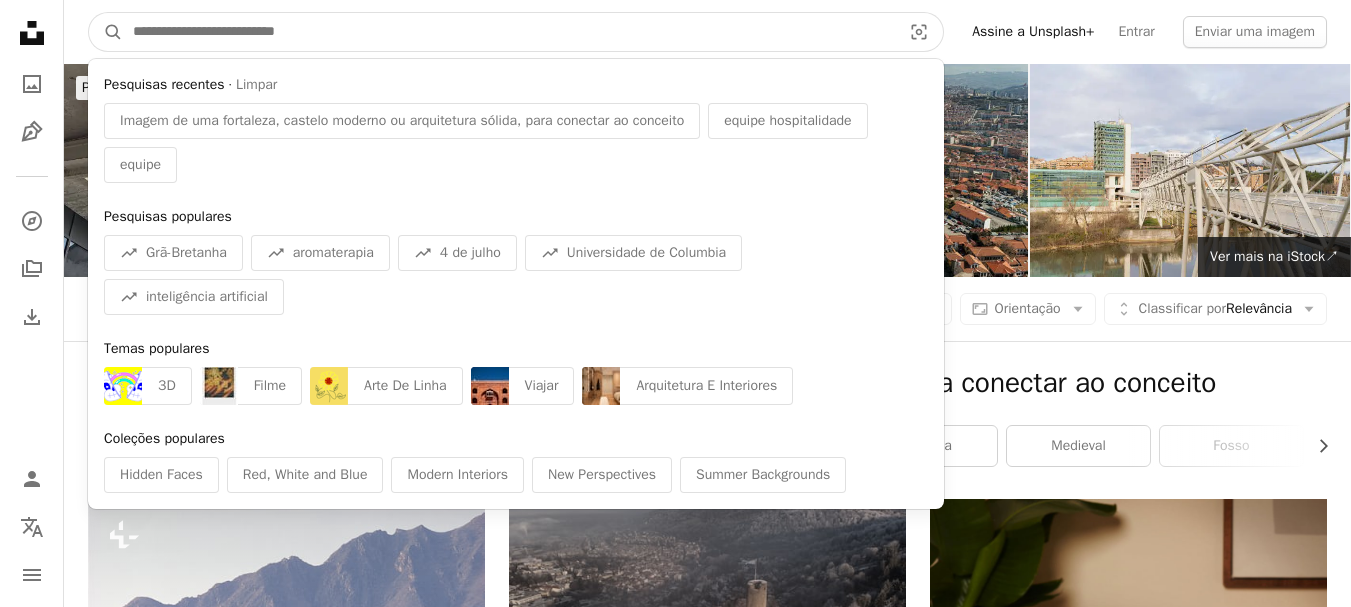 paste on "**********" 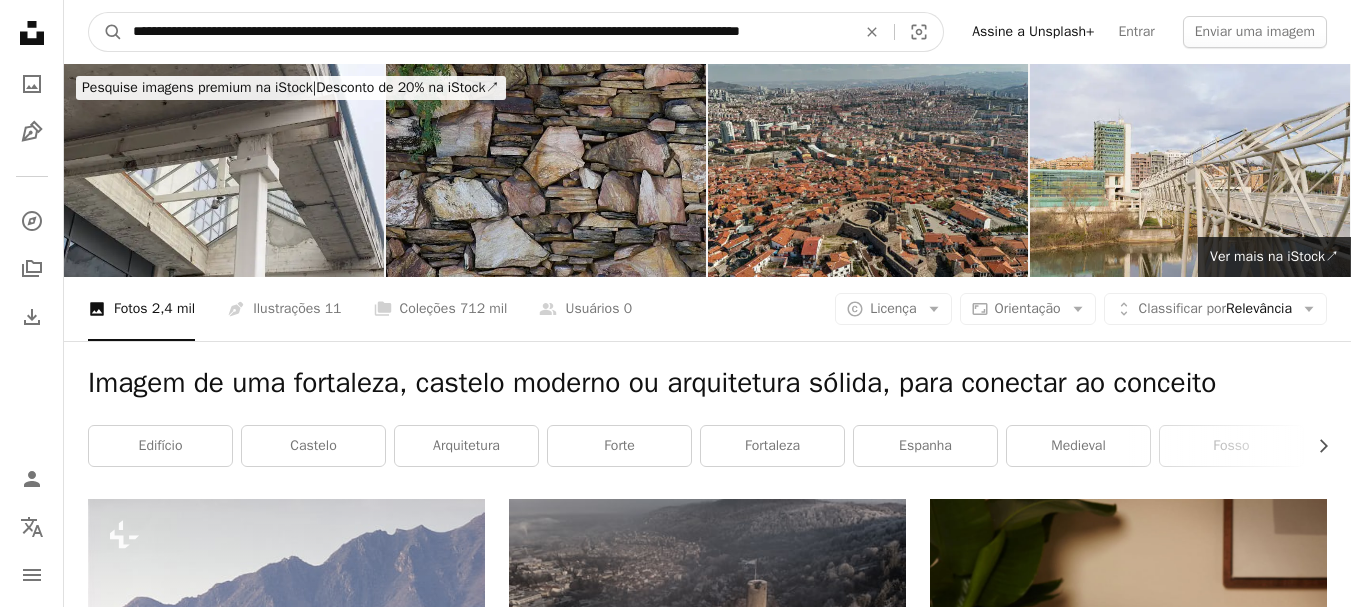 type on "**********" 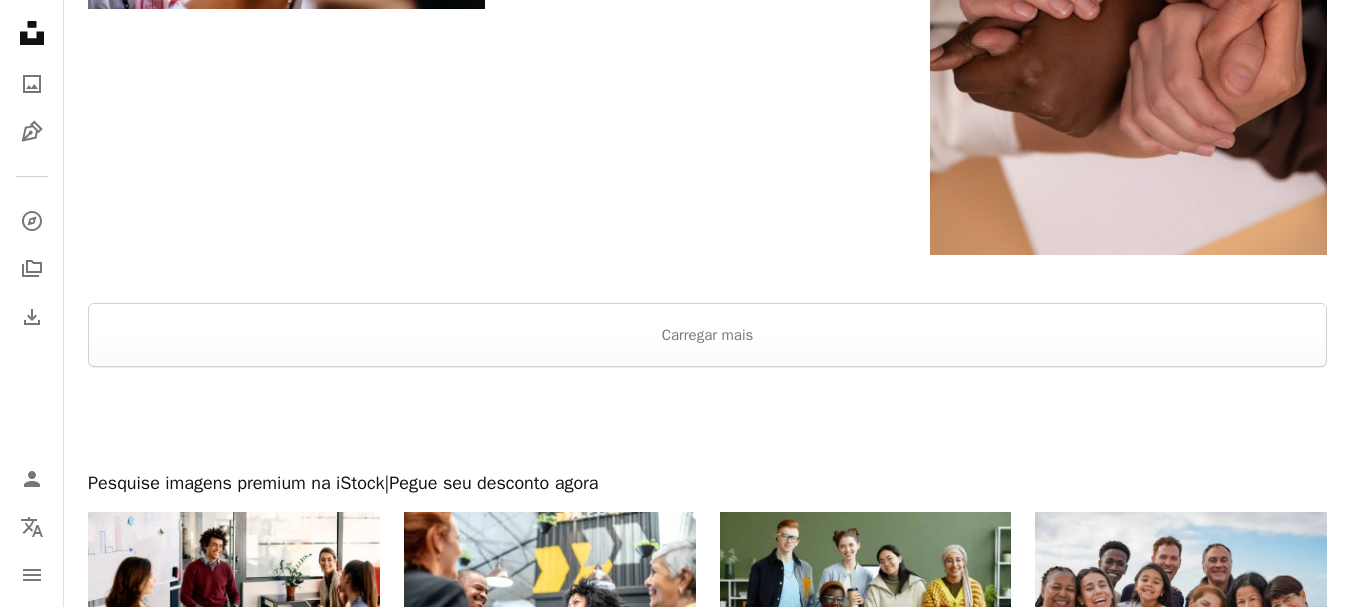 scroll, scrollTop: 3060, scrollLeft: 0, axis: vertical 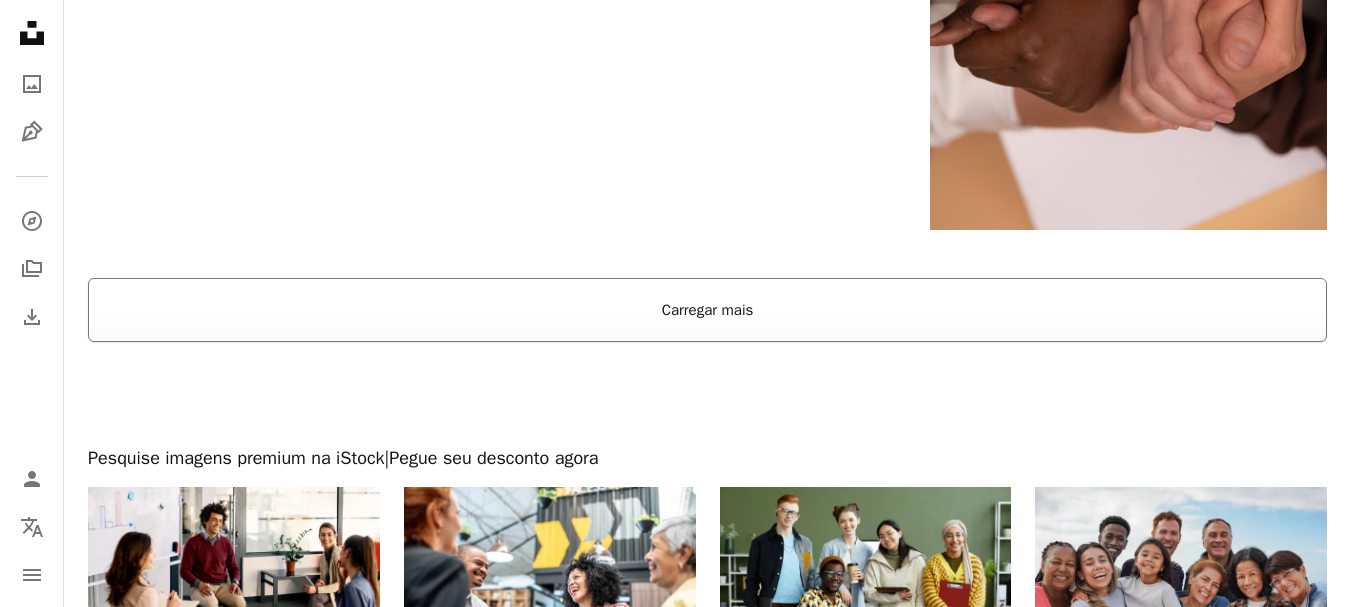 click on "Carregar mais" at bounding box center [707, 310] 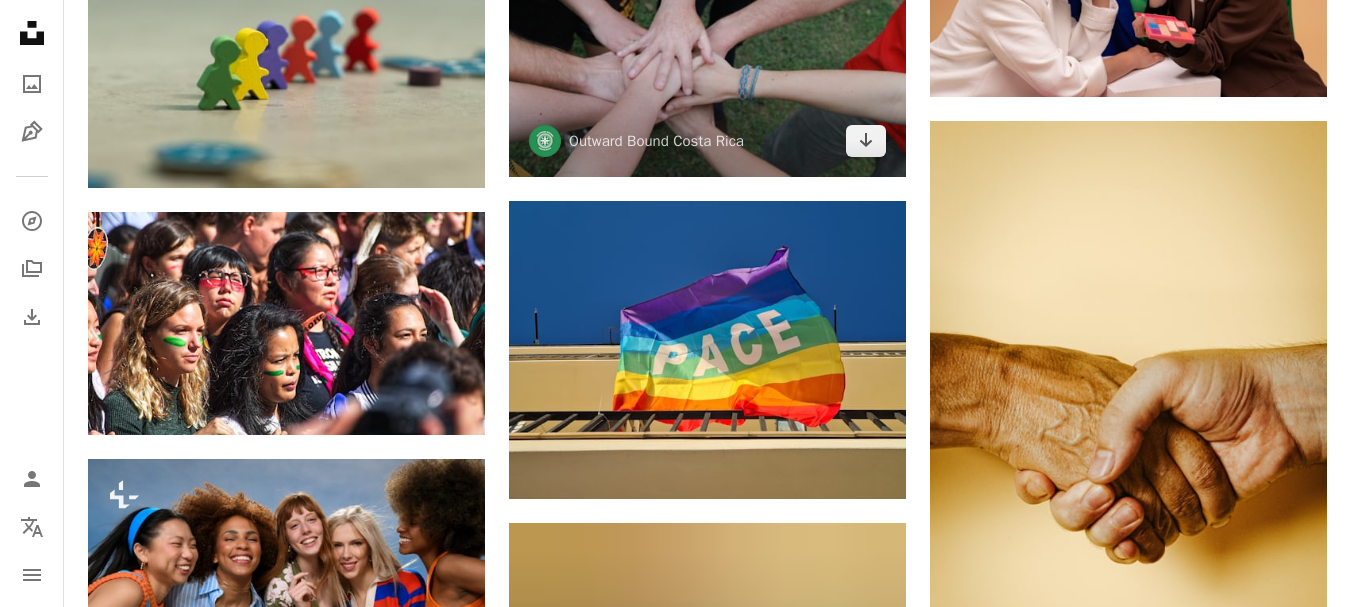 scroll, scrollTop: 8940, scrollLeft: 0, axis: vertical 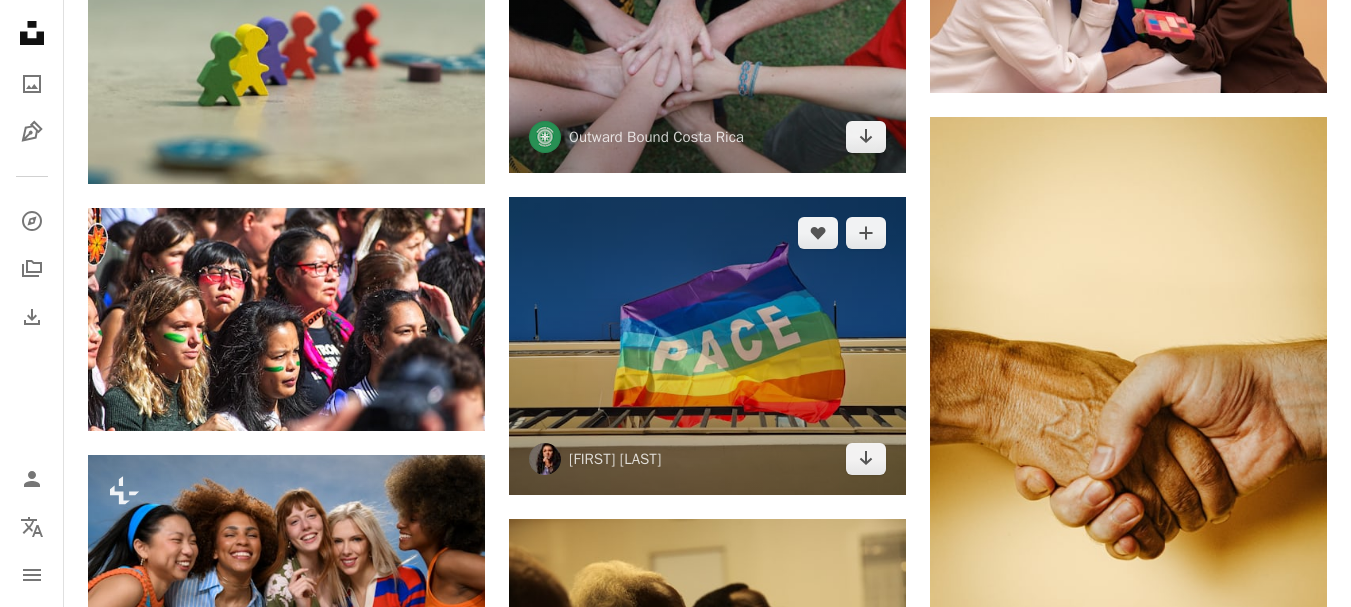 click at bounding box center [707, 346] 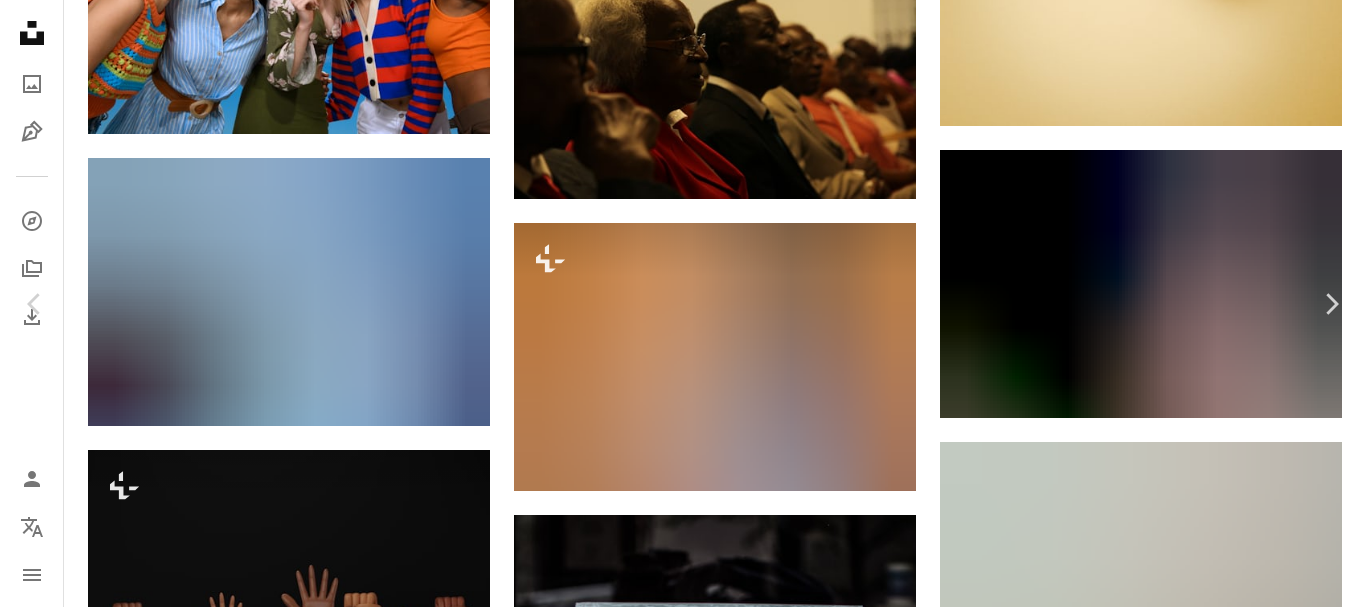 scroll, scrollTop: 9633, scrollLeft: 0, axis: vertical 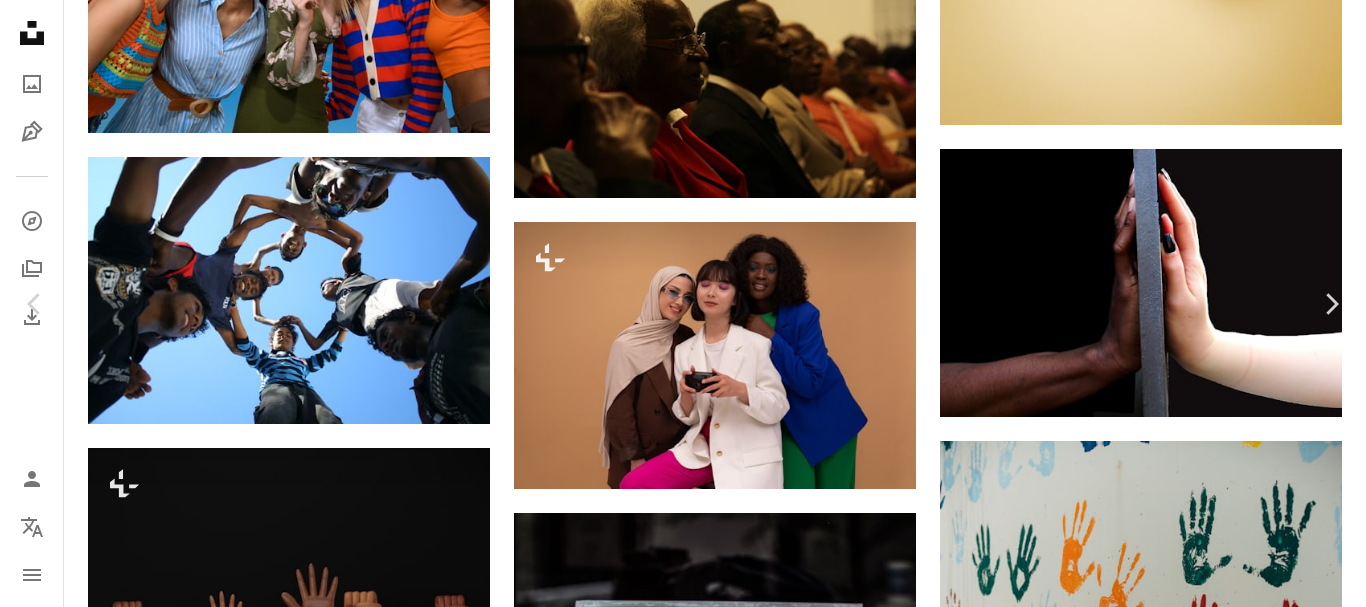 click on "An X shape" at bounding box center (20, 20) 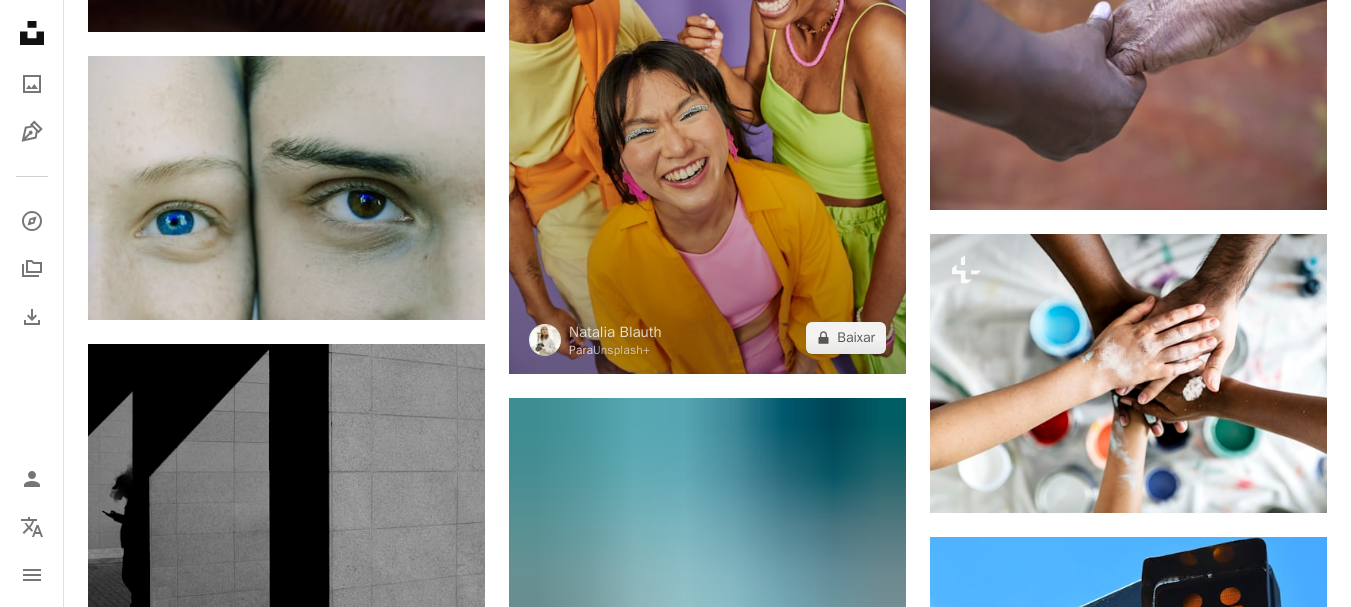 scroll, scrollTop: 0, scrollLeft: 0, axis: both 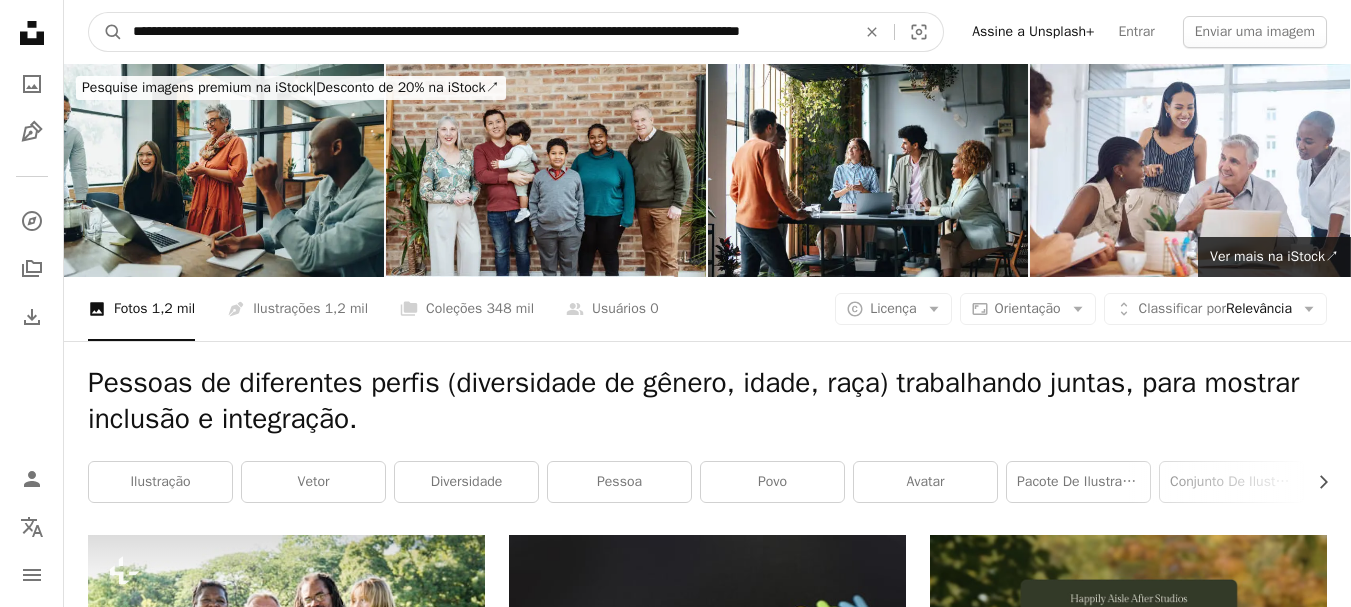 click on "**********" at bounding box center (486, 32) 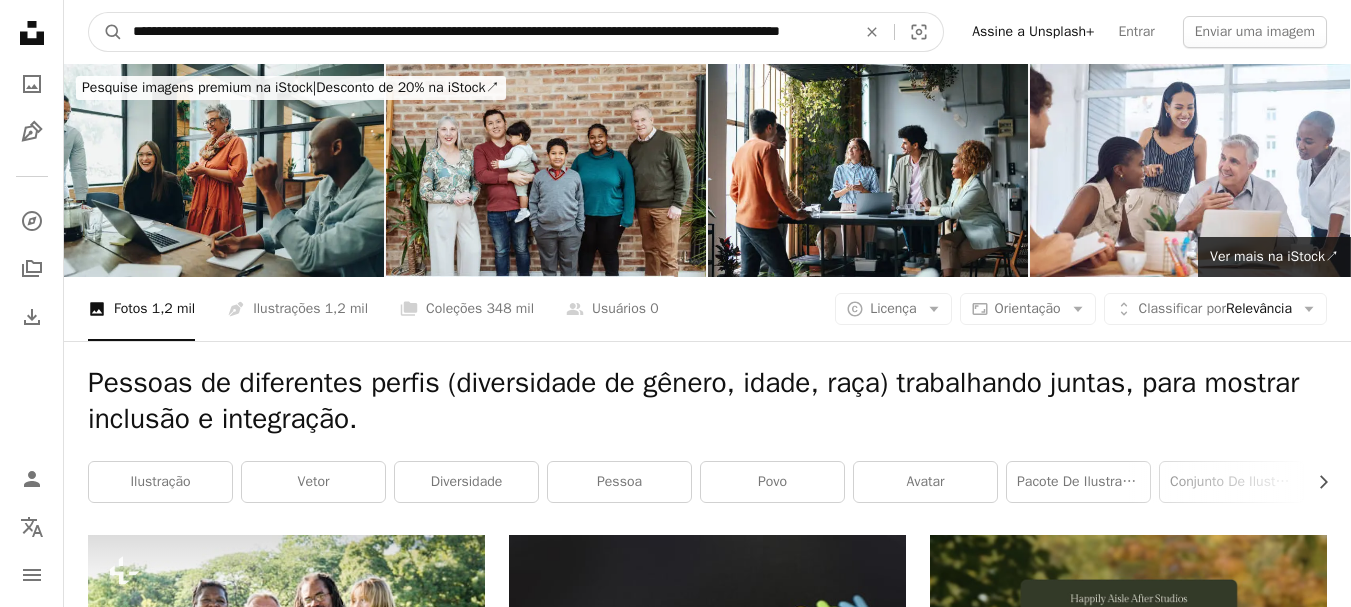 scroll, scrollTop: 0, scrollLeft: 87, axis: horizontal 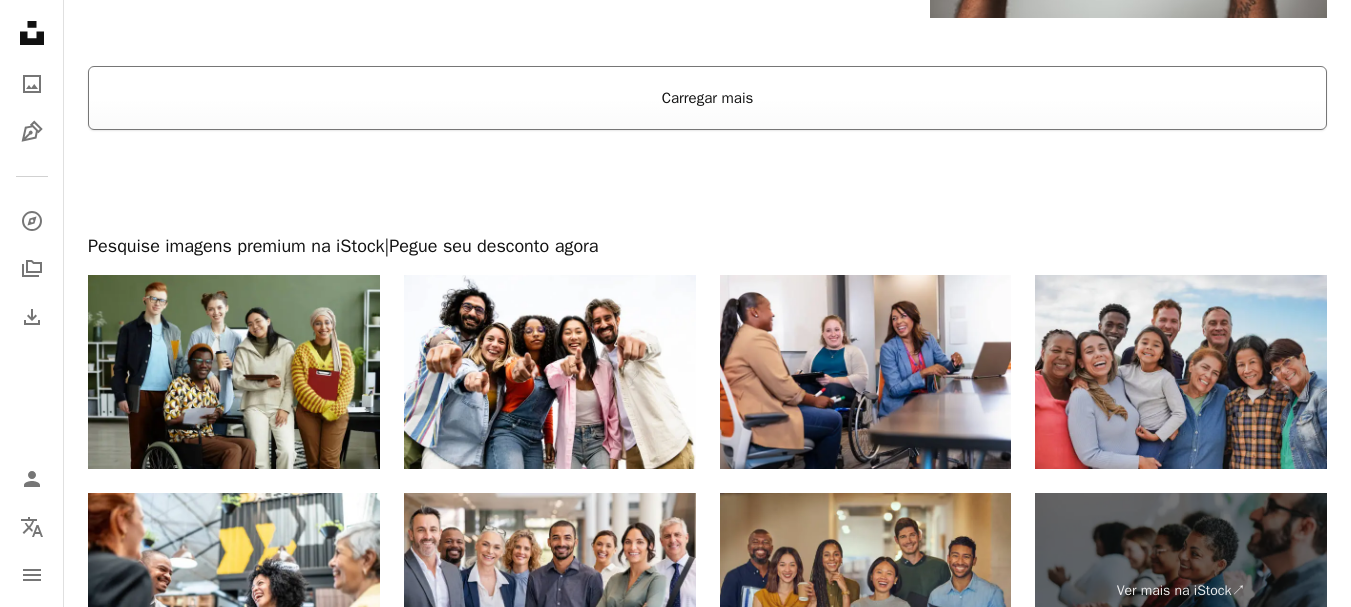 click on "Carregar mais" at bounding box center (707, 98) 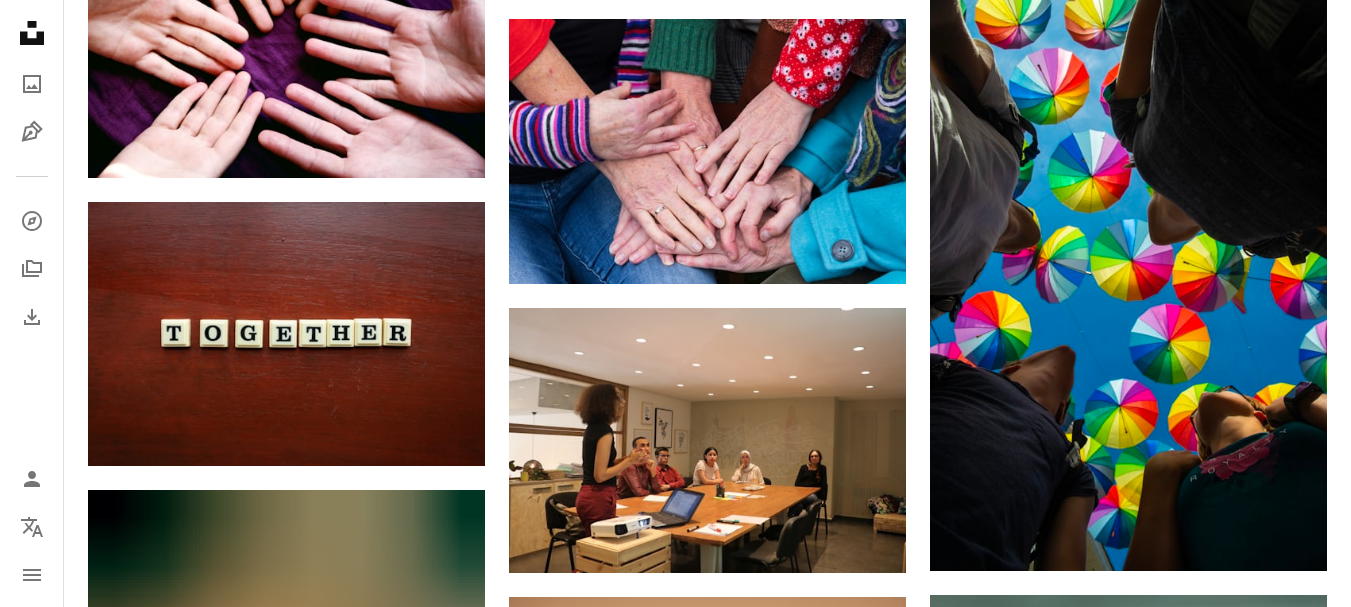 scroll, scrollTop: 8147, scrollLeft: 0, axis: vertical 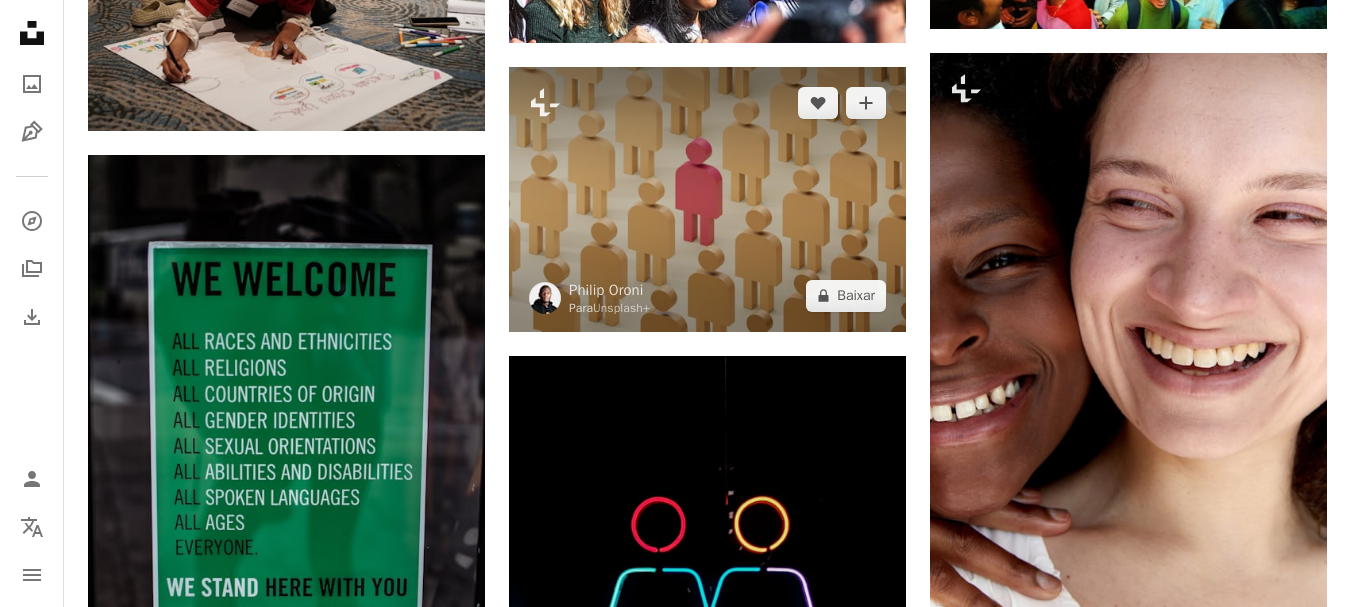 click on "A heart" at bounding box center (818, 103) 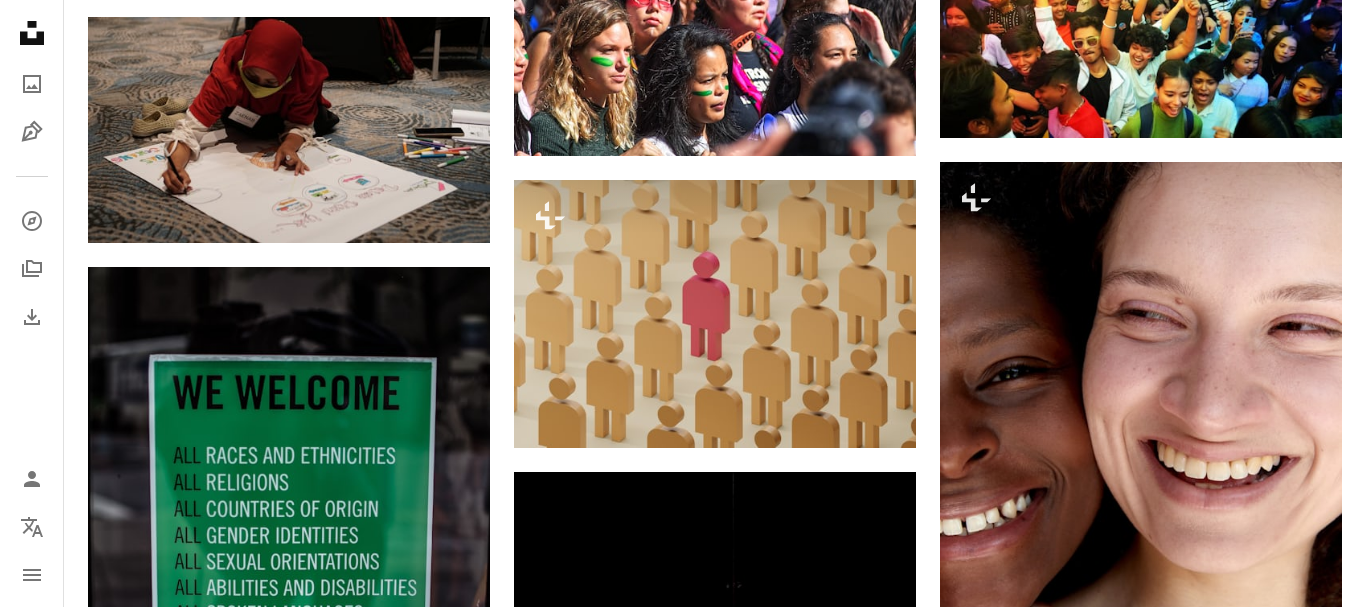 type on "**********" 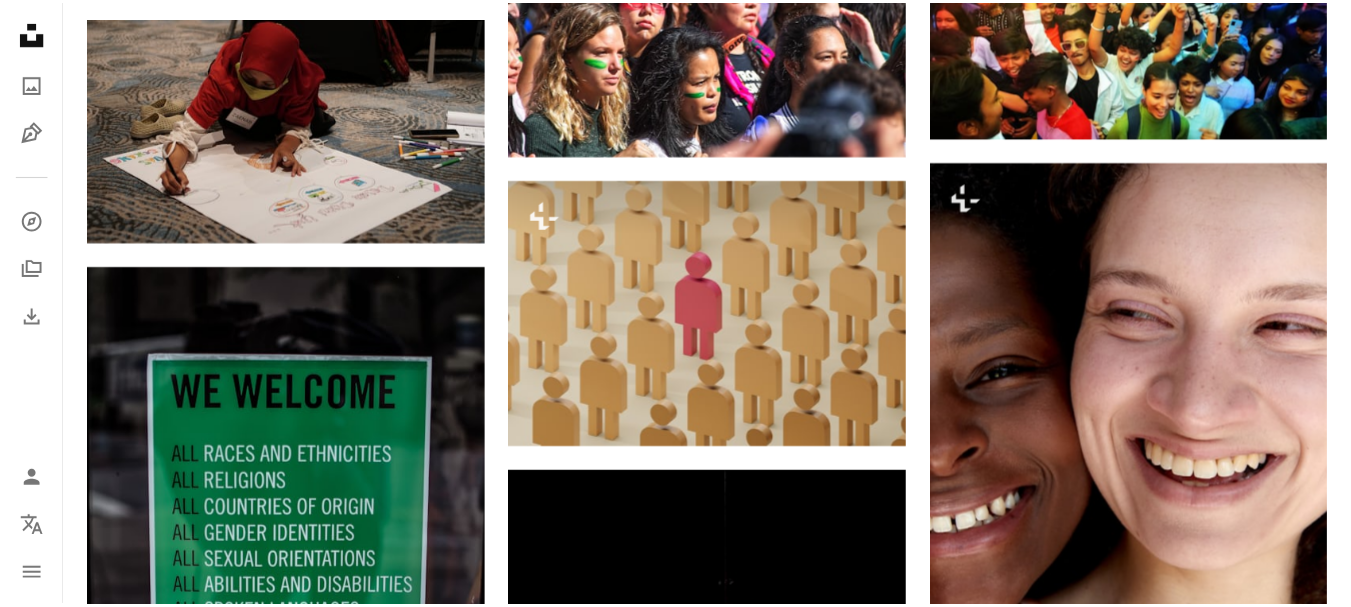 scroll, scrollTop: 234, scrollLeft: 0, axis: vertical 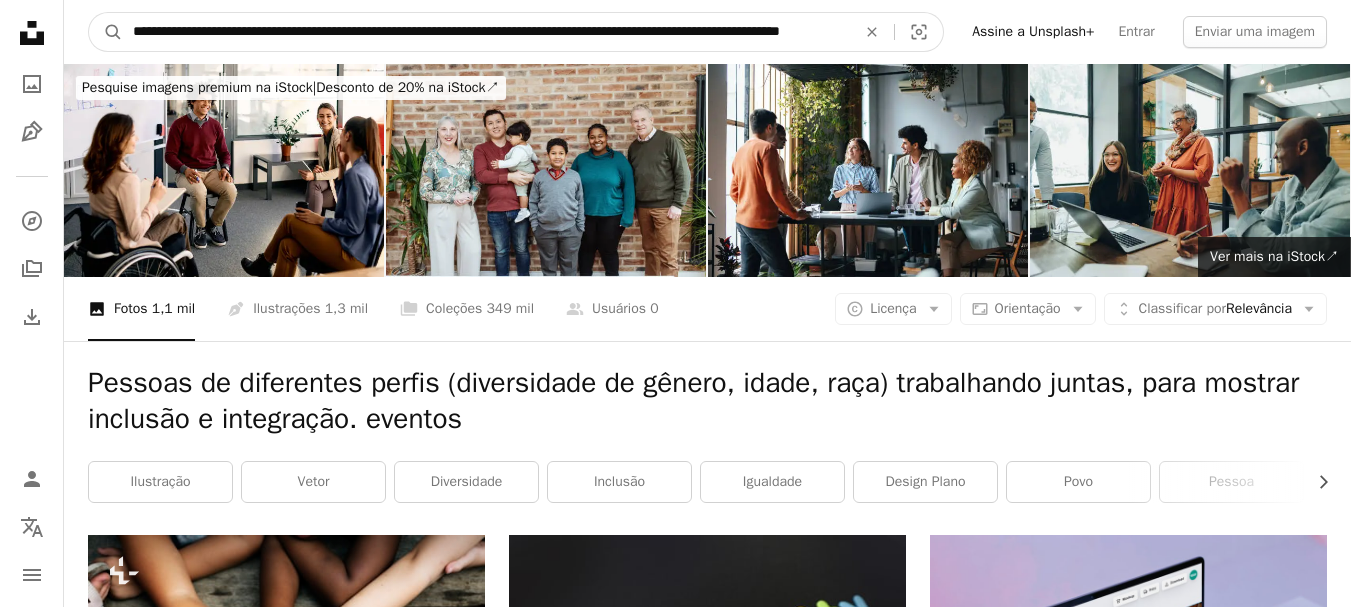 click on "**********" at bounding box center (486, 32) 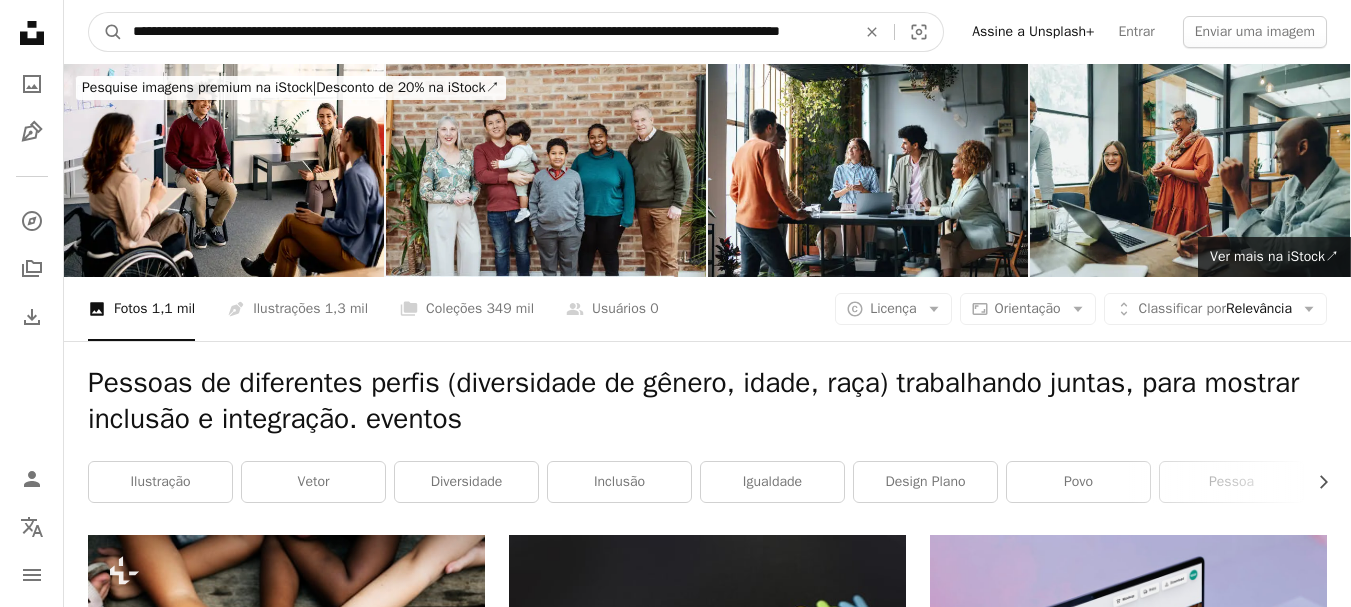 click on "A magnifying glass" at bounding box center [106, 32] 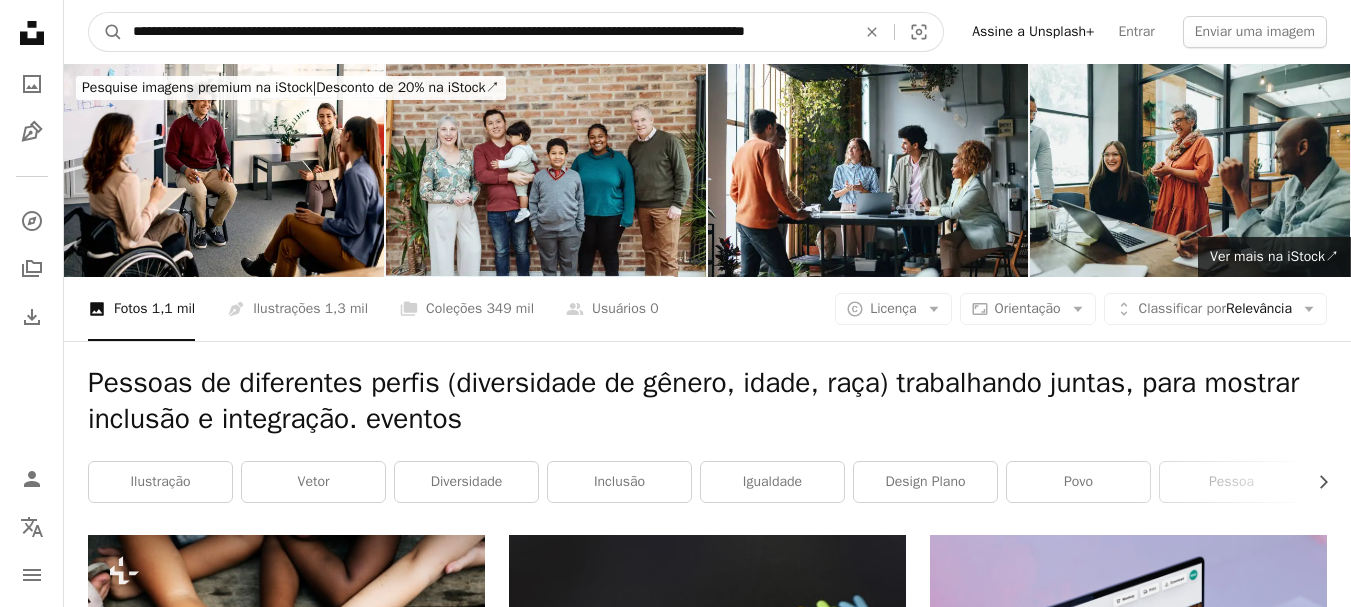 paste on "**********" 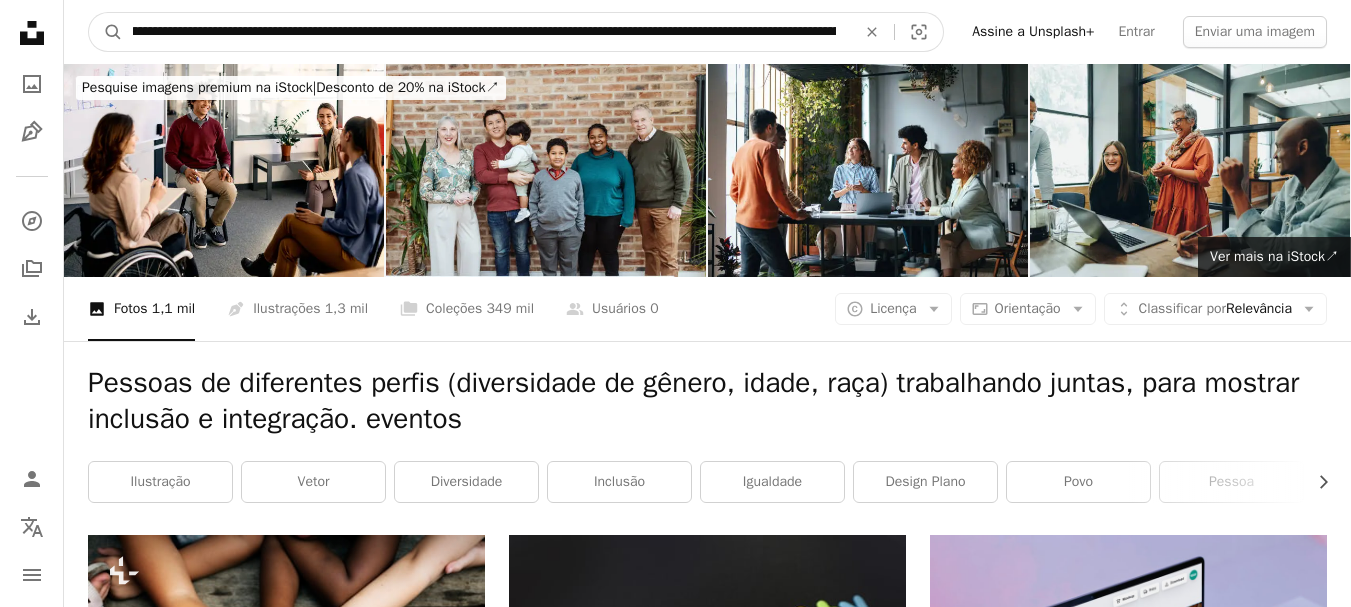 scroll, scrollTop: 0, scrollLeft: 325, axis: horizontal 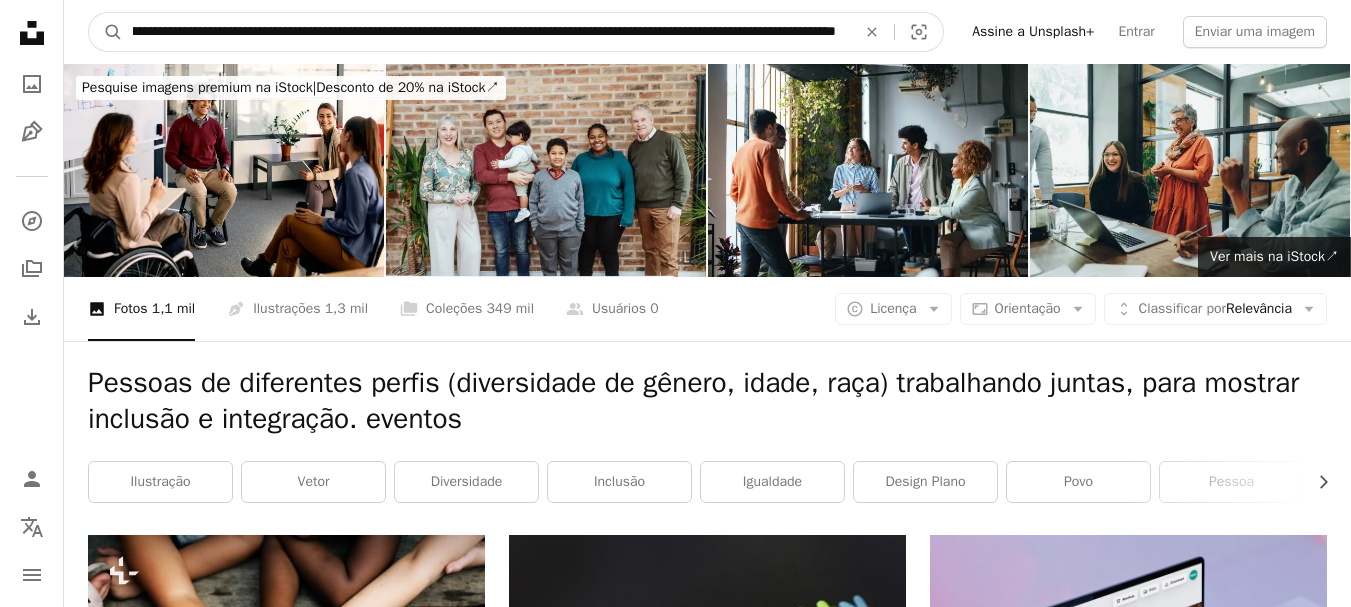 type on "**********" 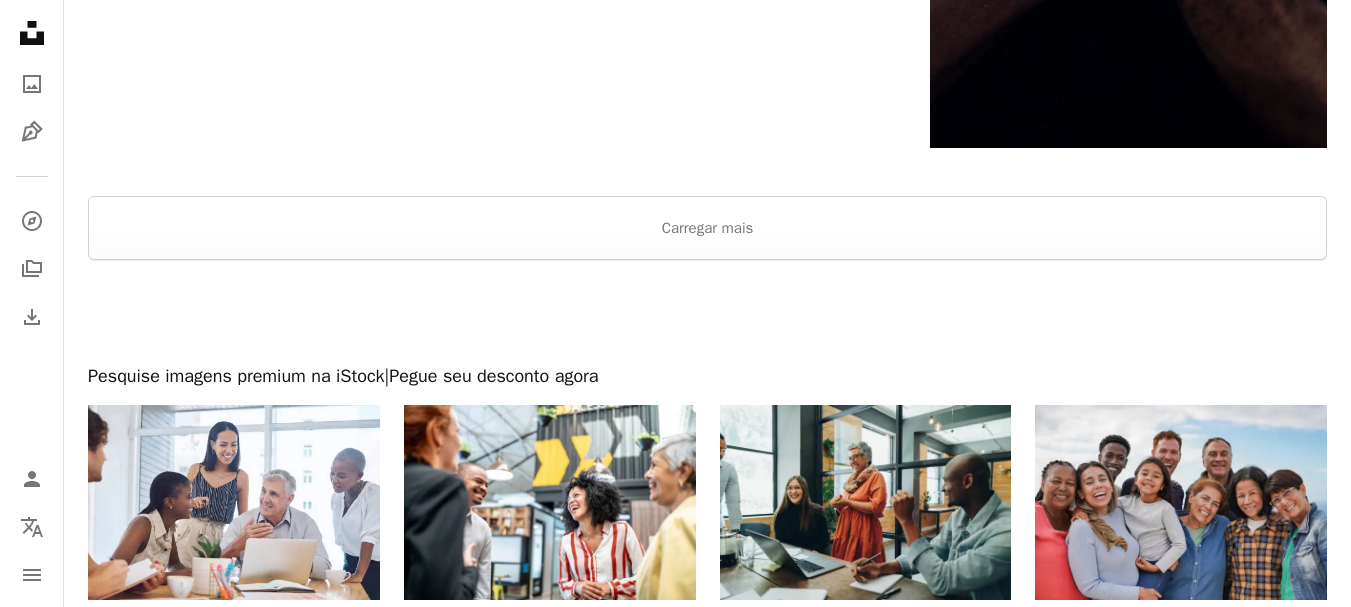 scroll, scrollTop: 3600, scrollLeft: 0, axis: vertical 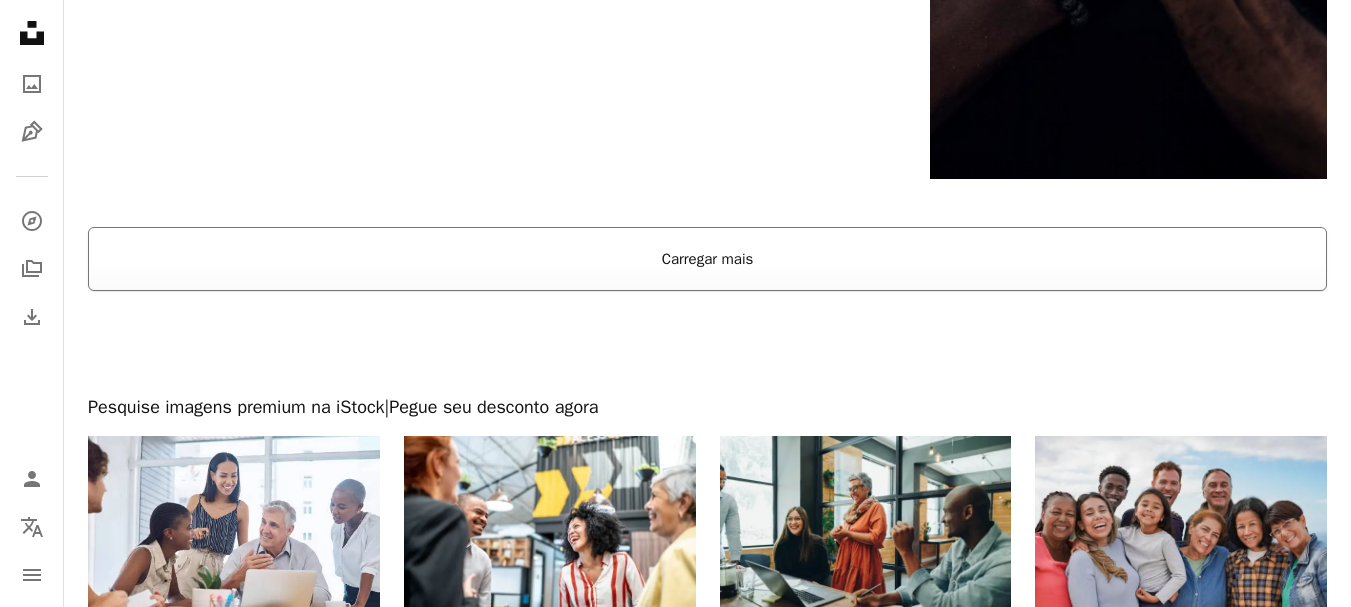 click on "Carregar mais" at bounding box center (707, 259) 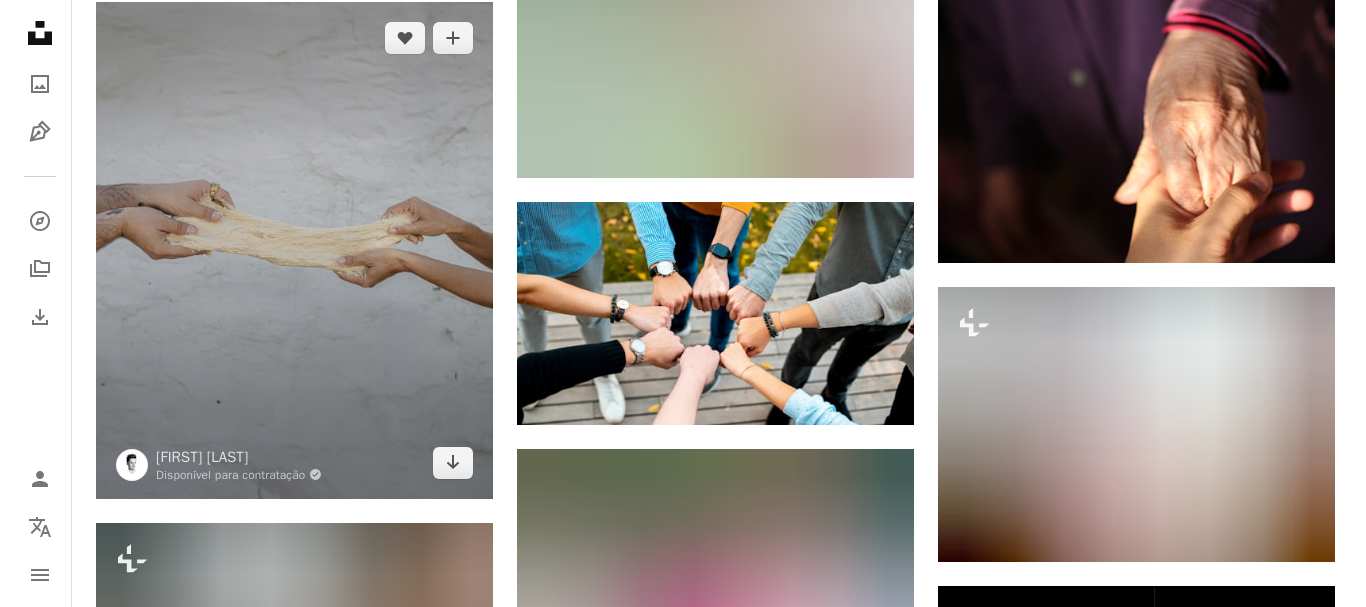 scroll, scrollTop: 12320, scrollLeft: 0, axis: vertical 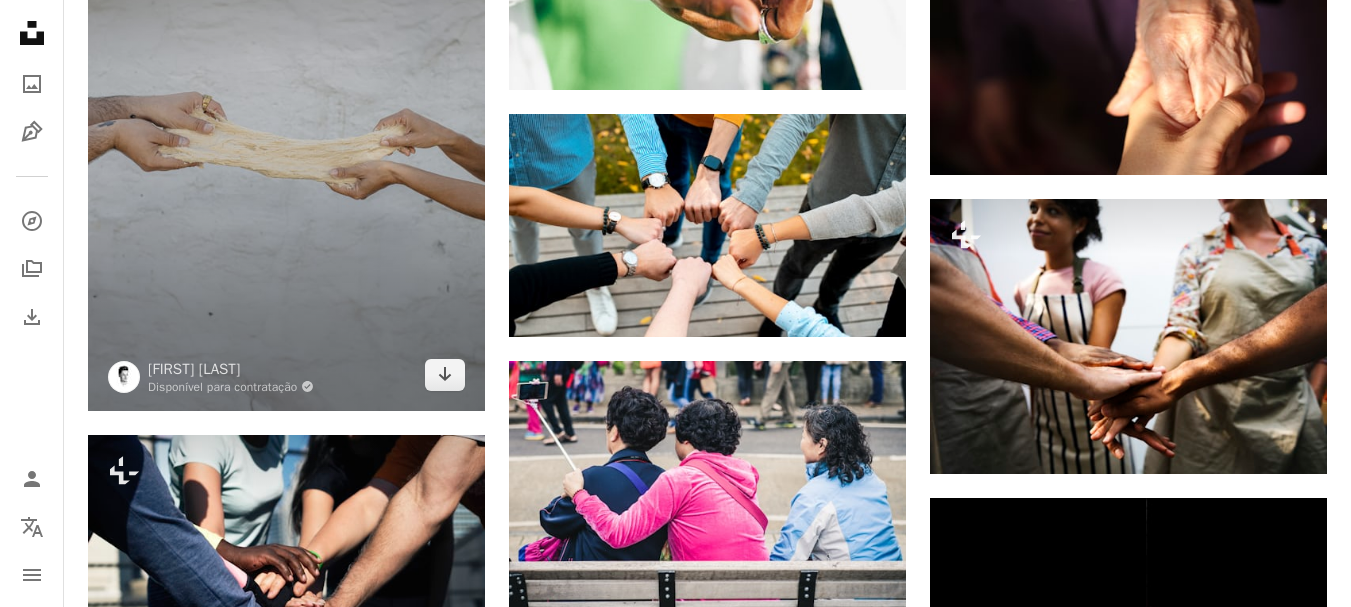 click at bounding box center [286, 162] 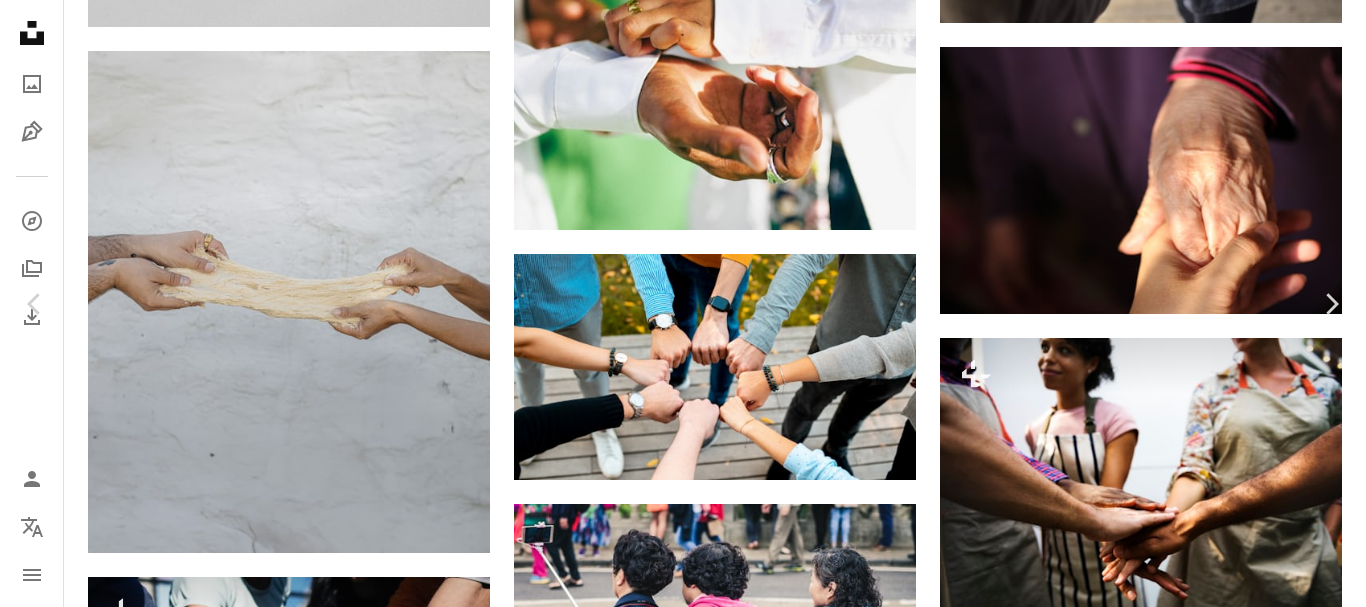 scroll, scrollTop: 8840, scrollLeft: 0, axis: vertical 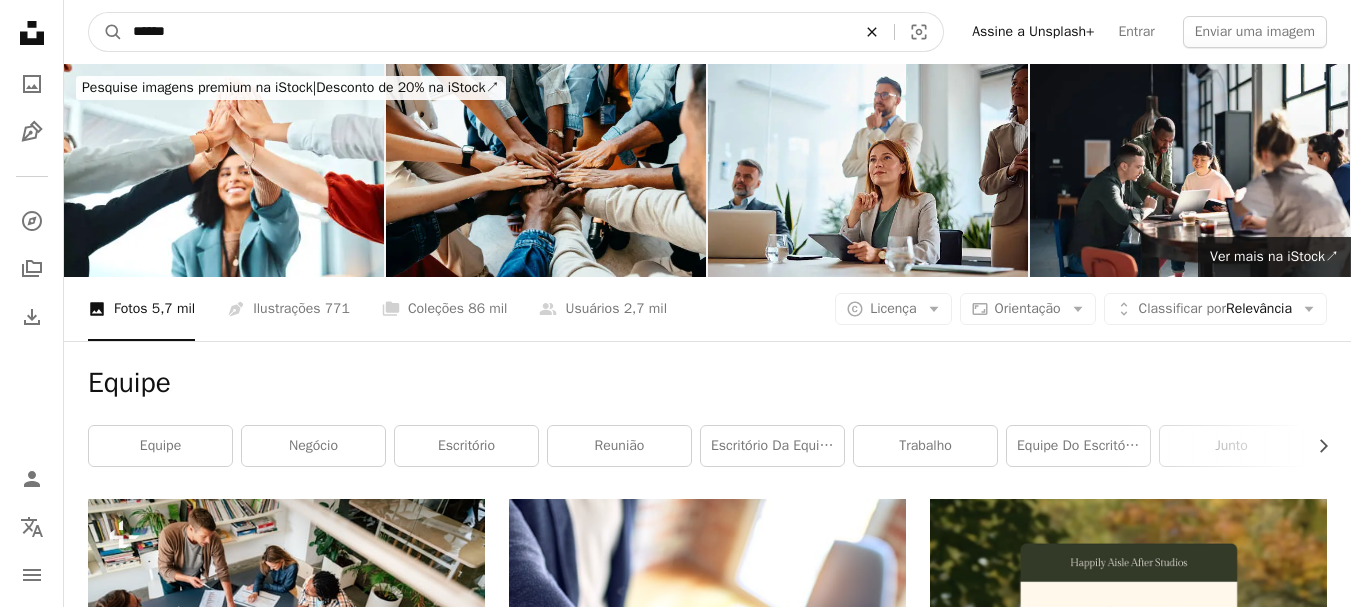 click on "An X shape" 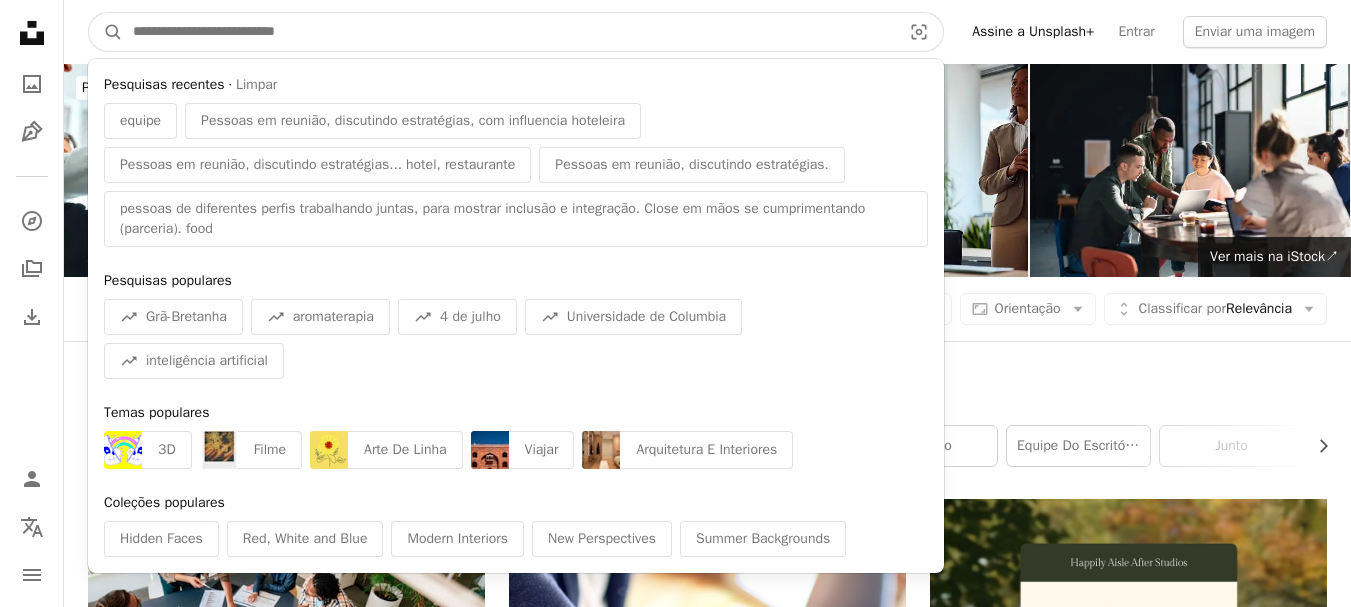 click at bounding box center [509, 32] 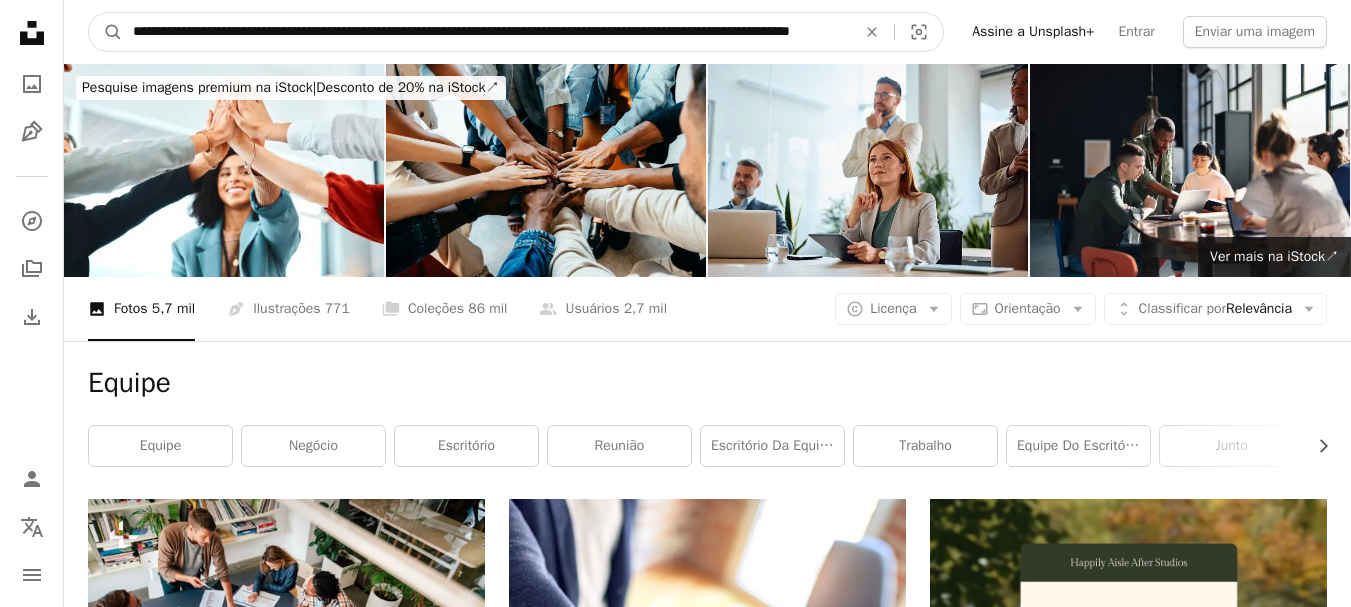 scroll, scrollTop: 0, scrollLeft: 86, axis: horizontal 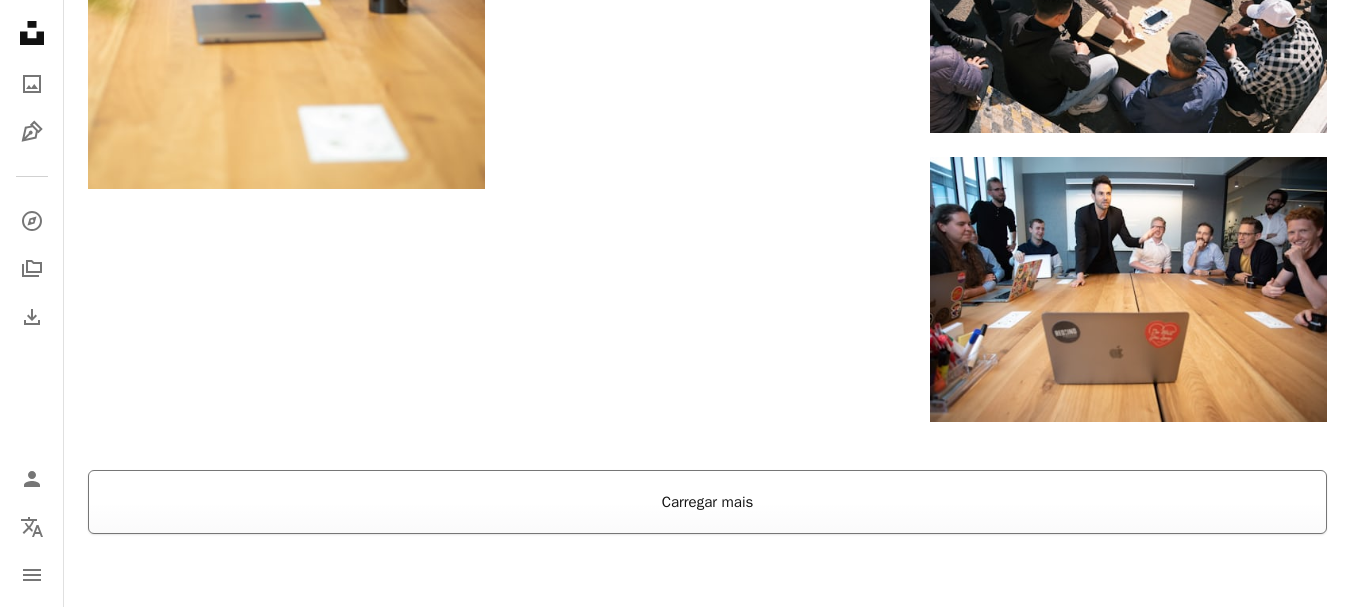 click on "Carregar mais" at bounding box center [707, 502] 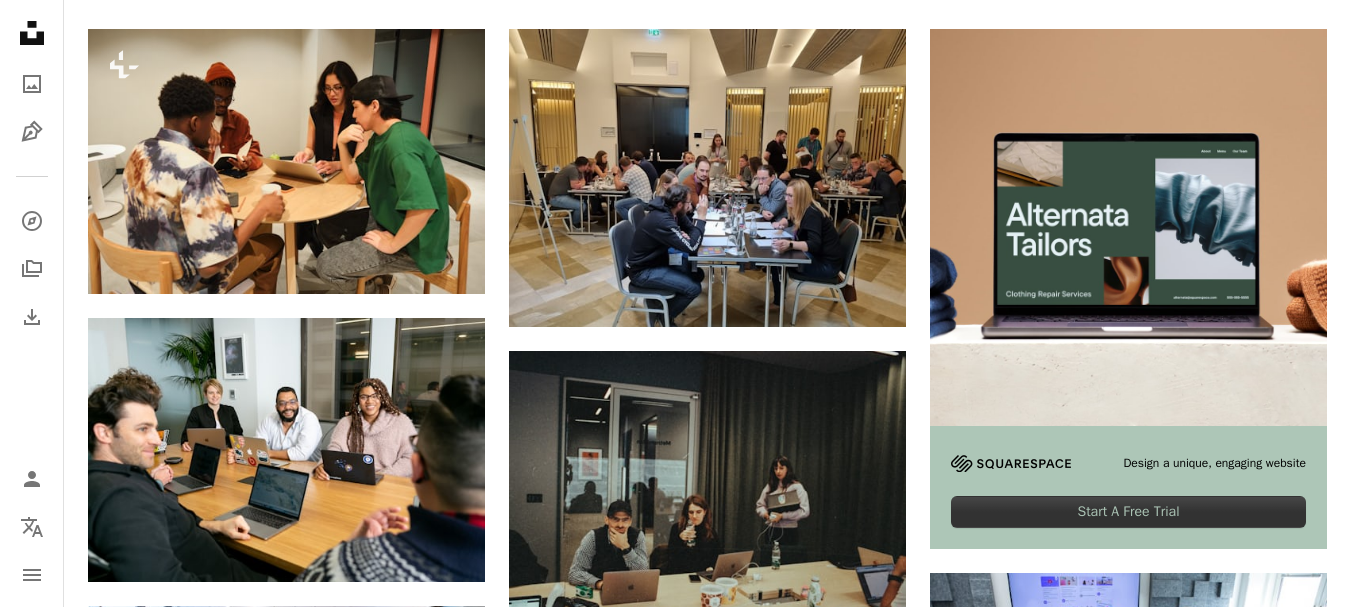 scroll, scrollTop: 0, scrollLeft: 0, axis: both 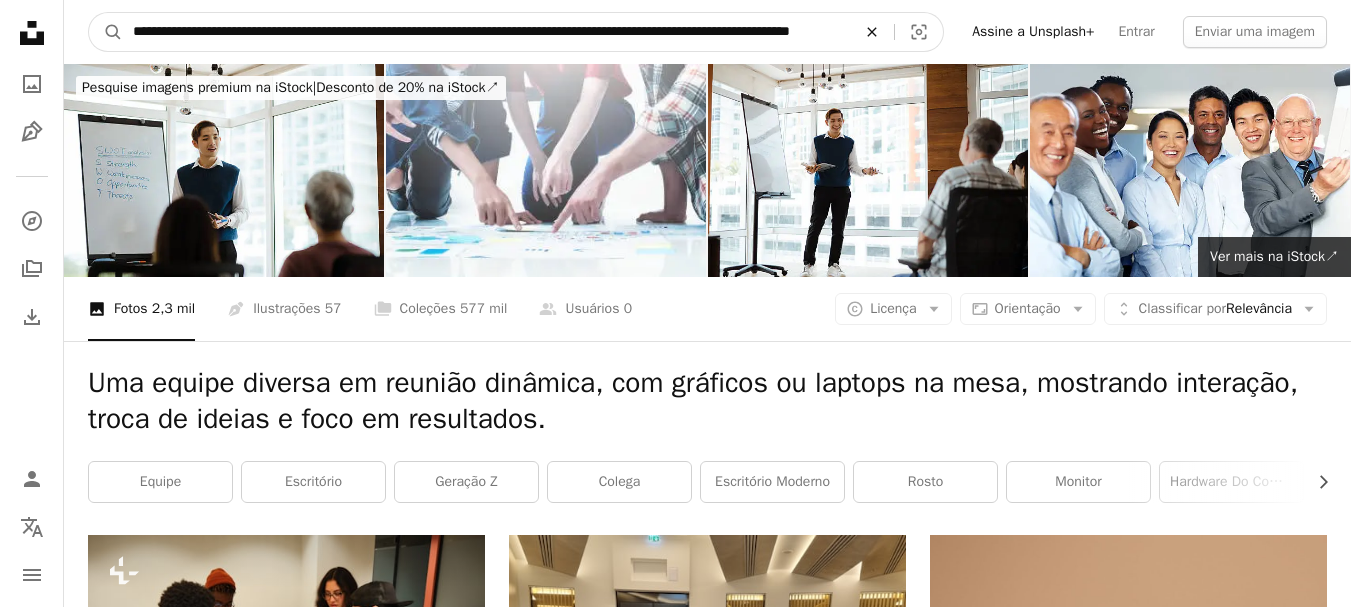 click on "An X shape" at bounding box center (872, 32) 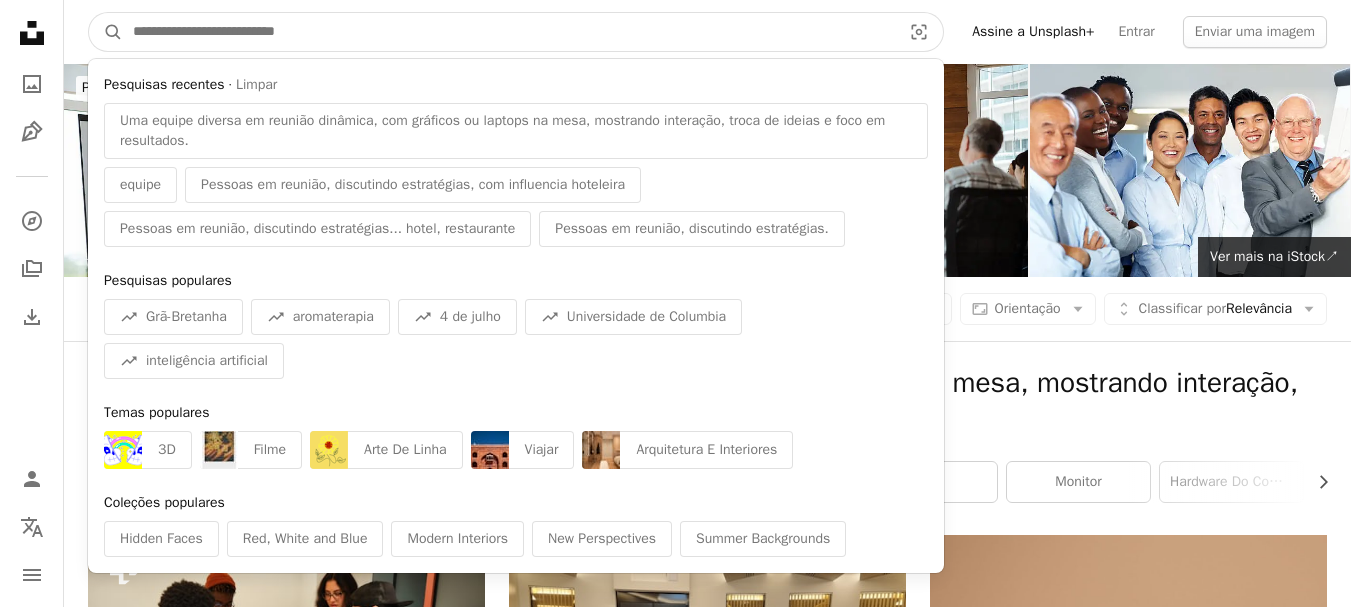 paste on "**********" 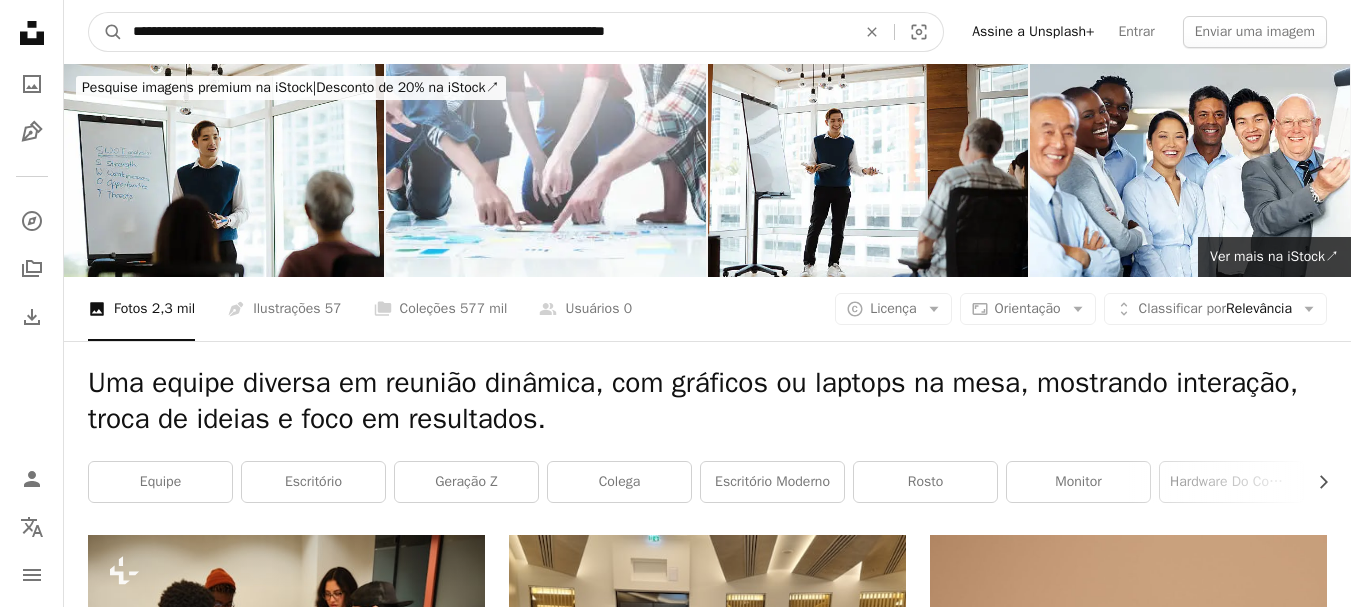 type on "**********" 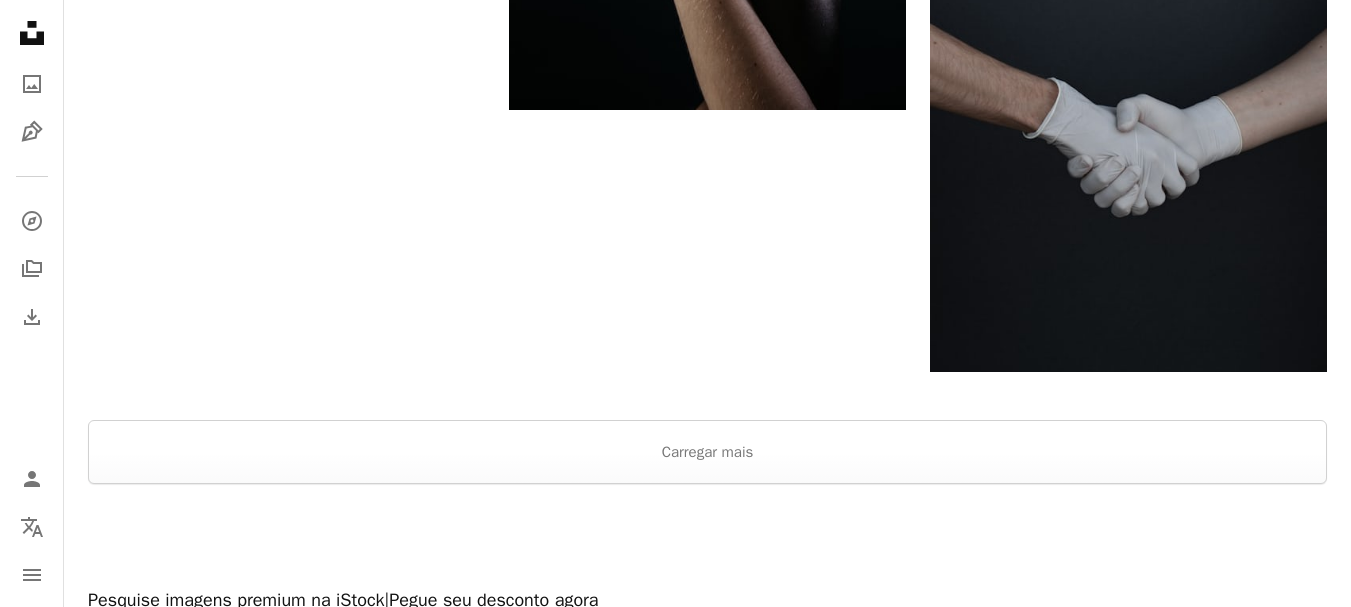 scroll, scrollTop: 2993, scrollLeft: 0, axis: vertical 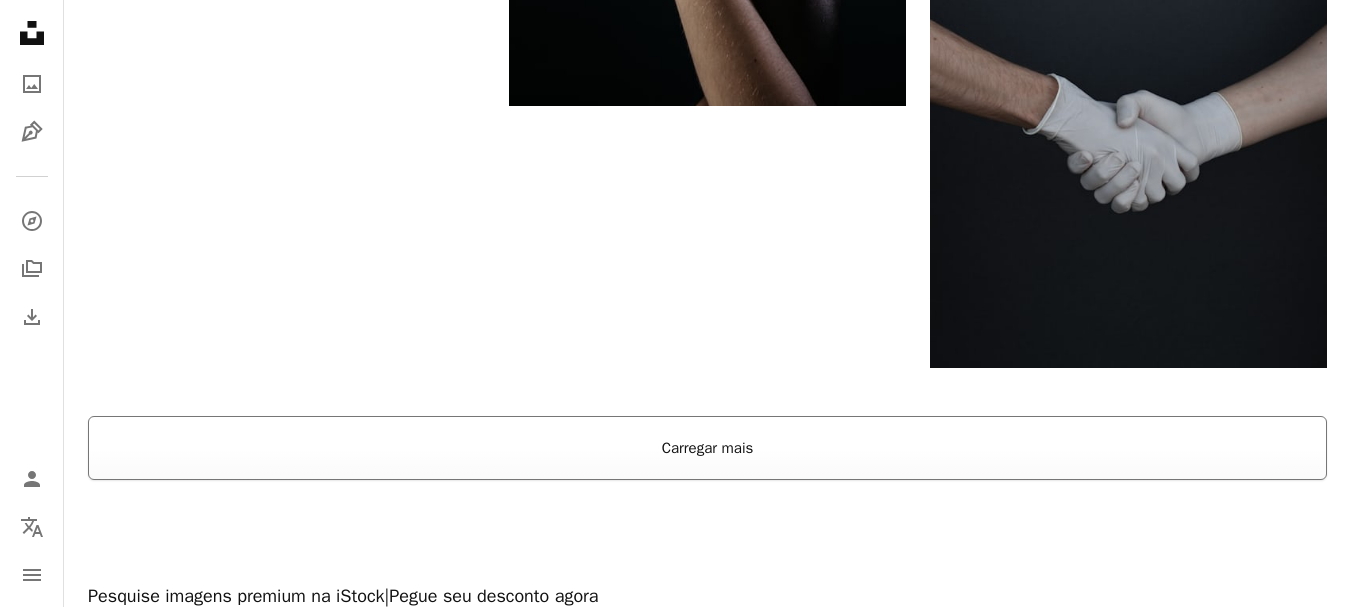 click on "Carregar mais" at bounding box center [707, 448] 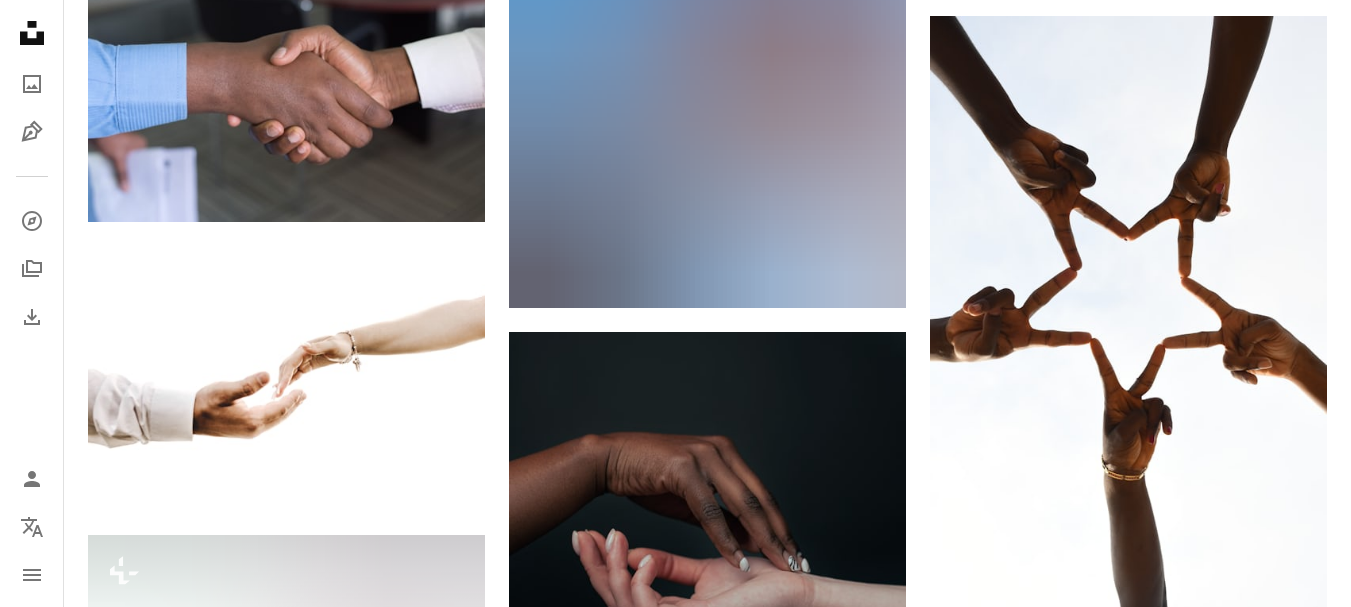 scroll, scrollTop: 24113, scrollLeft: 0, axis: vertical 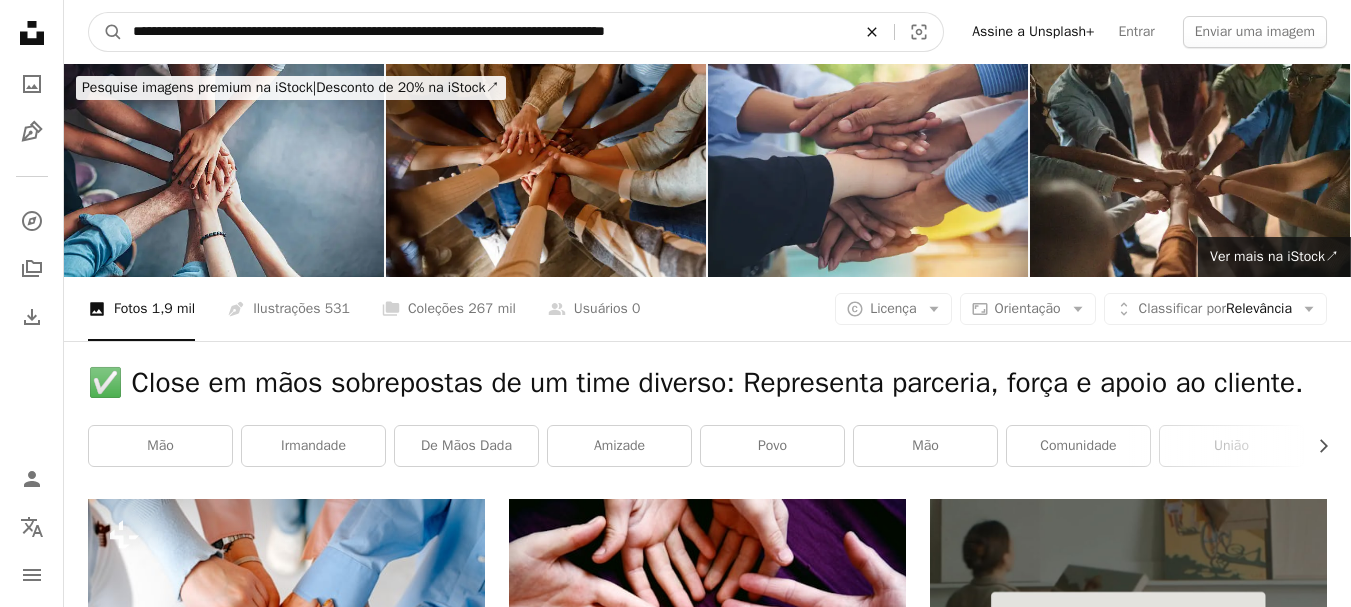 click on "An X shape" 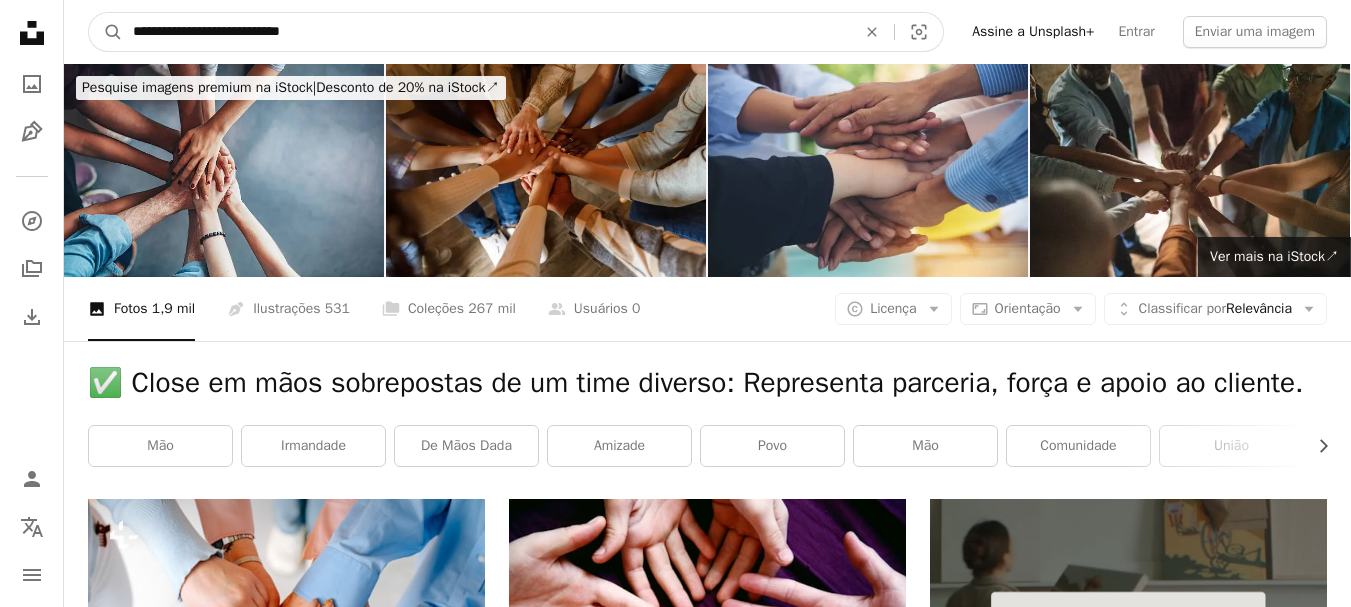 type on "**********" 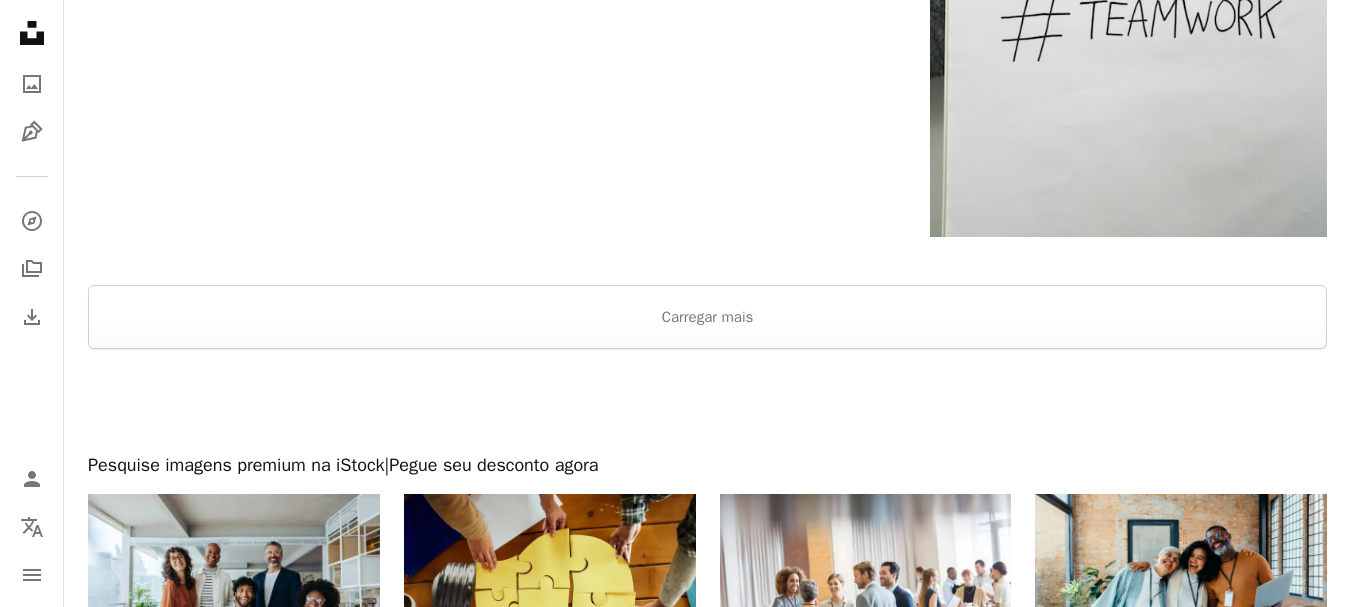 scroll, scrollTop: 0, scrollLeft: 0, axis: both 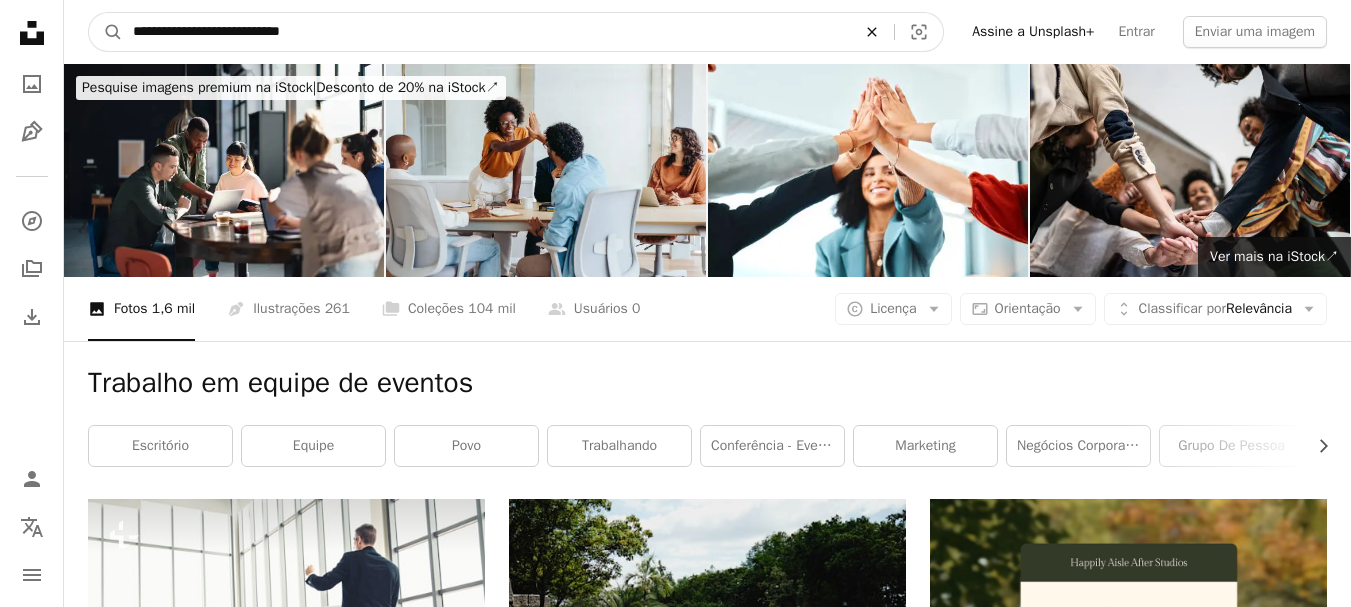 click on "An X shape" 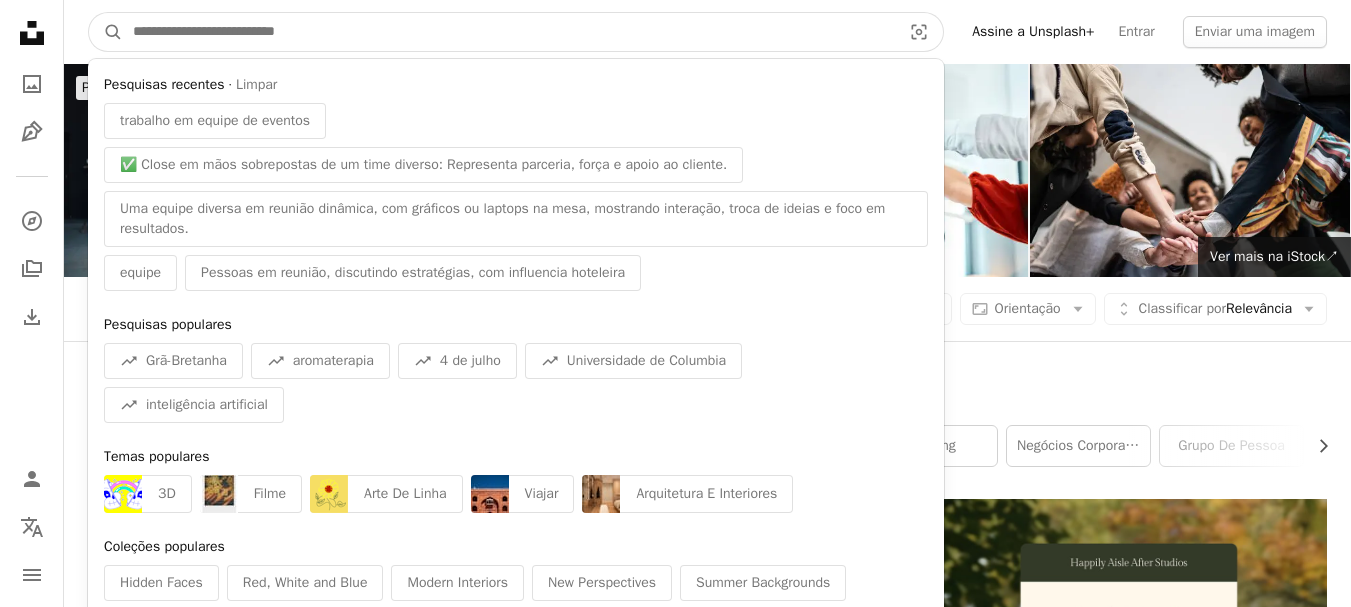 paste on "**********" 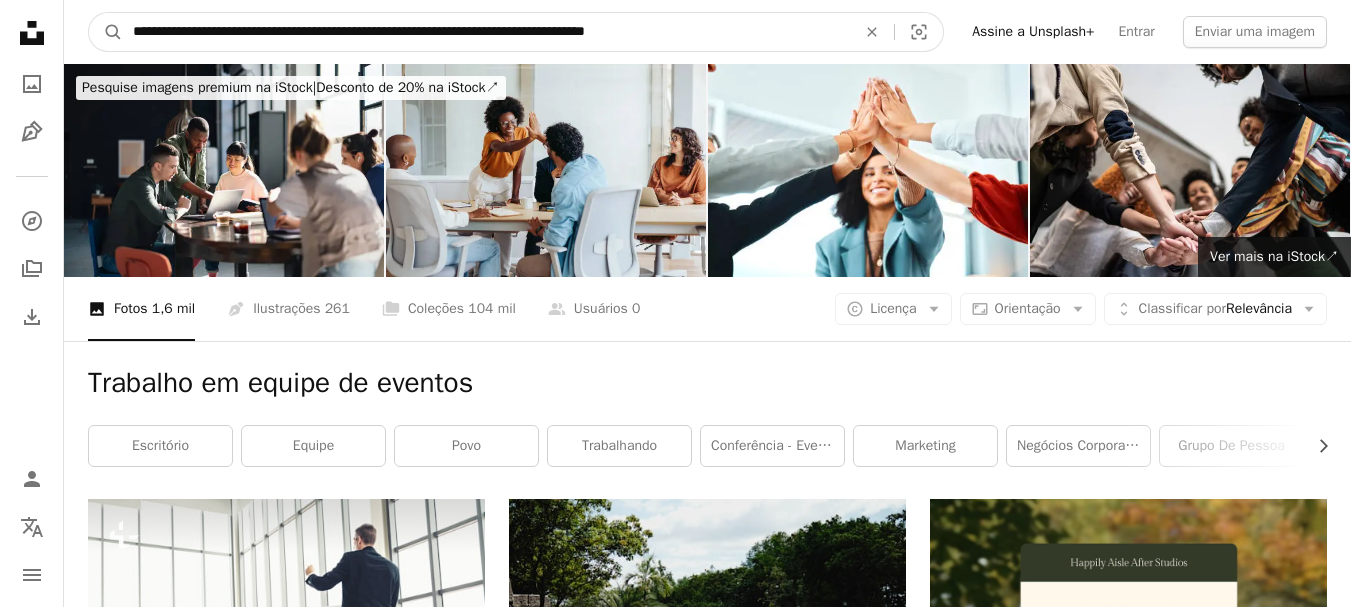type on "**********" 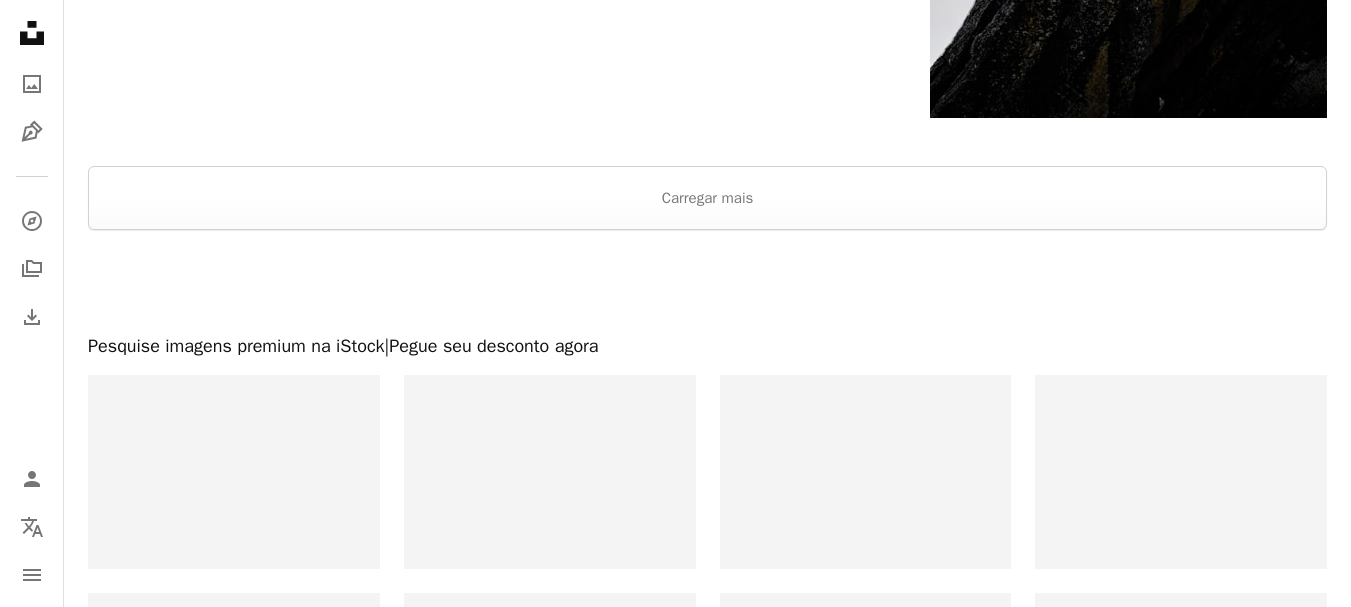 scroll, scrollTop: 4227, scrollLeft: 0, axis: vertical 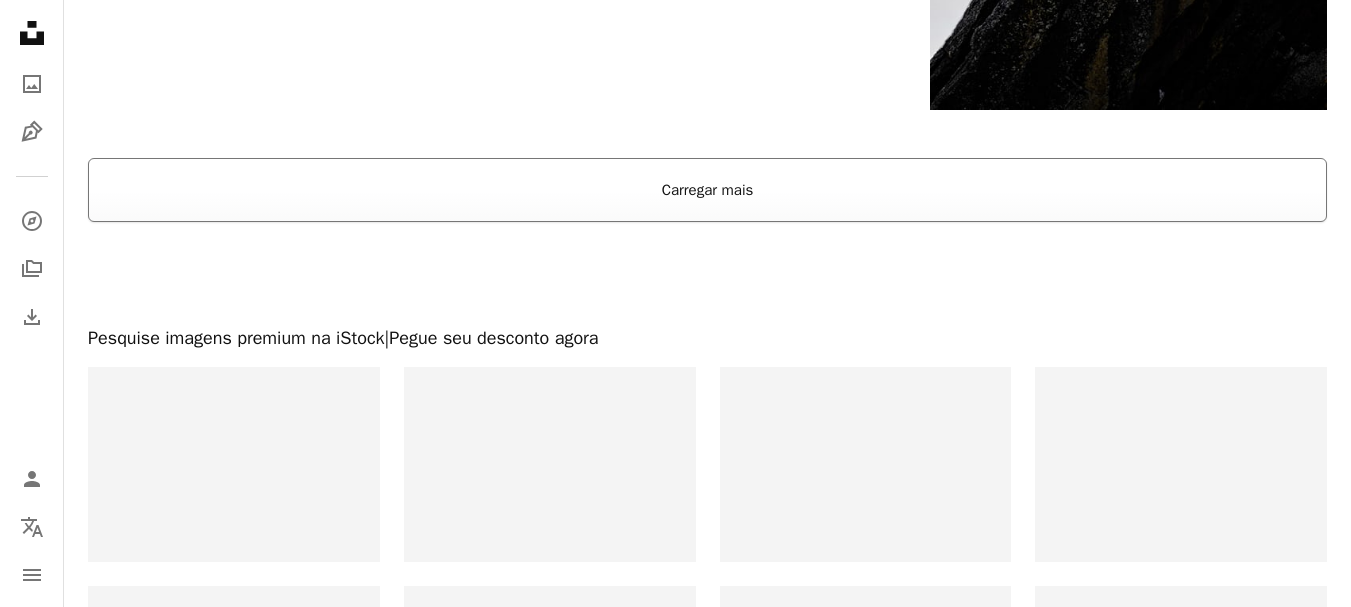 click on "Carregar mais" at bounding box center (707, 190) 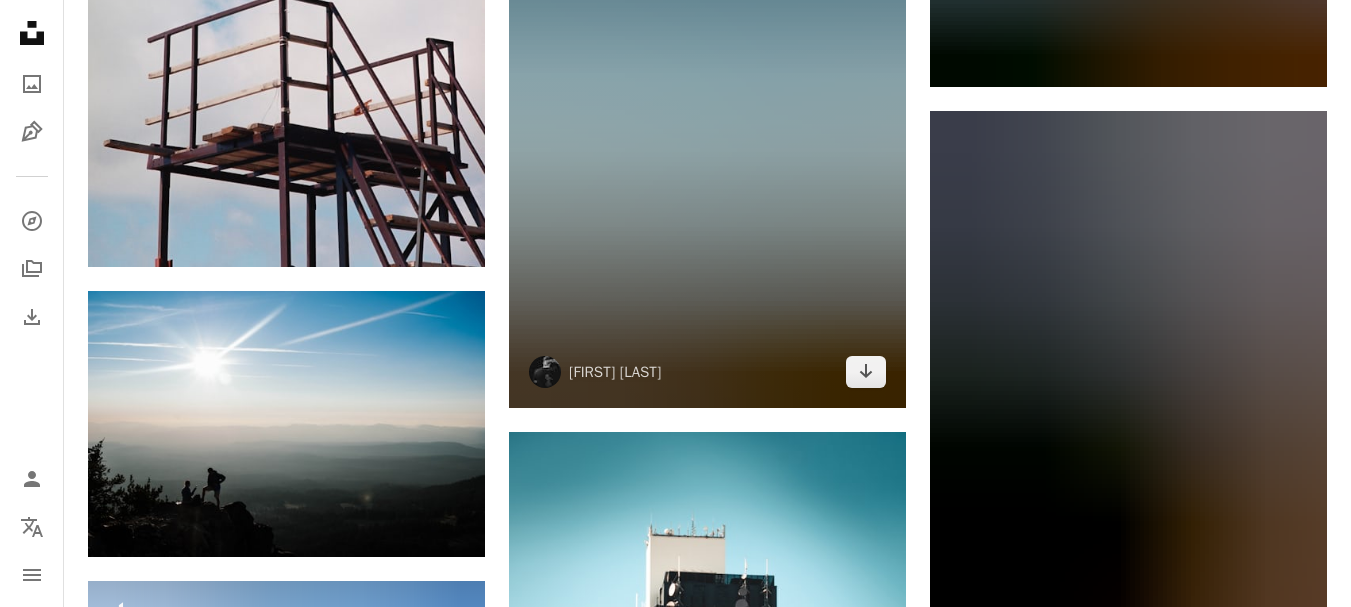 scroll, scrollTop: 15260, scrollLeft: 0, axis: vertical 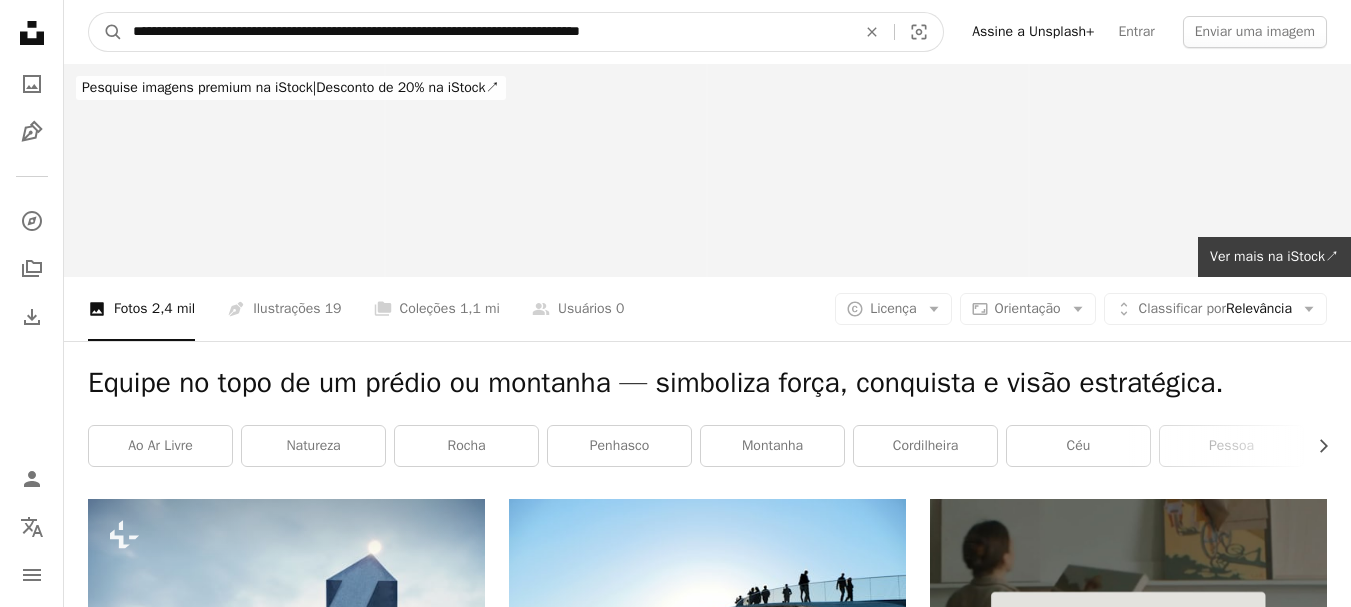 click on "**********" at bounding box center (486, 32) 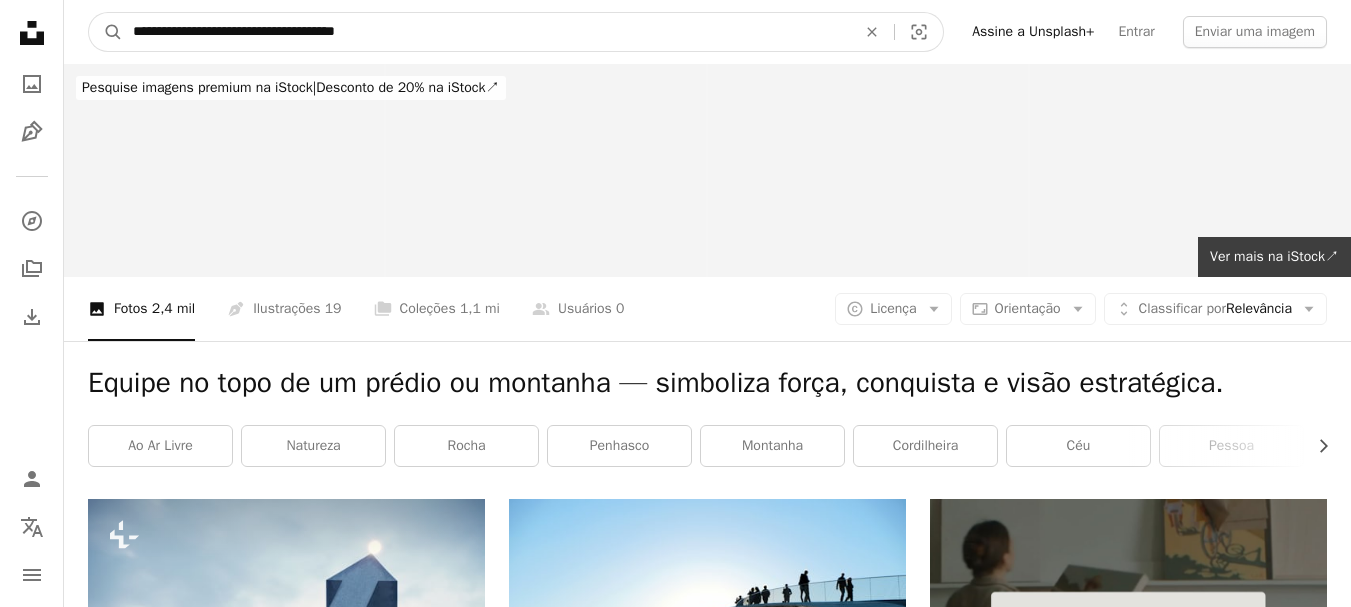 type on "**********" 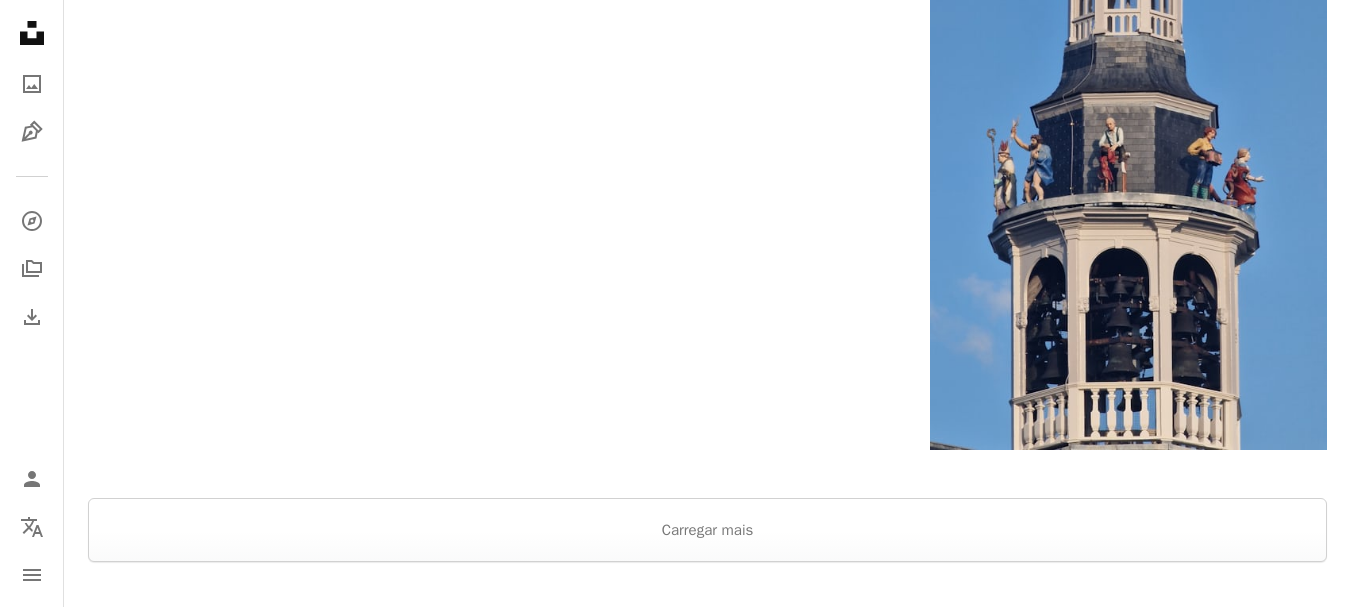 scroll, scrollTop: 3640, scrollLeft: 0, axis: vertical 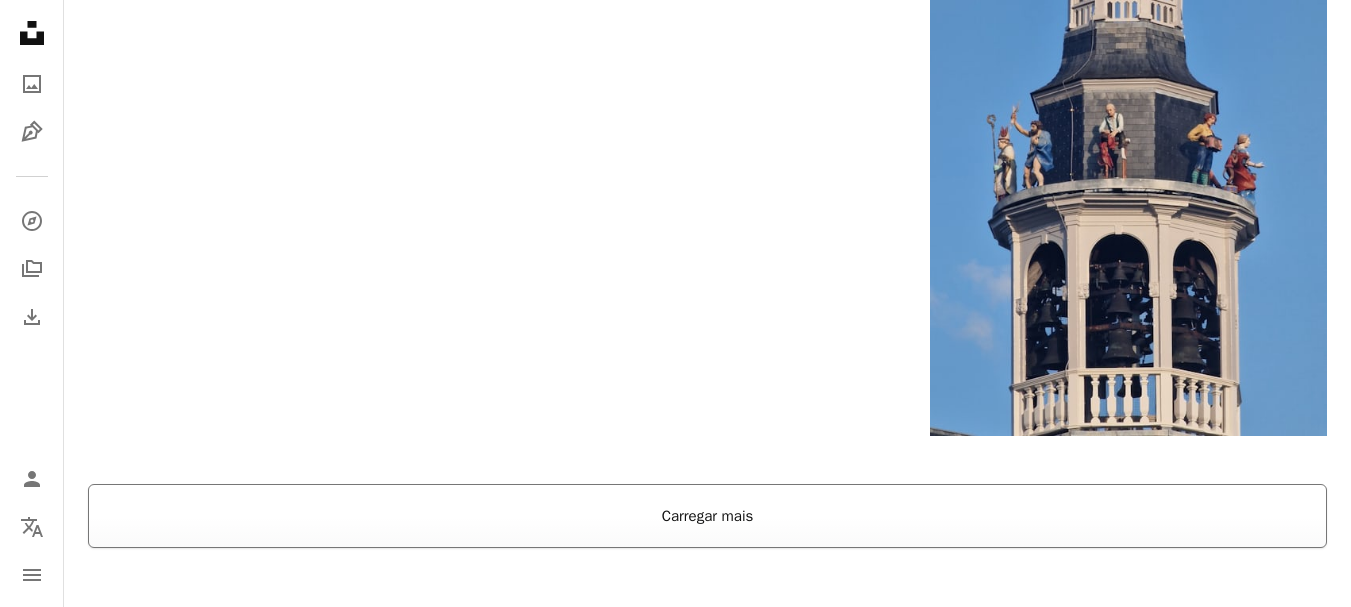 click on "Carregar mais" at bounding box center (707, 516) 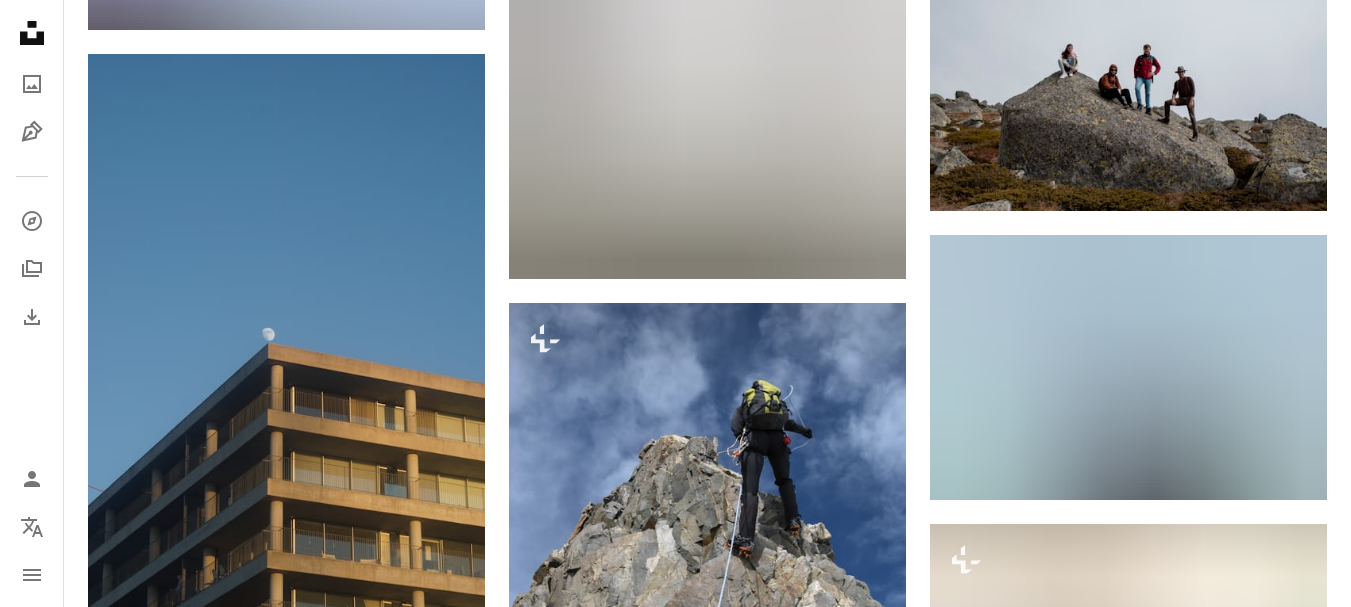 scroll, scrollTop: 22408, scrollLeft: 0, axis: vertical 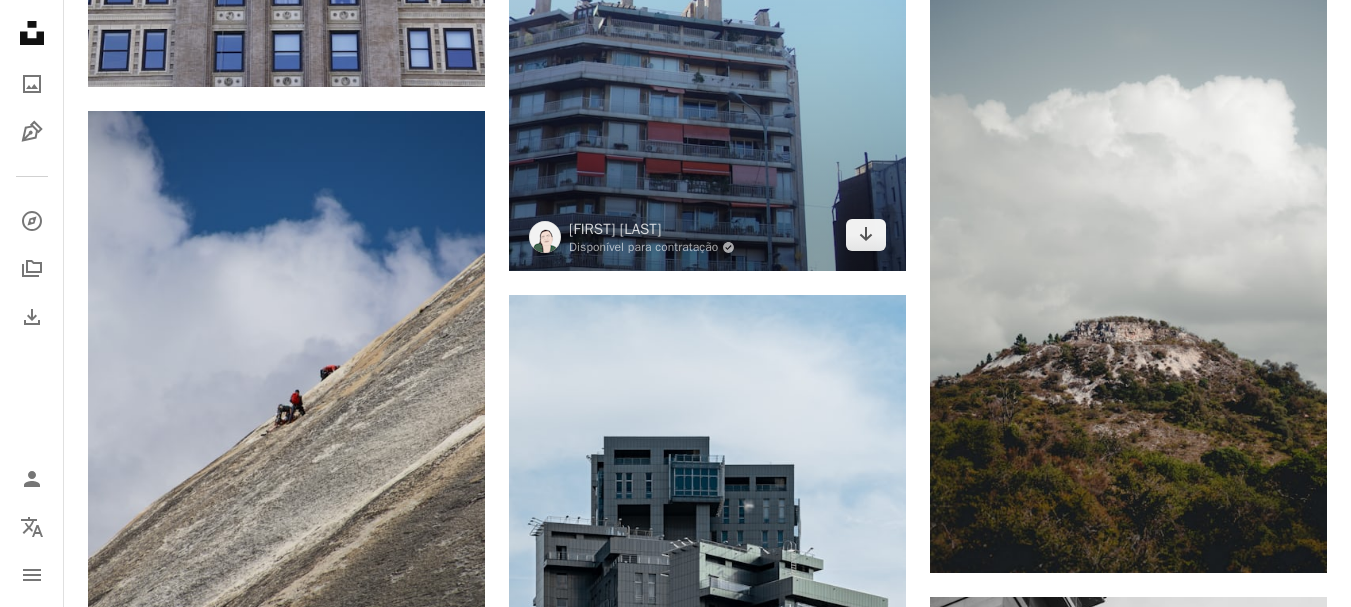 click at bounding box center (707, -26) 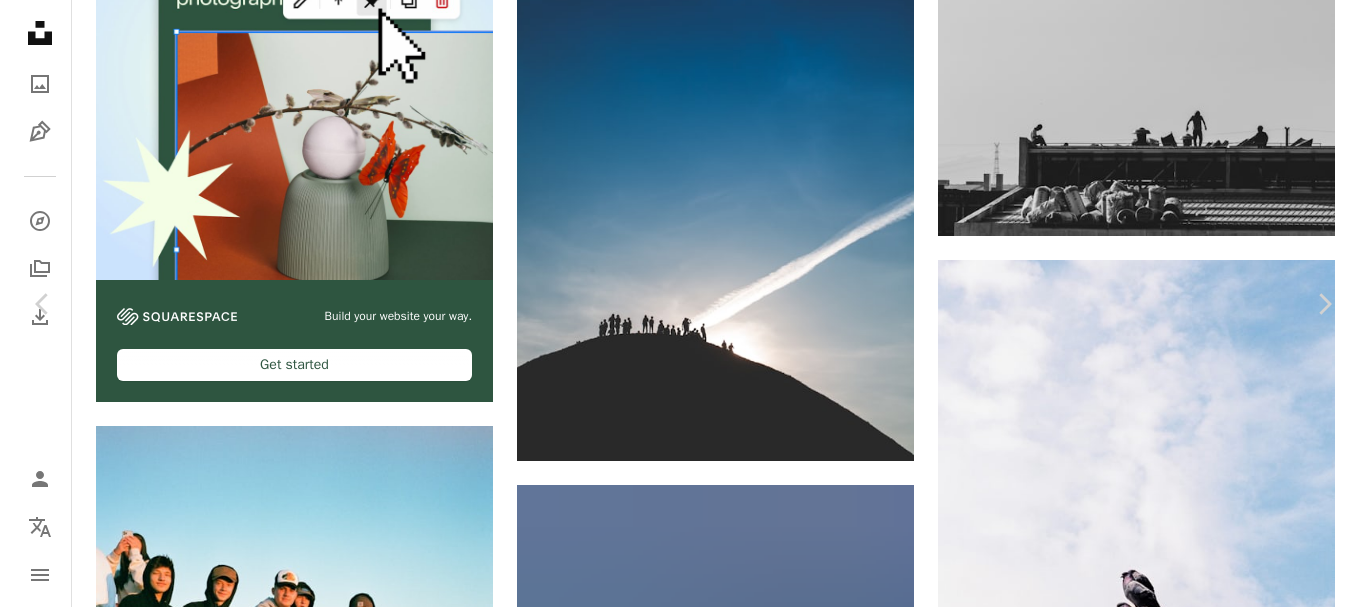scroll, scrollTop: 0, scrollLeft: 0, axis: both 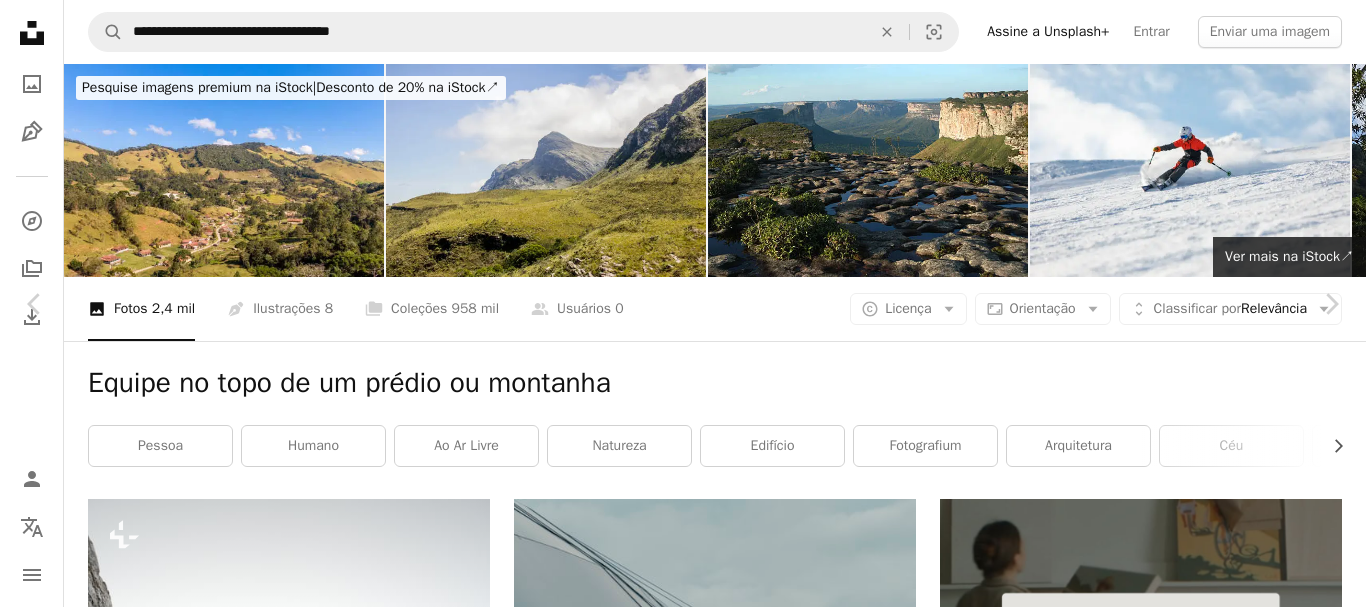 drag, startPoint x: 861, startPoint y: 12, endPoint x: 22, endPoint y: 22, distance: 839.0596 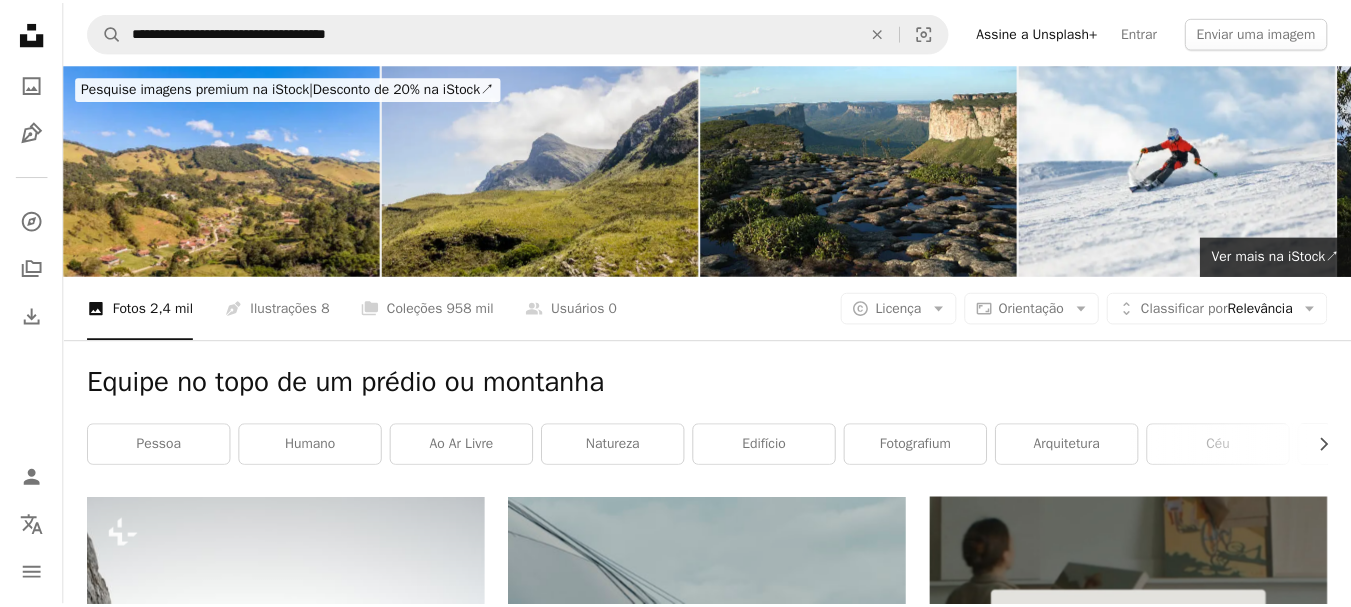 scroll, scrollTop: 24518, scrollLeft: 0, axis: vertical 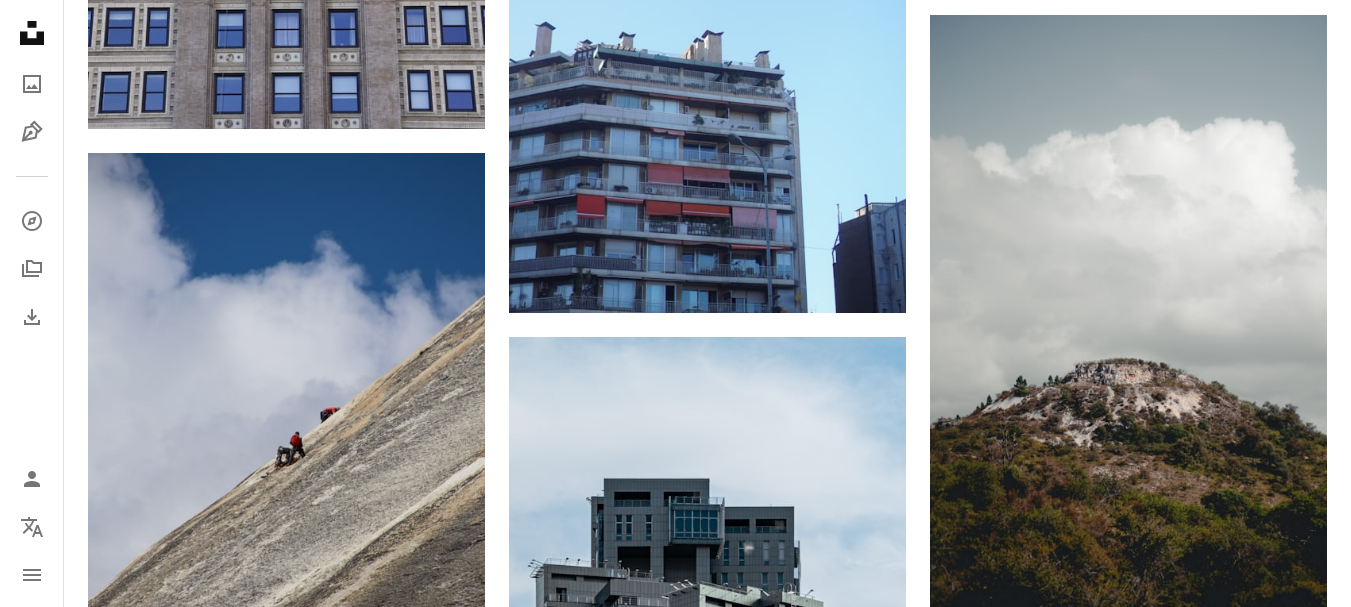 click on "Unsplash logo Página inicial da Unsplash" 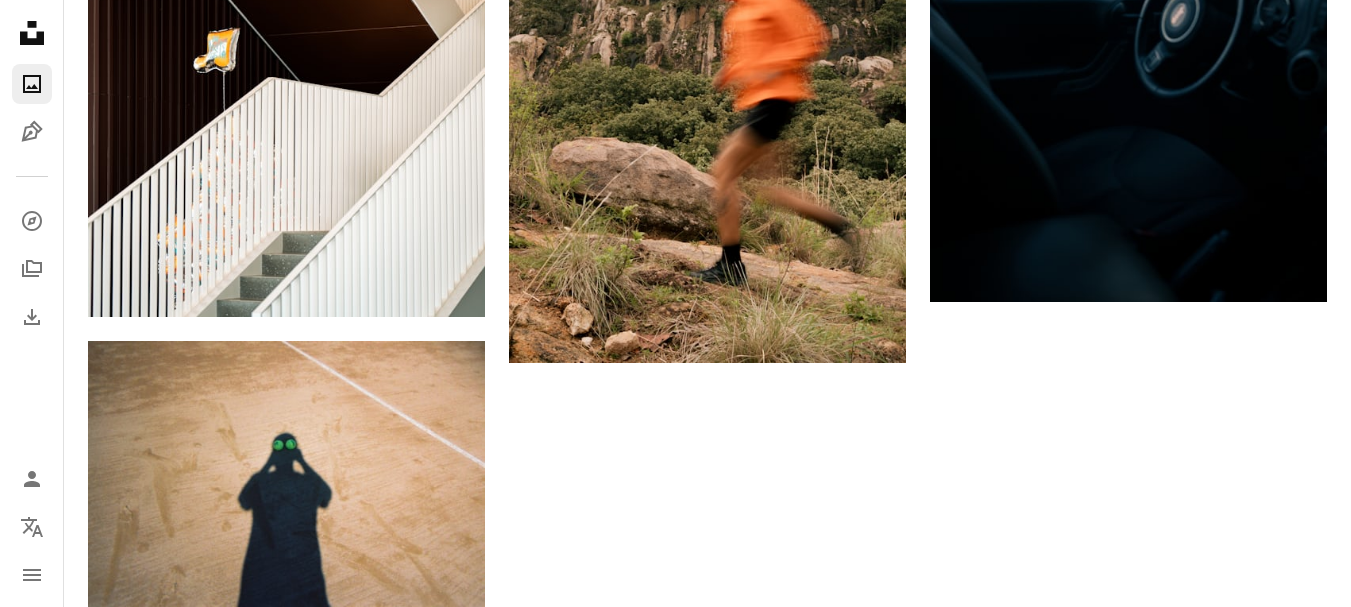 scroll, scrollTop: 0, scrollLeft: 0, axis: both 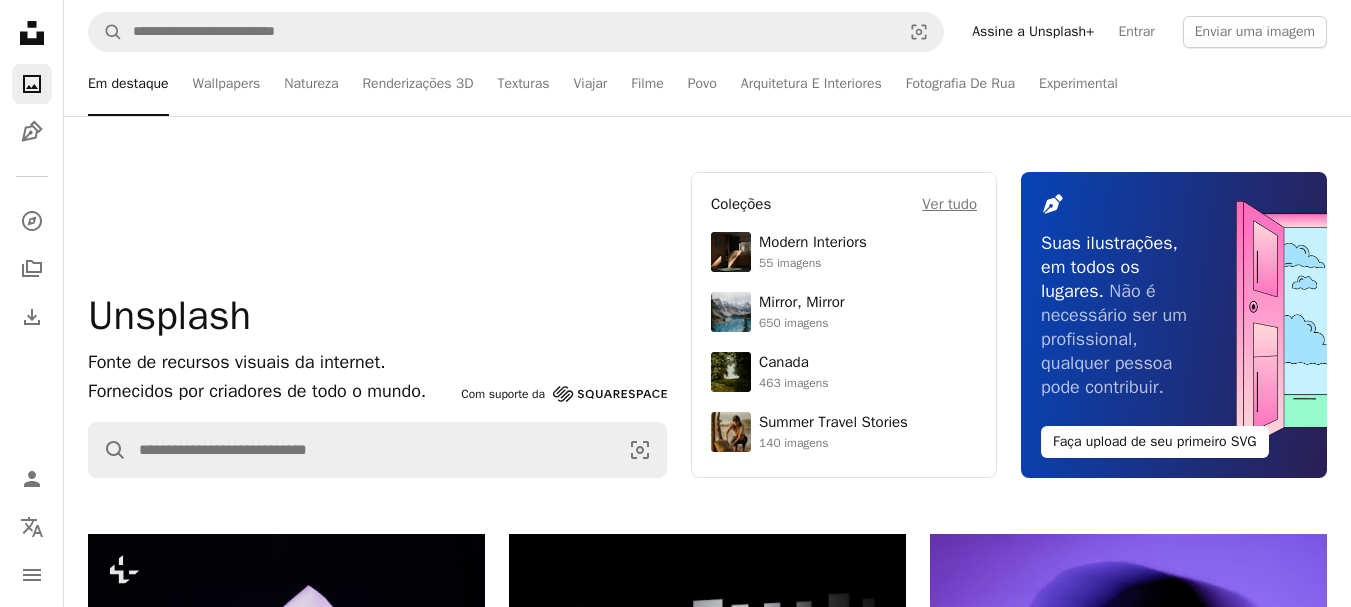 click on "Unsplash Fonte de recursos visuais da internet. Fornecidos por criadores de todo o mundo. Com suporte da  Squarespace A magnifying glass Visual search Coleções Ver tudo Modern Interiors 55 imagens Mirror, Mirror 650 imagens Canada 463 imagens Summer Travel Stories 140 imagens Pen Tool Suas ilustrações, em todos os lugares.   Não é necessário ser um profissional, qualquer pessoa pode contribuir. Faça upload de seu primeiro SVG Coleções Ver tudo Modern Interiors 55 imagens Mirror, Mirror 650 imagens Canada 463 imagens Summer Travel Stories 140 imagens Pen Tool Suas ilustrações, em todos os lugares.   Não é necessário ser um profissional, qualquer pessoa pode contribuir. Faça upload de seu primeiro SVG 4 de julho Dia da Independência fast food Universidade de Columbia inteligência artificial Grã-Bretanha A trend sign Visualizar pesquisas populares Plus sign for Unsplash+ Acesse tudo o que a Unsplash+ tem a oferecer.  Cancele quando quiser. Faça o upgrade para  Unsplash+ Com suporte da" at bounding box center (707, 325) 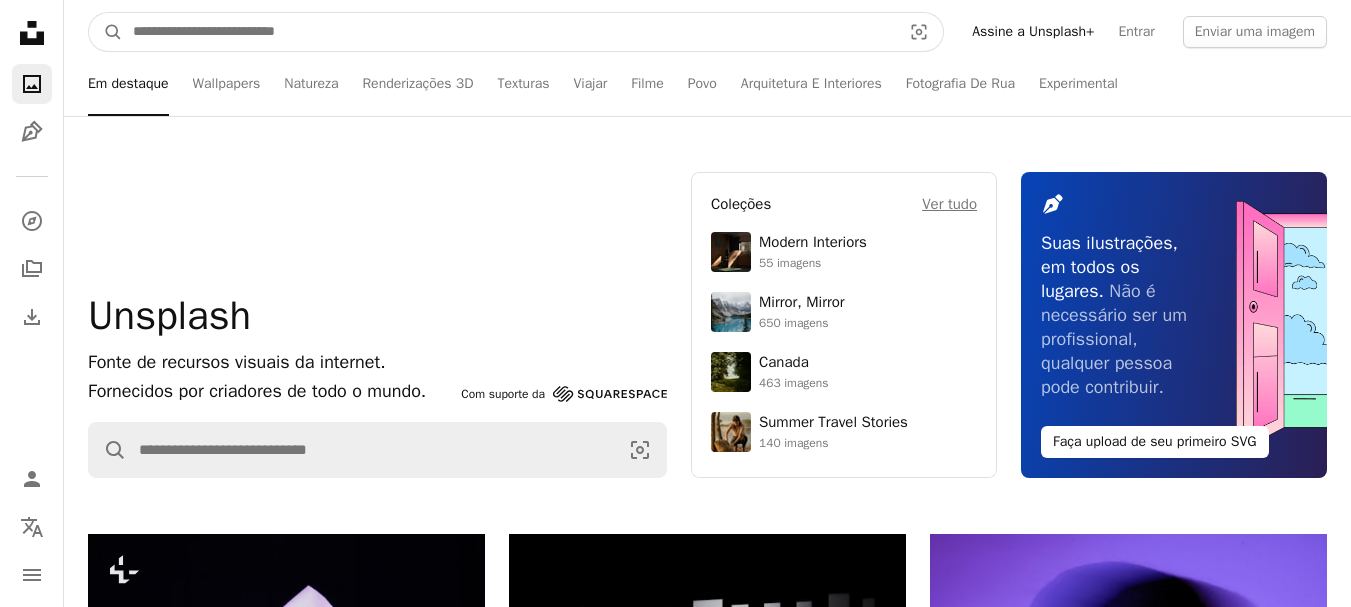 click at bounding box center [509, 32] 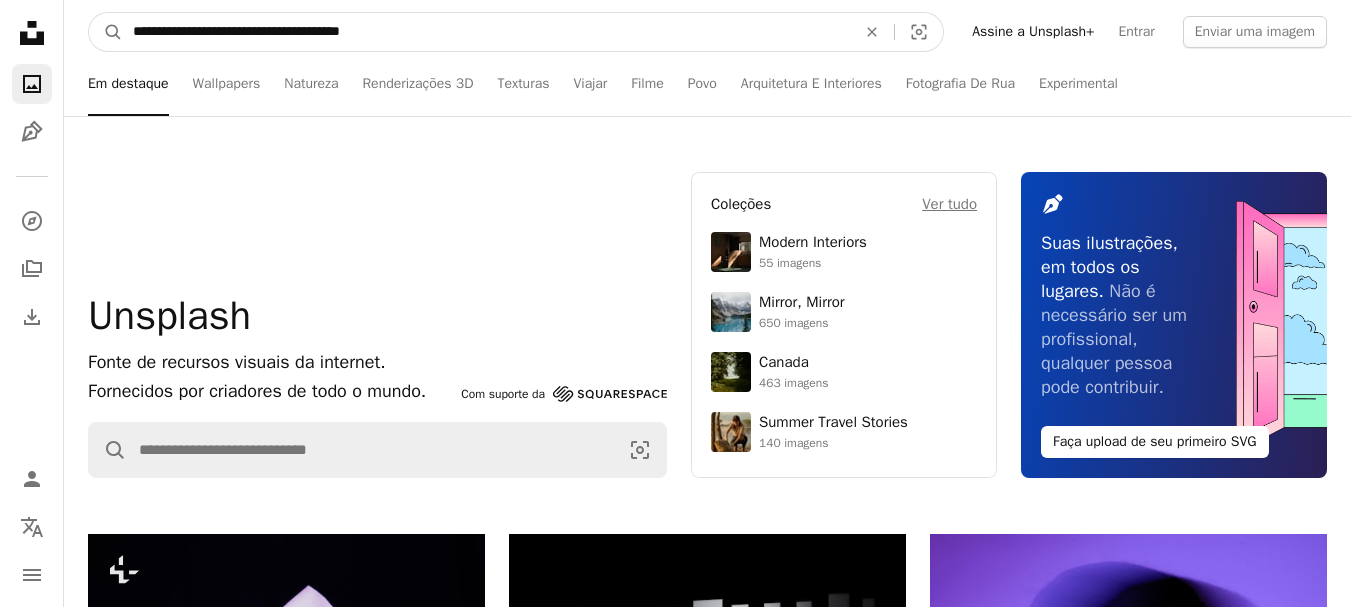 type on "**********" 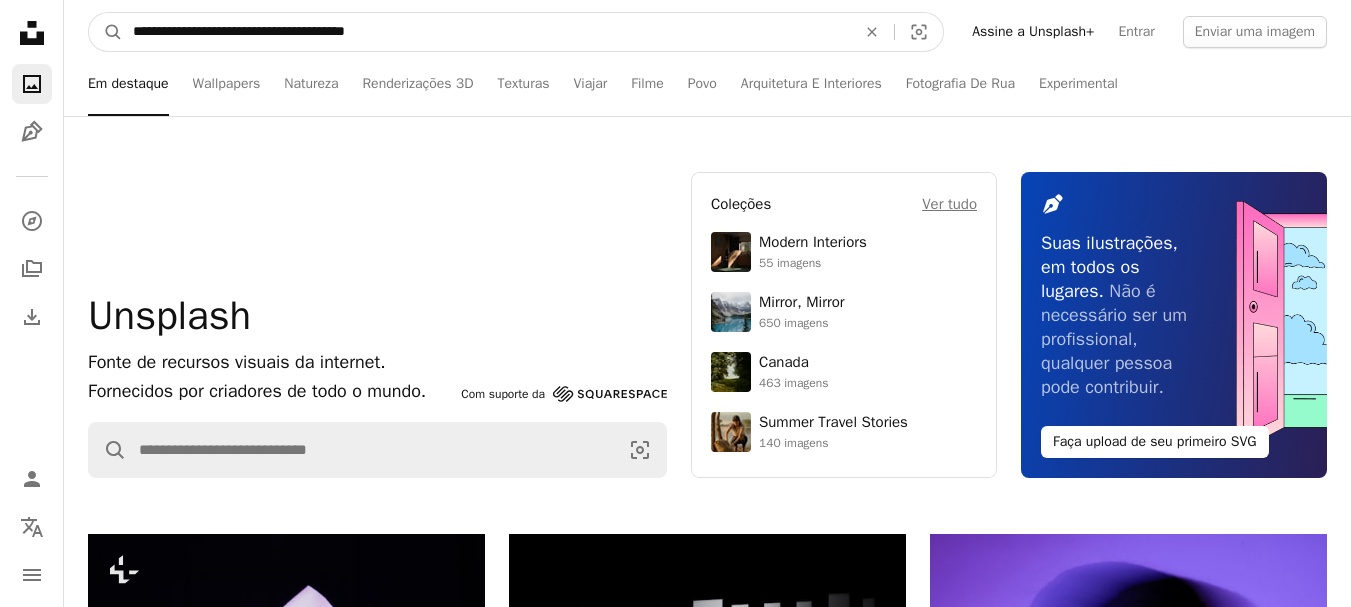 click on "A magnifying glass" at bounding box center (106, 32) 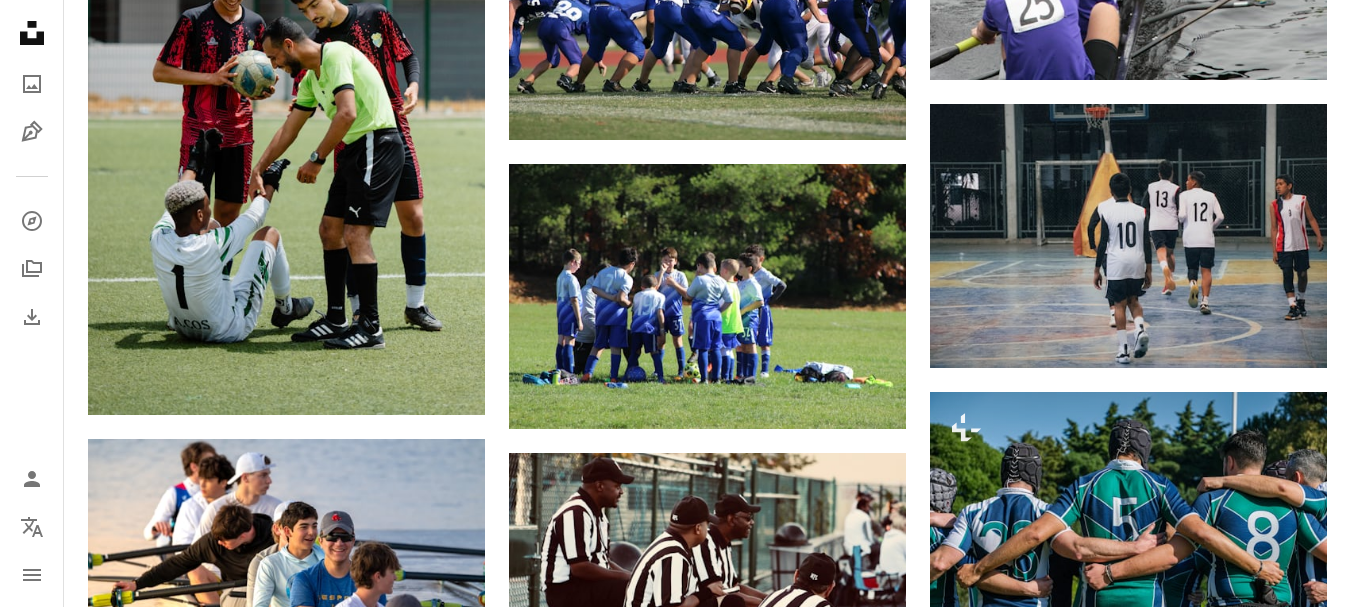 scroll, scrollTop: 0, scrollLeft: 0, axis: both 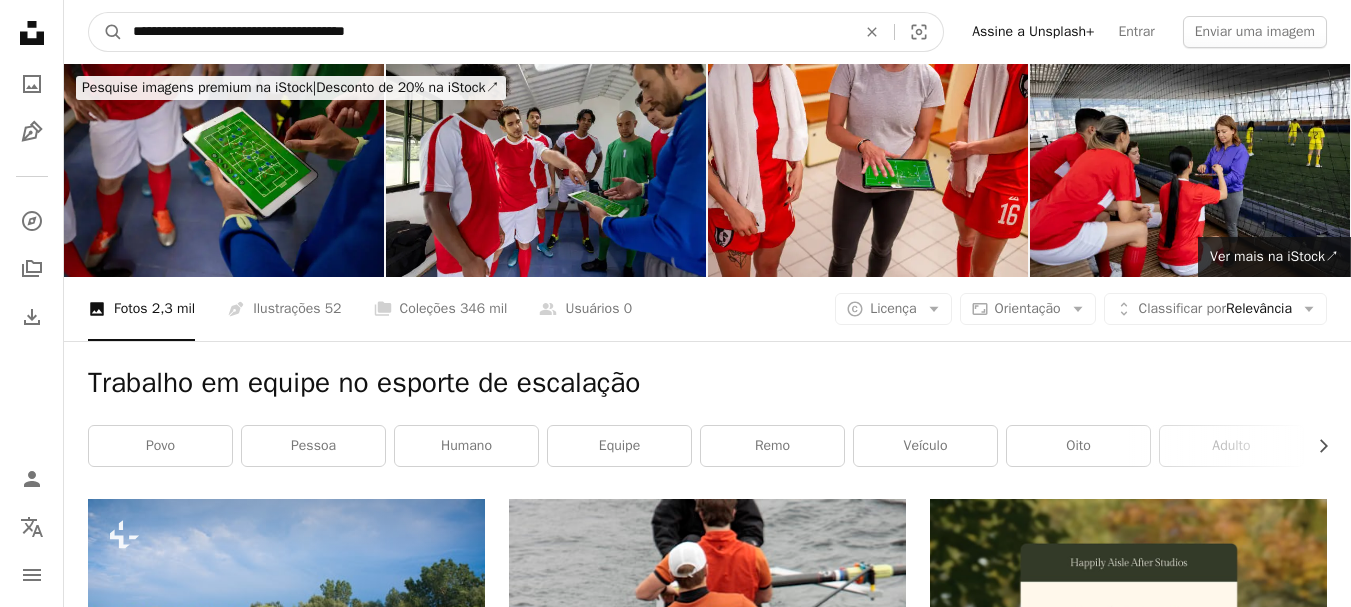 click on "**********" at bounding box center (486, 32) 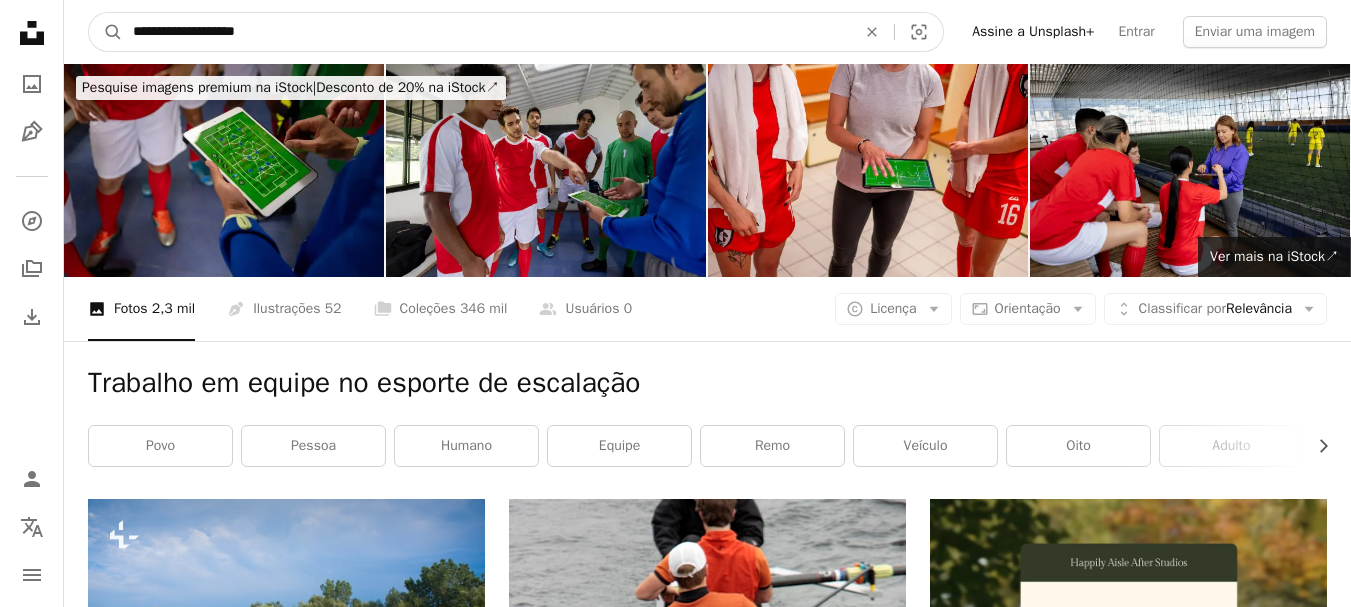 type on "**********" 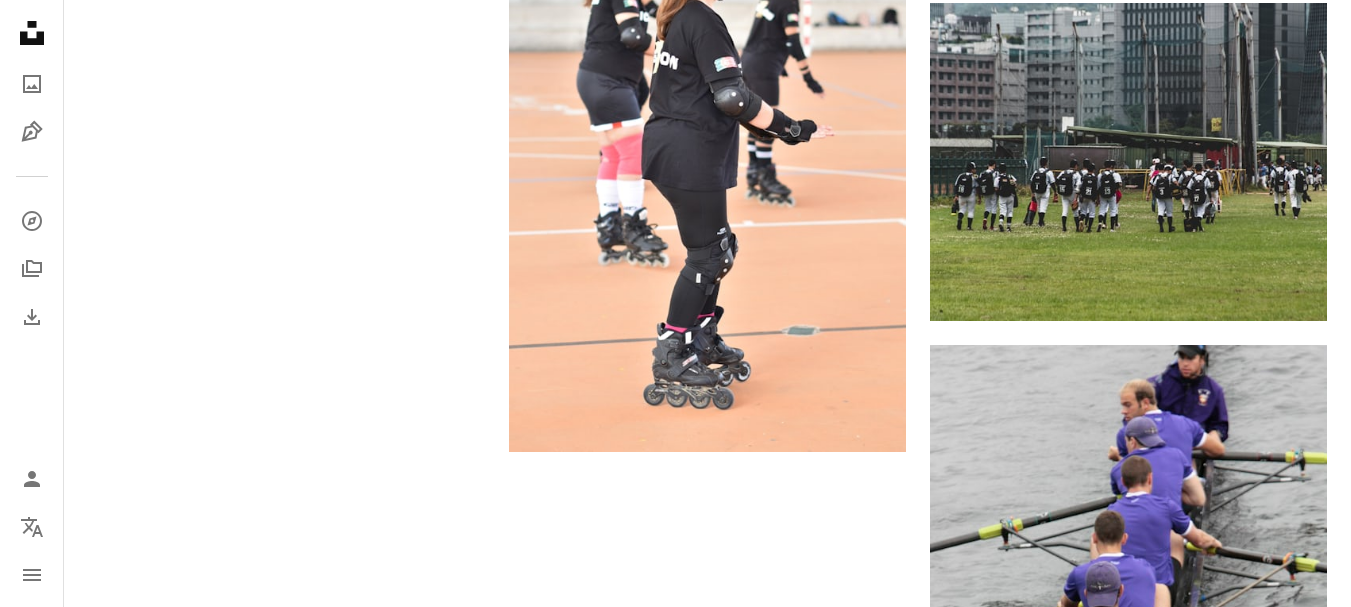 scroll, scrollTop: 0, scrollLeft: 0, axis: both 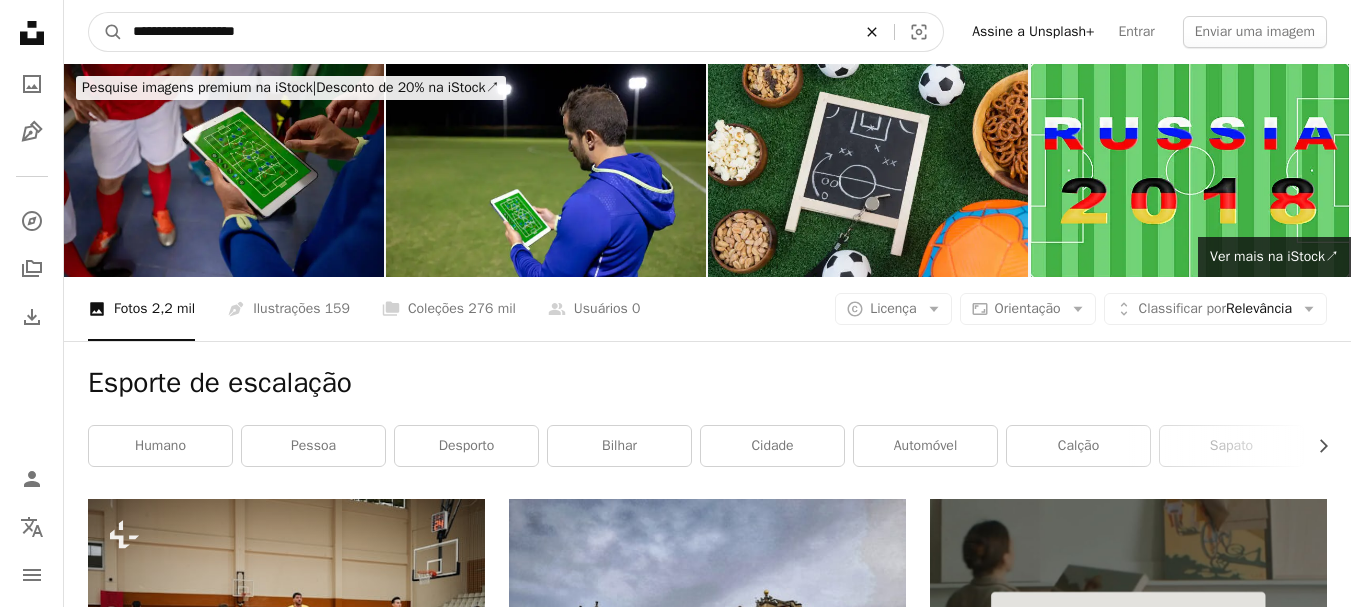 click on "An X shape" 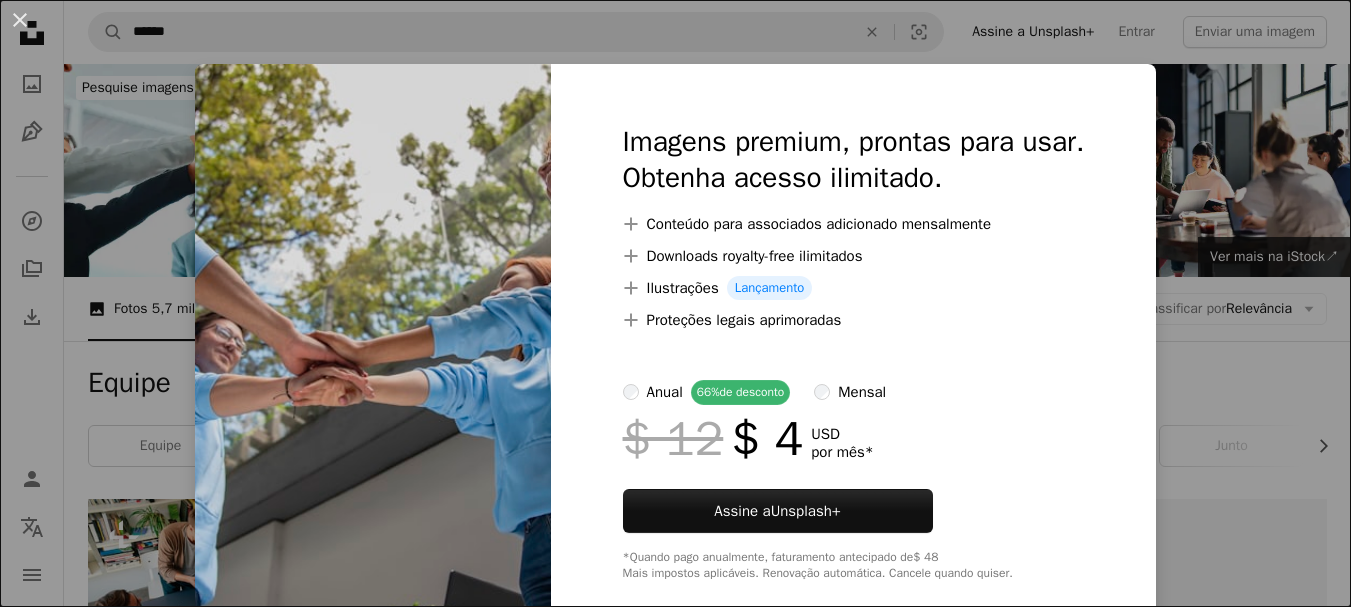 scroll, scrollTop: 1847, scrollLeft: 0, axis: vertical 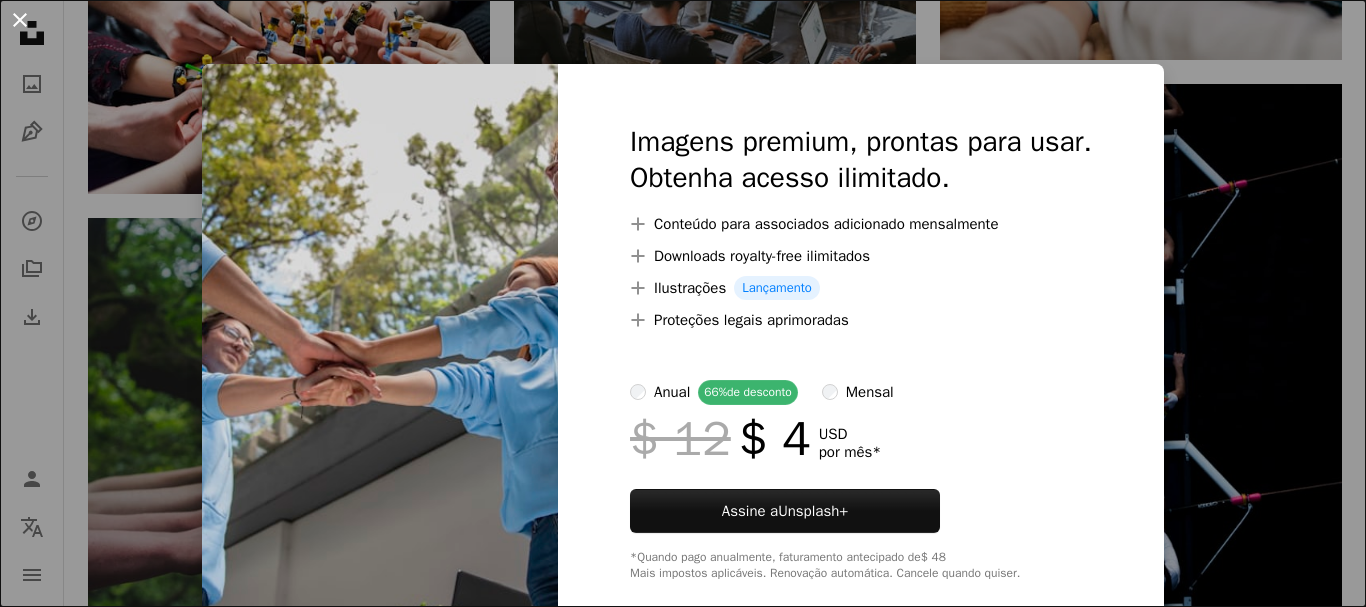 click on "An X shape" at bounding box center (20, 20) 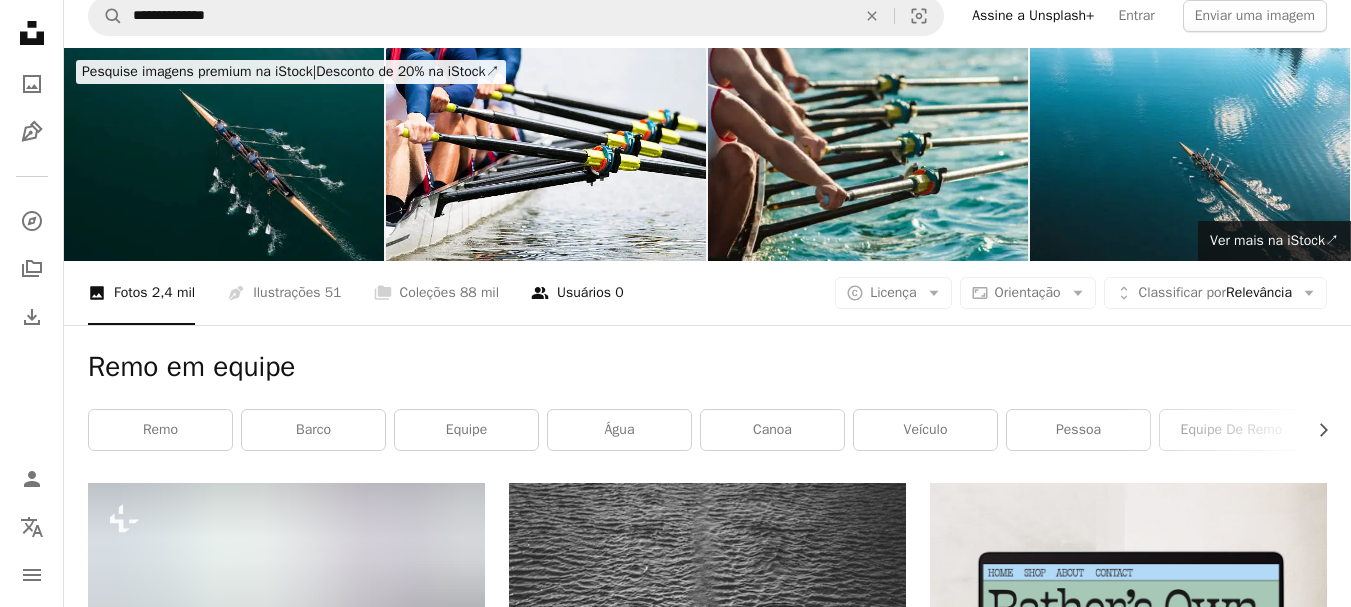 scroll, scrollTop: 0, scrollLeft: 0, axis: both 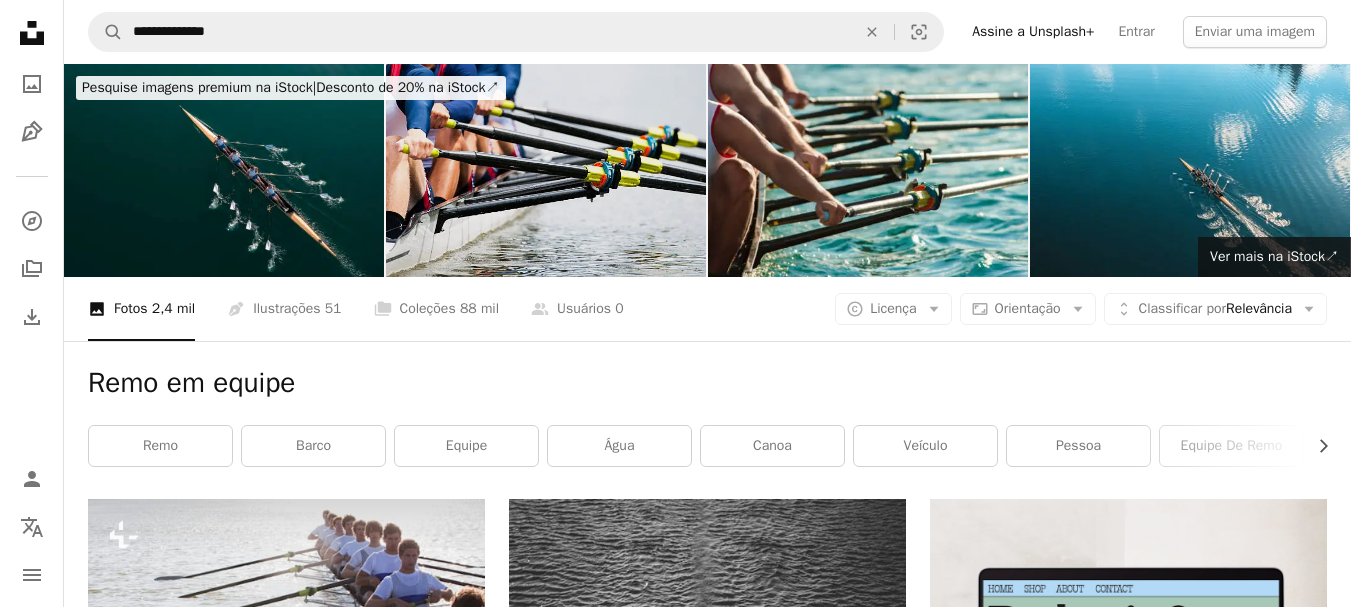 click at bounding box center (546, 170) 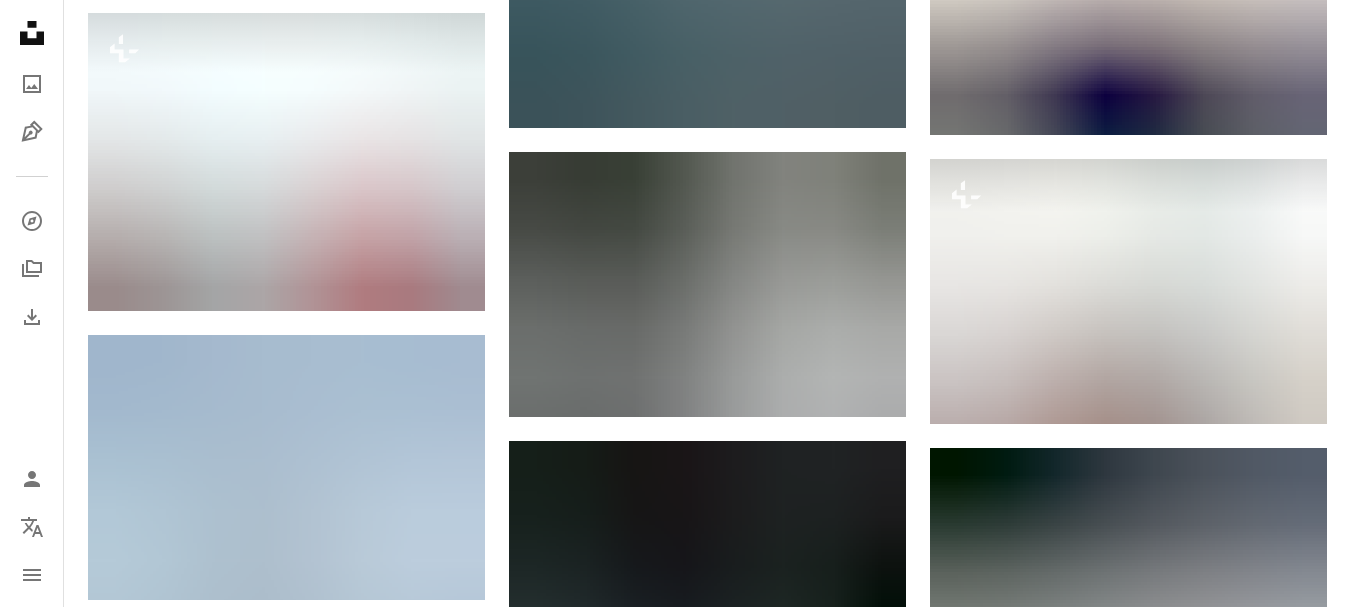 scroll, scrollTop: 16593, scrollLeft: 0, axis: vertical 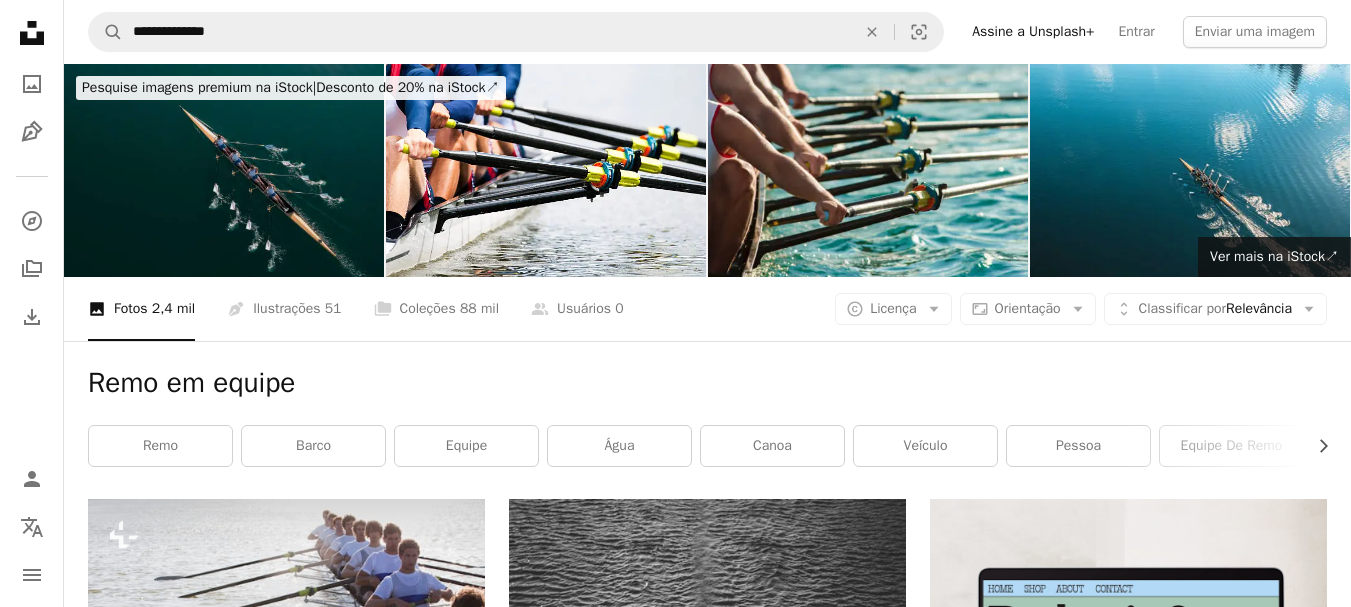 click at bounding box center [224, 170] 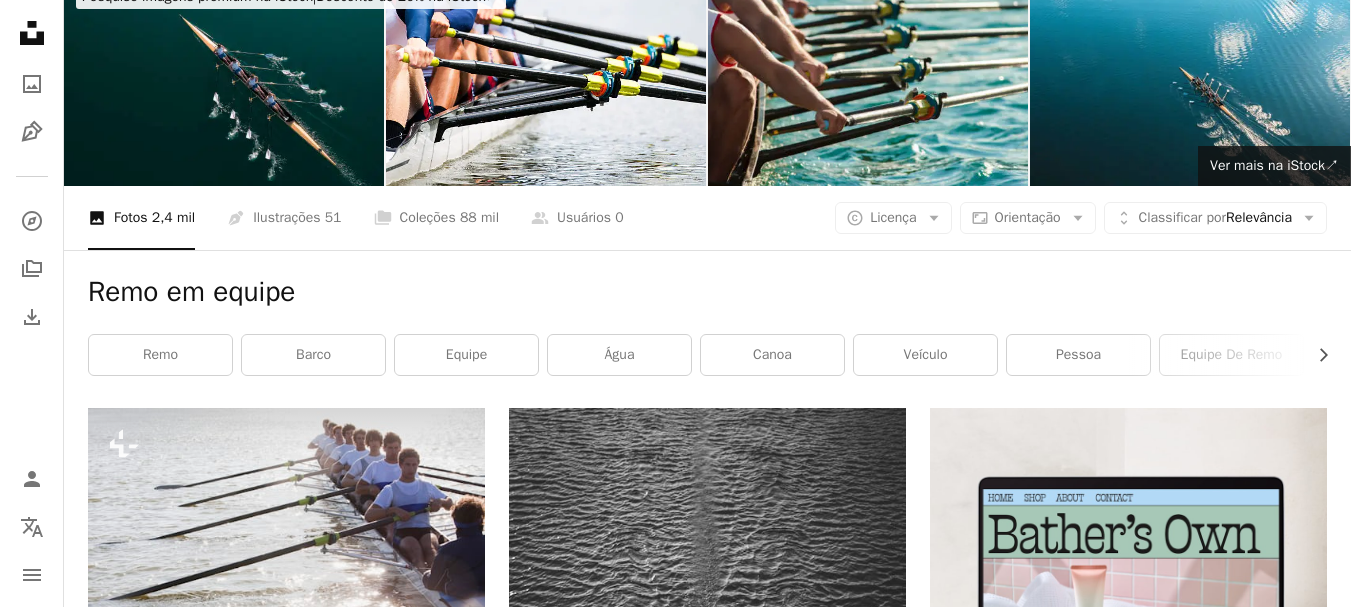 scroll, scrollTop: 73, scrollLeft: 0, axis: vertical 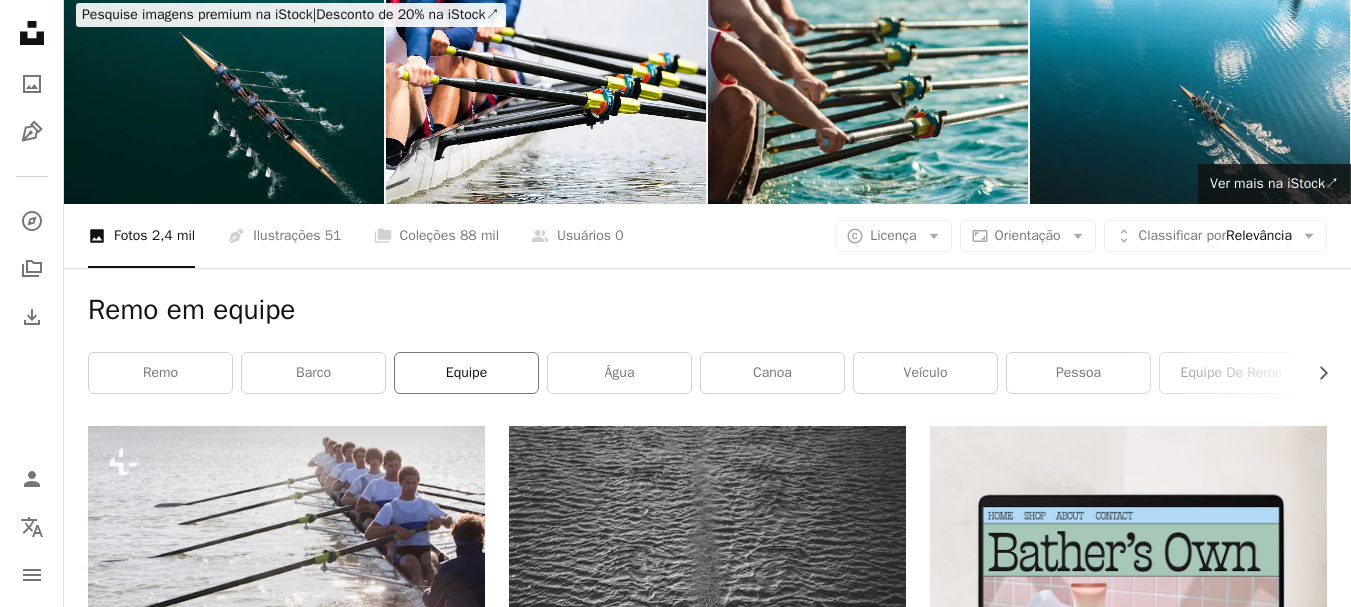 click on "Equipe" at bounding box center (466, 373) 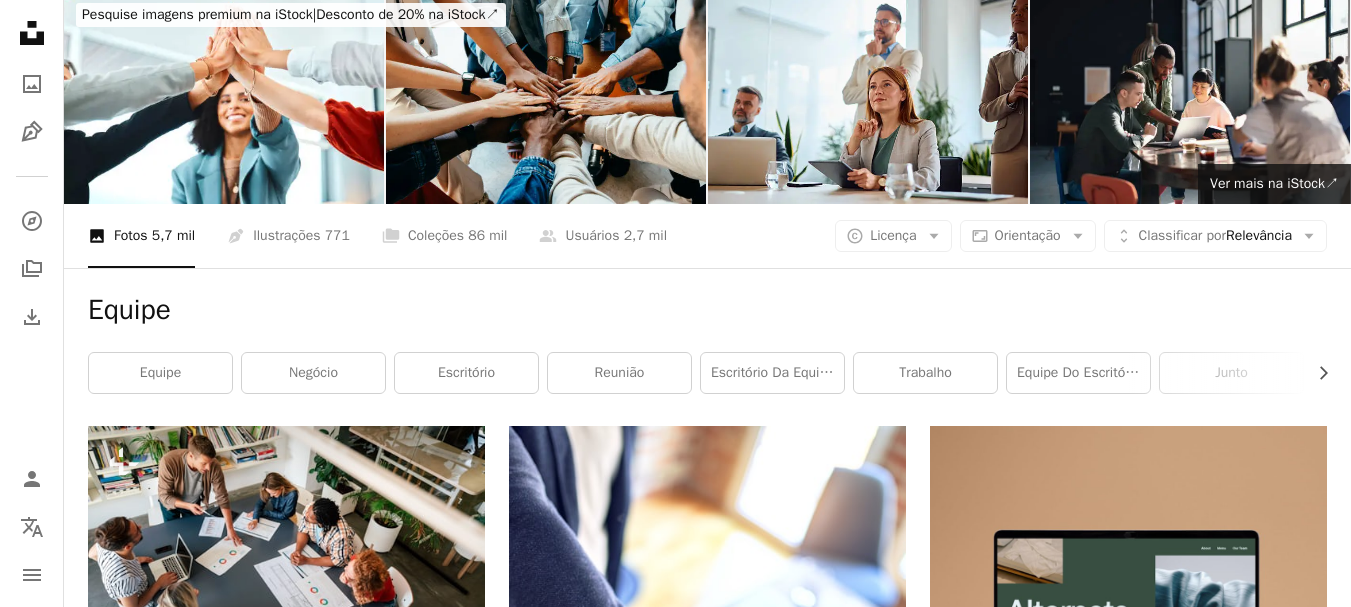 scroll, scrollTop: 0, scrollLeft: 0, axis: both 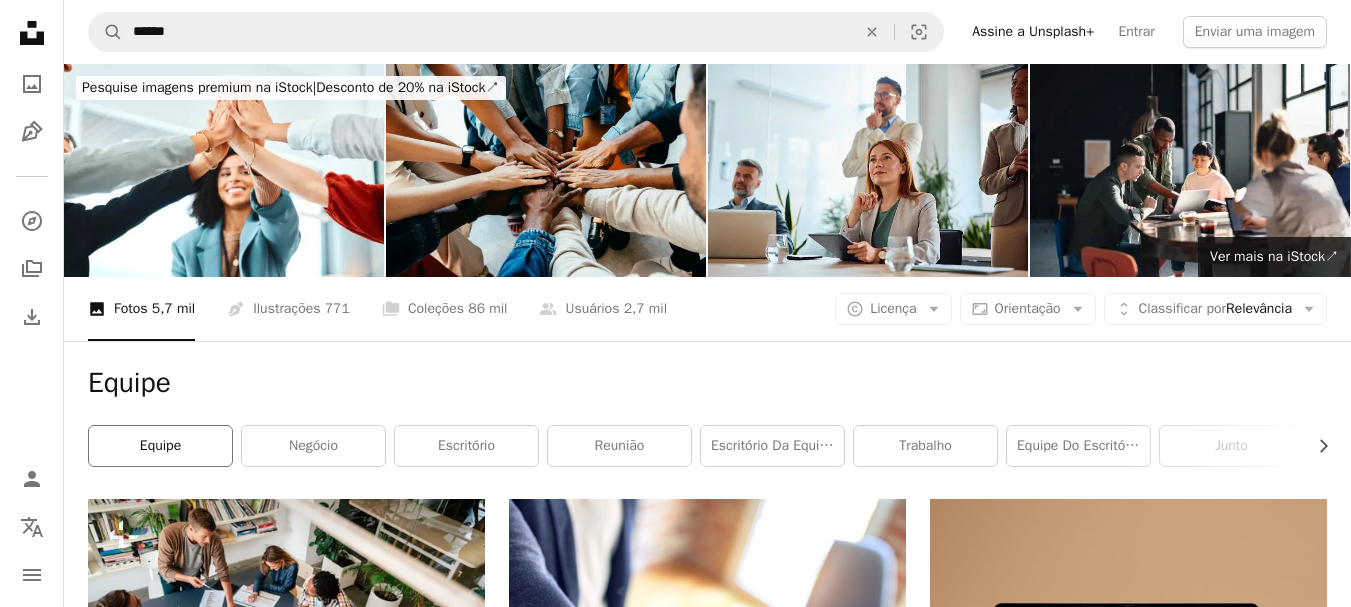 click on "Equipe" at bounding box center (160, 446) 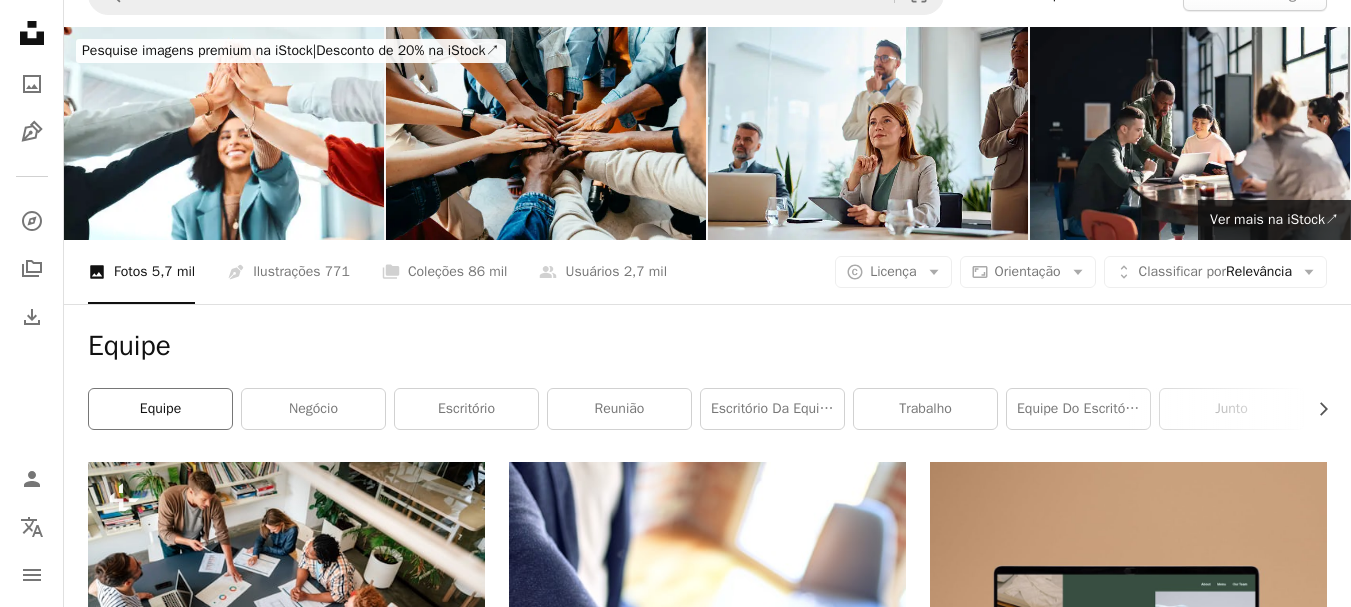 scroll, scrollTop: 0, scrollLeft: 0, axis: both 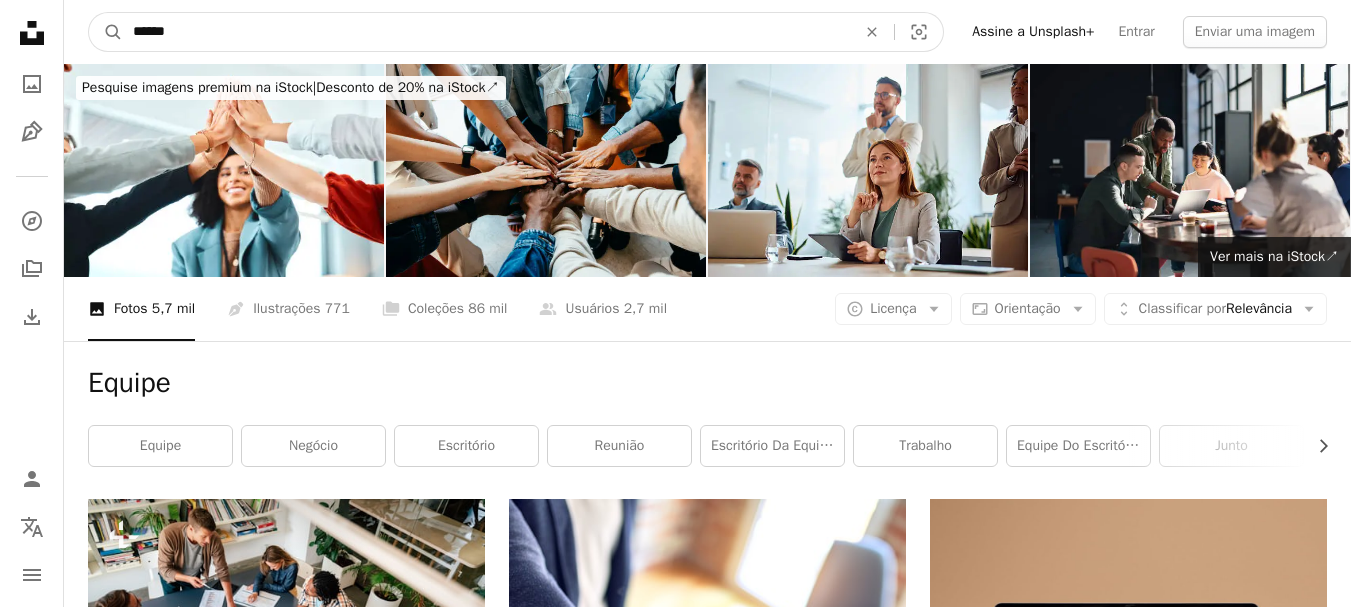 click on "******" at bounding box center [486, 32] 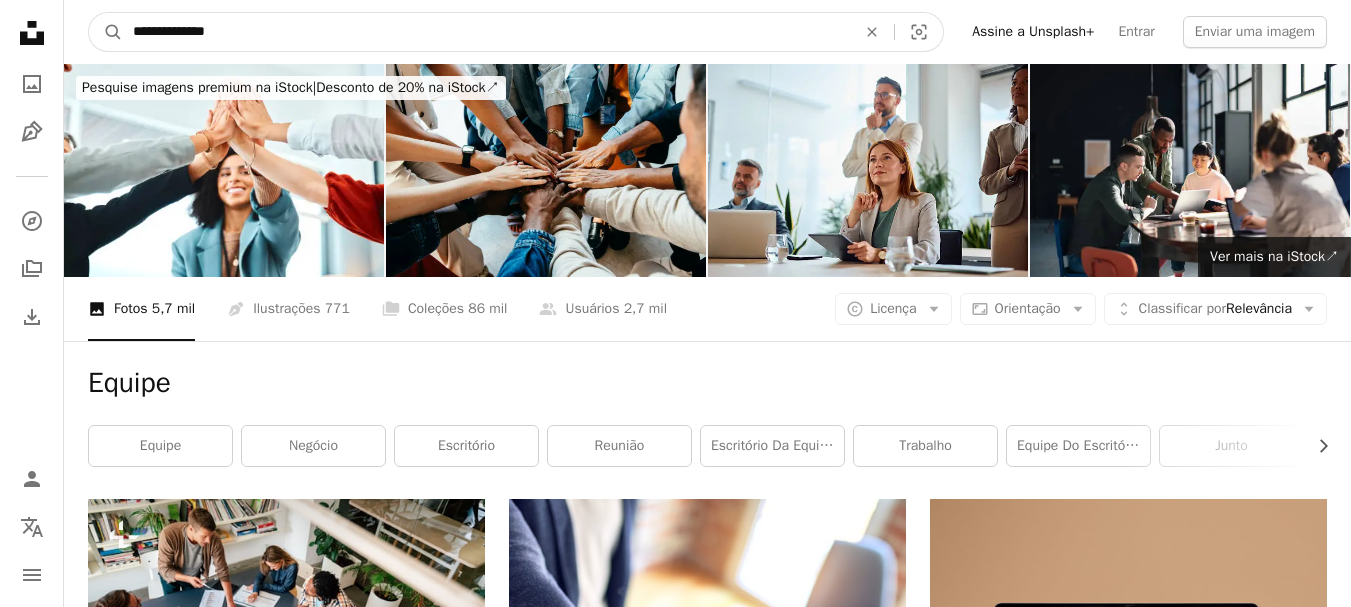 type on "**********" 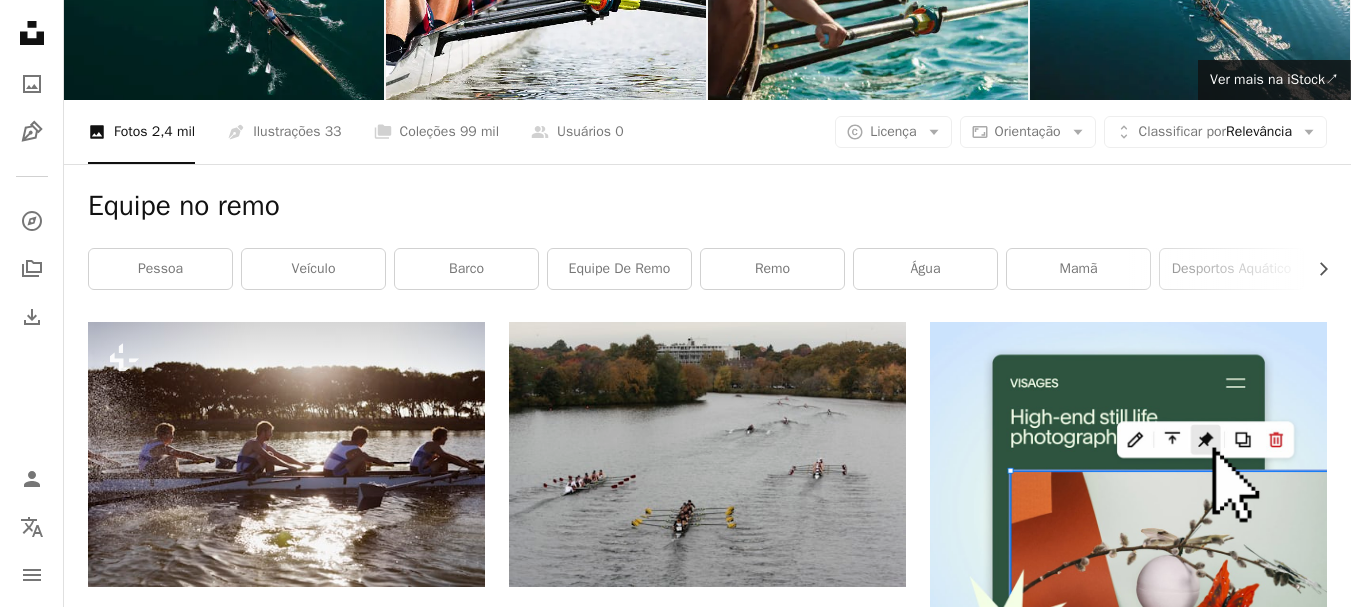 scroll, scrollTop: 0, scrollLeft: 0, axis: both 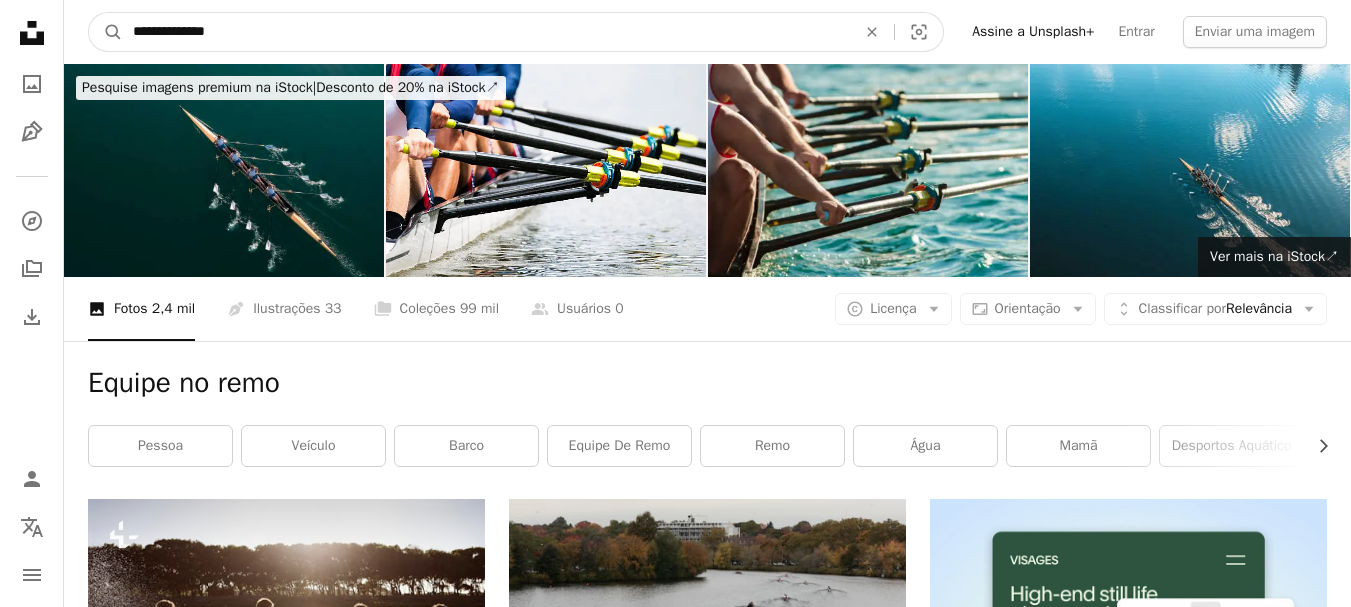 click on "**********" at bounding box center [486, 32] 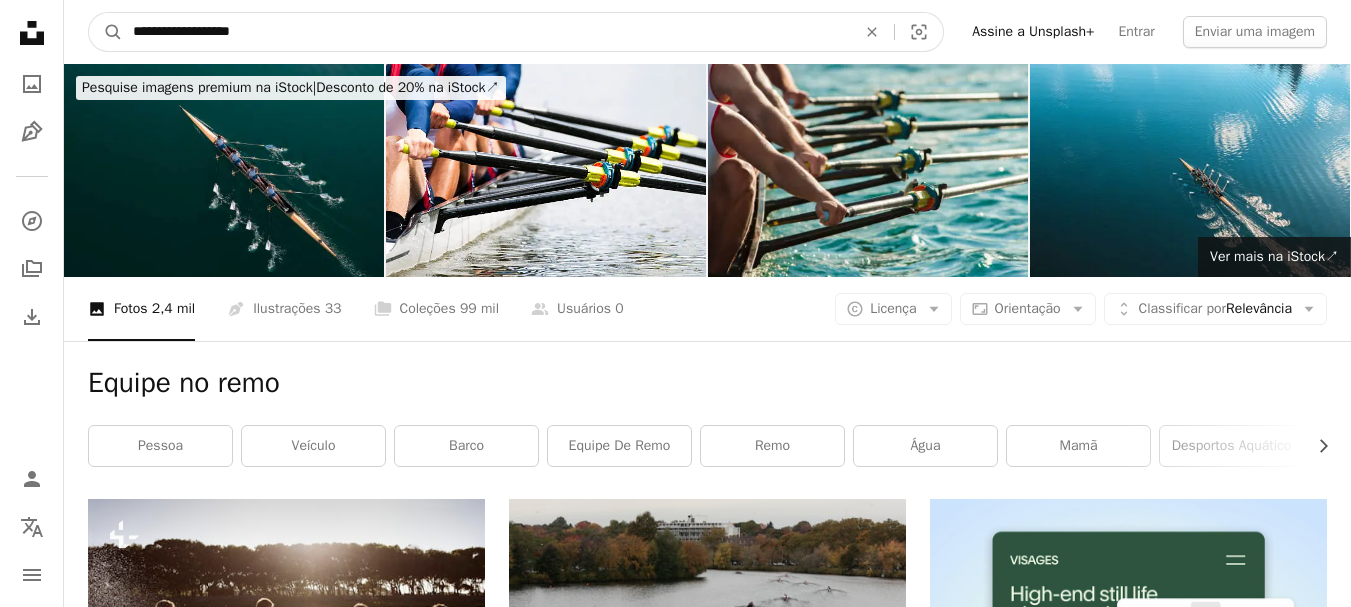 type on "**********" 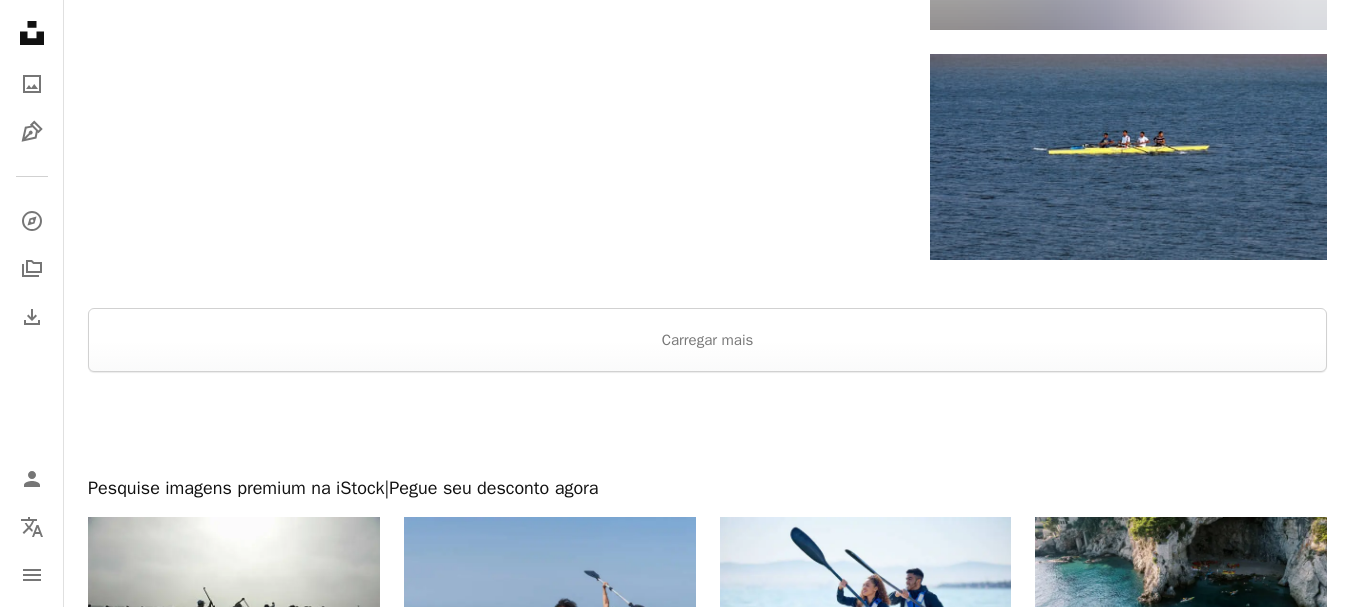 scroll, scrollTop: 2880, scrollLeft: 0, axis: vertical 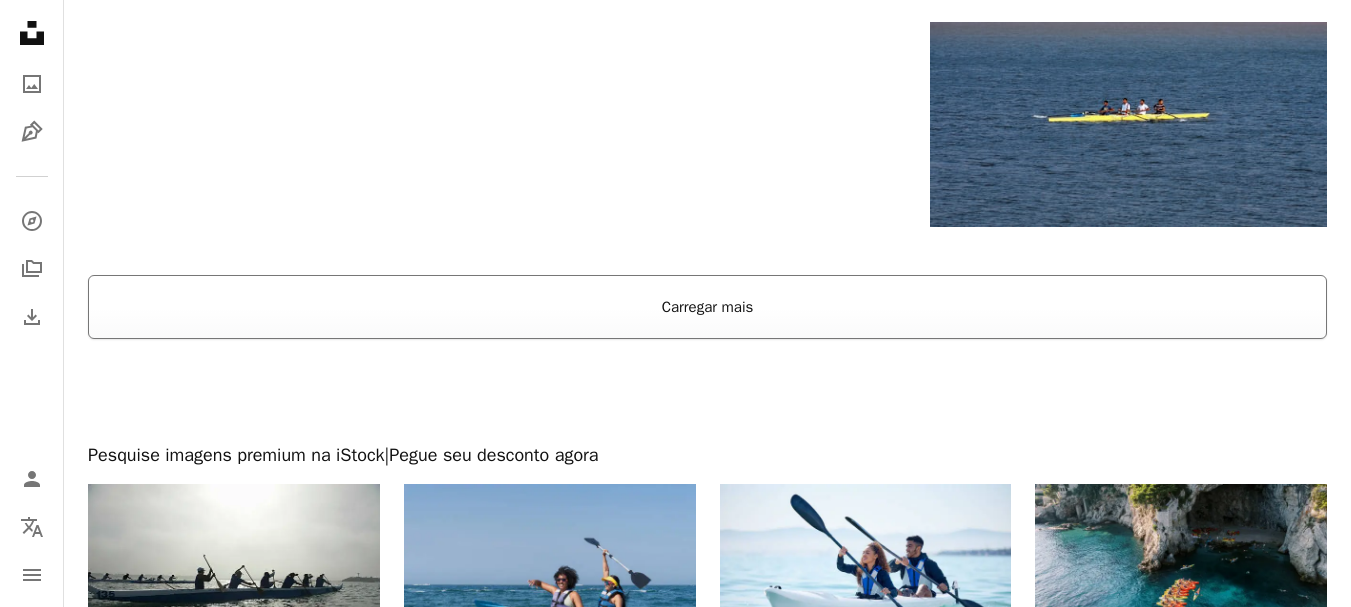 click on "Carregar mais" at bounding box center (707, 307) 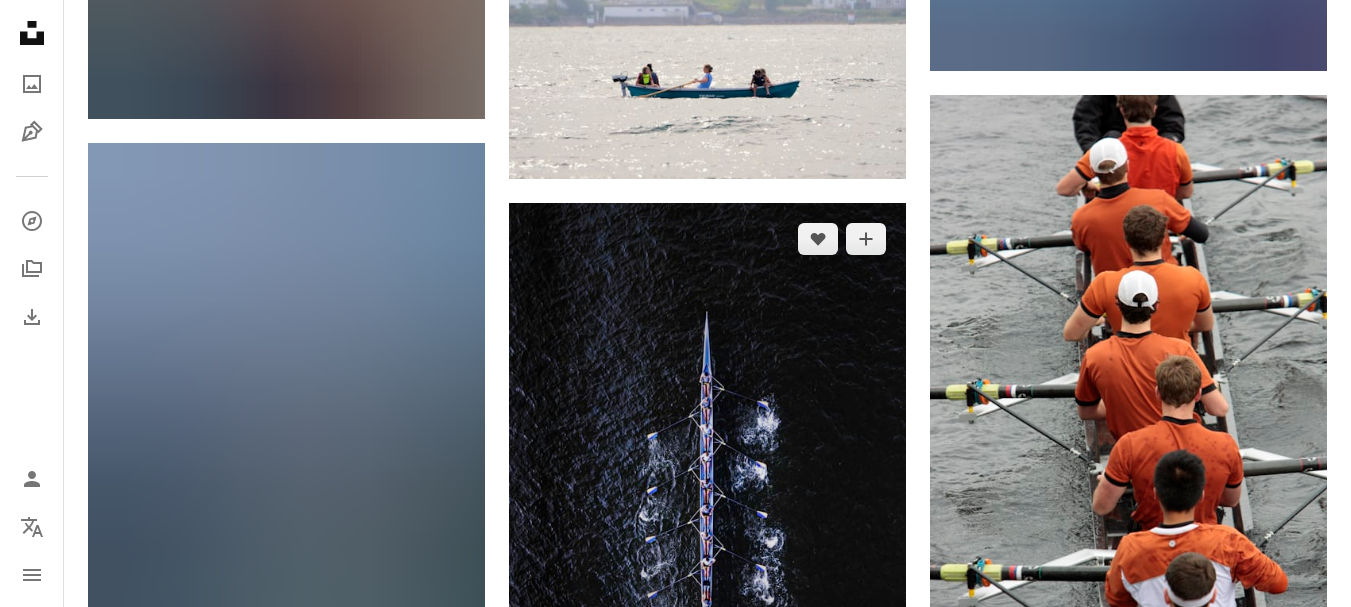 scroll, scrollTop: 0, scrollLeft: 0, axis: both 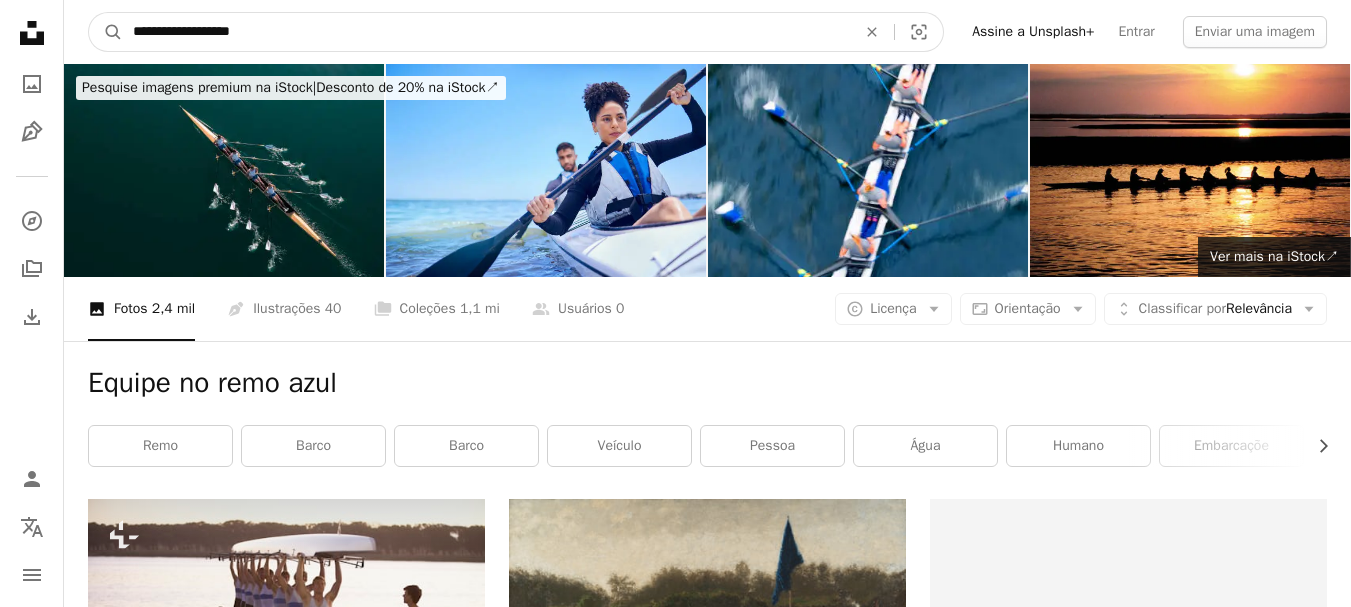 click on "**********" at bounding box center [486, 32] 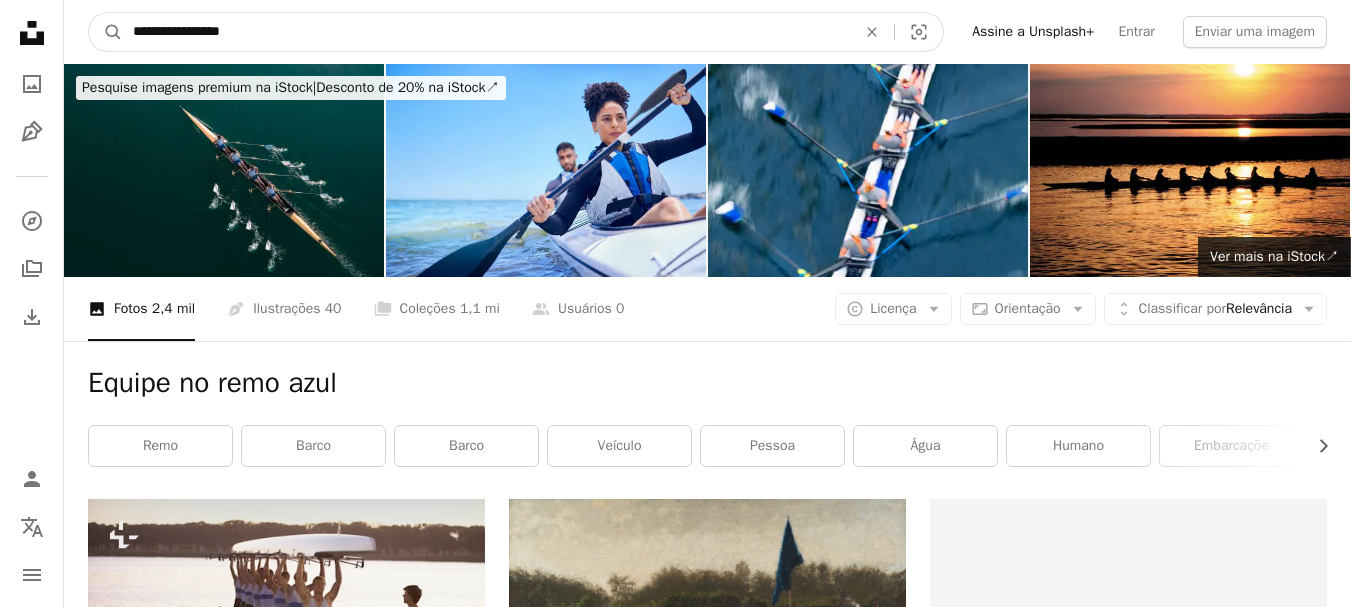 type on "**********" 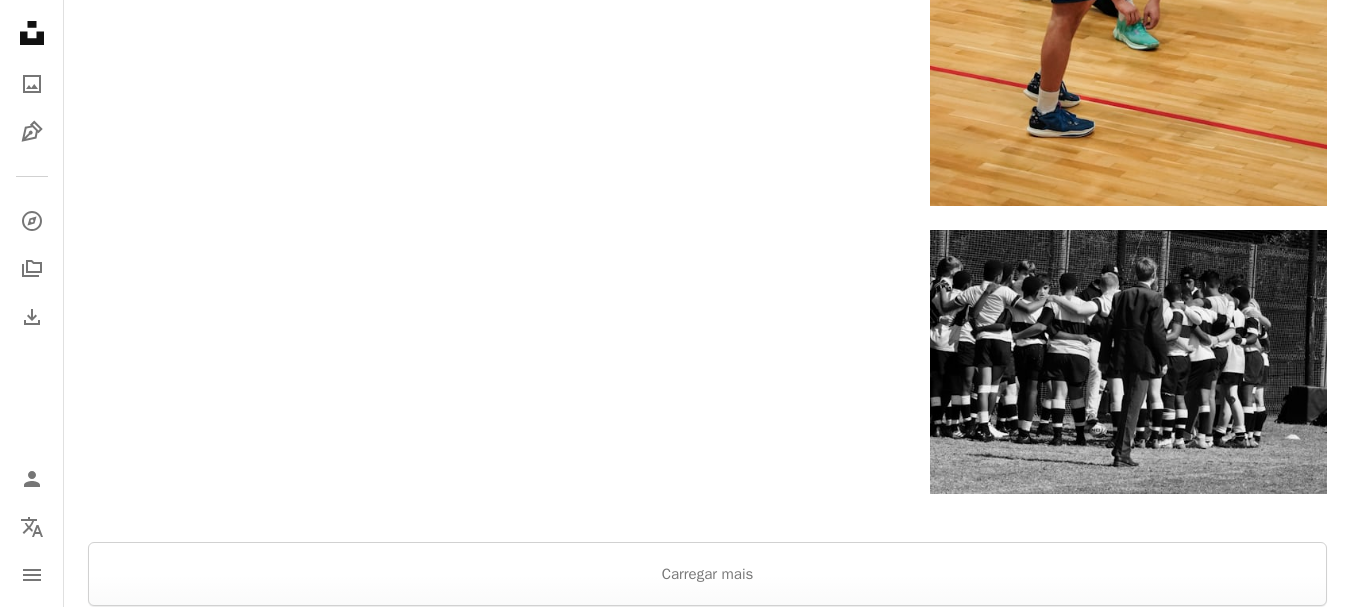 scroll, scrollTop: 2580, scrollLeft: 0, axis: vertical 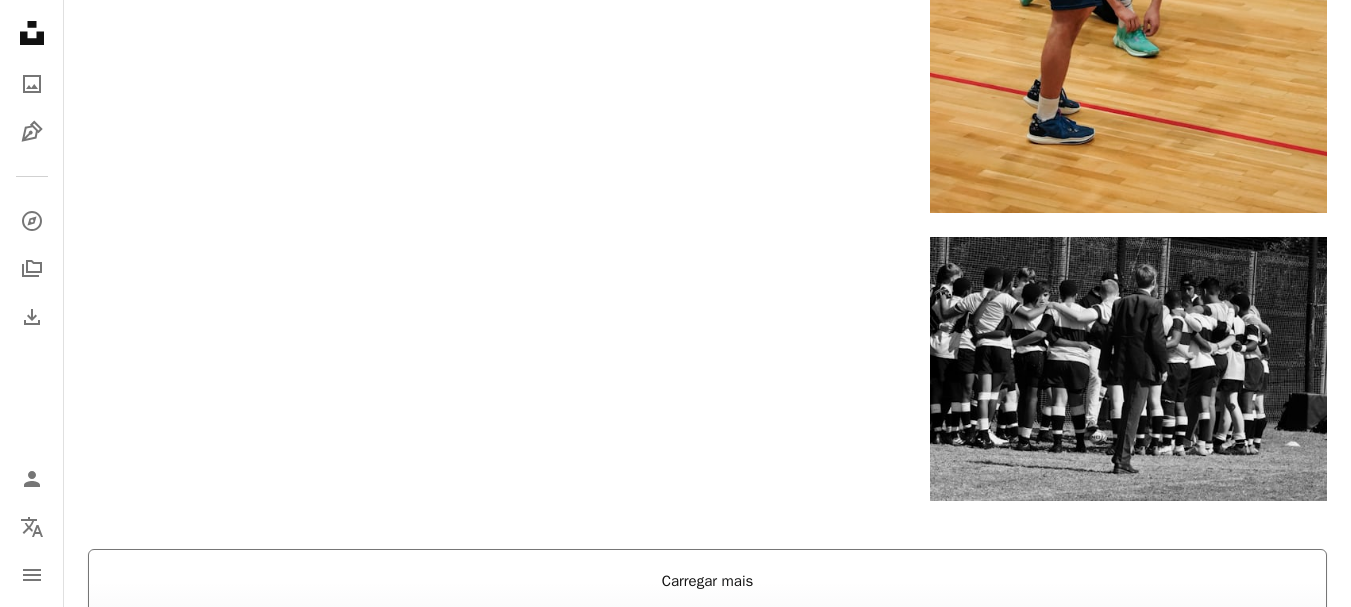 click on "Carregar mais" at bounding box center [707, 581] 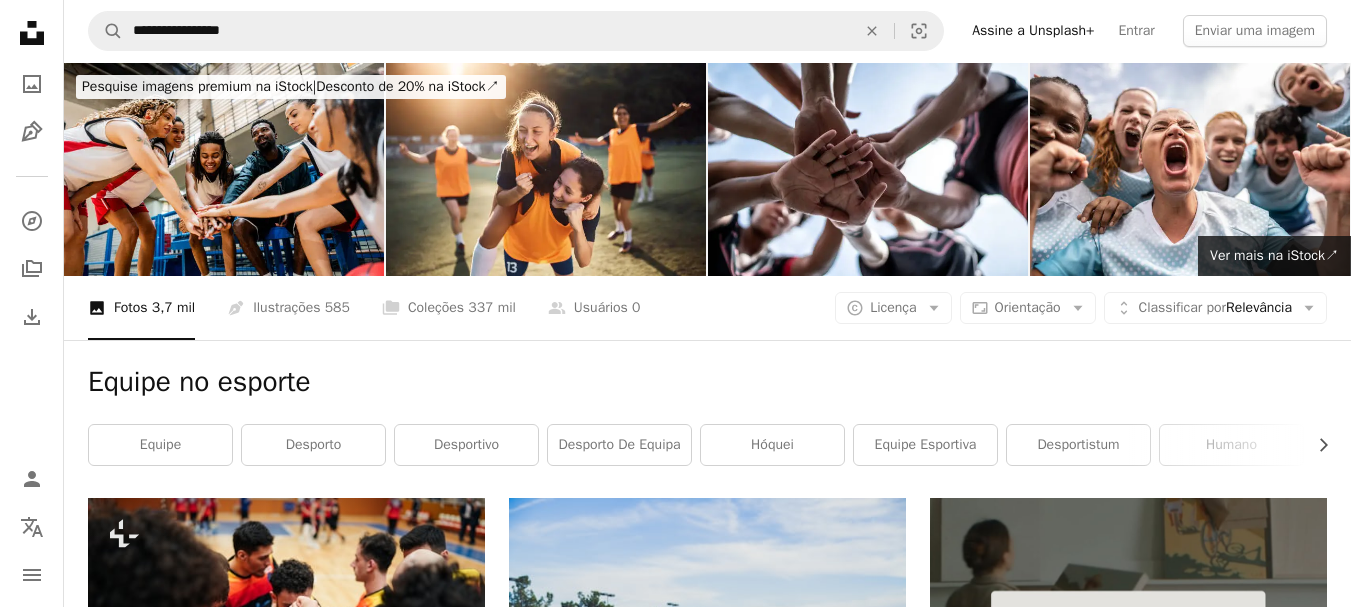 scroll, scrollTop: 0, scrollLeft: 0, axis: both 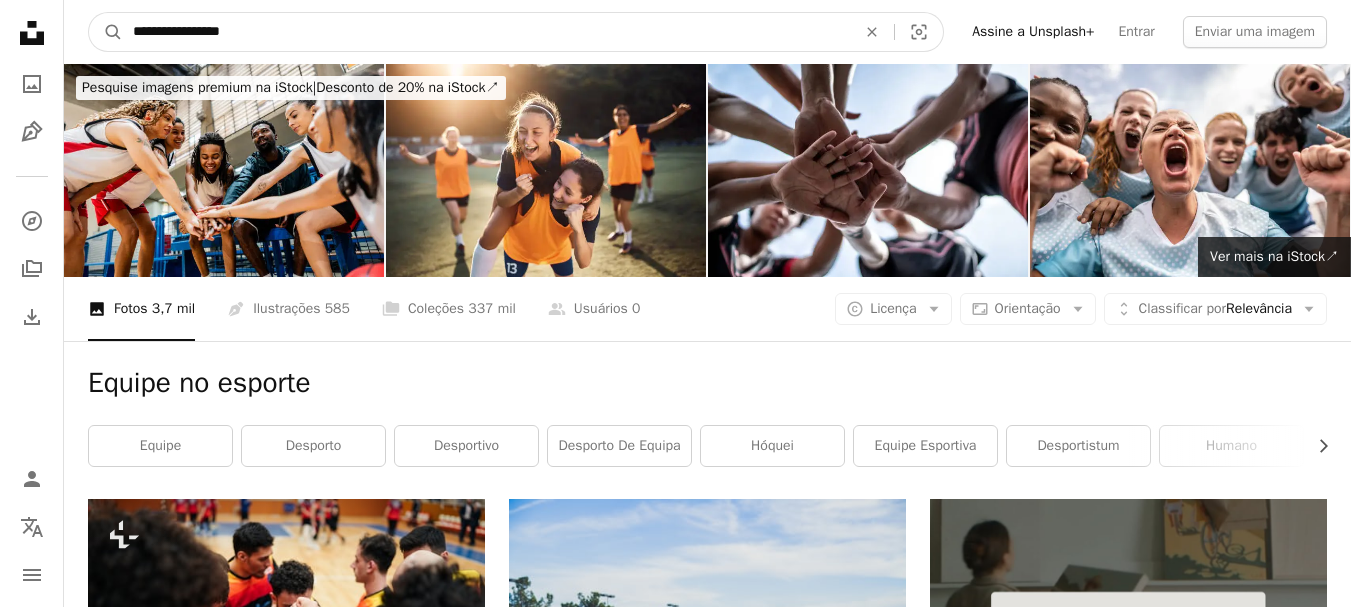 click on "**********" at bounding box center [486, 32] 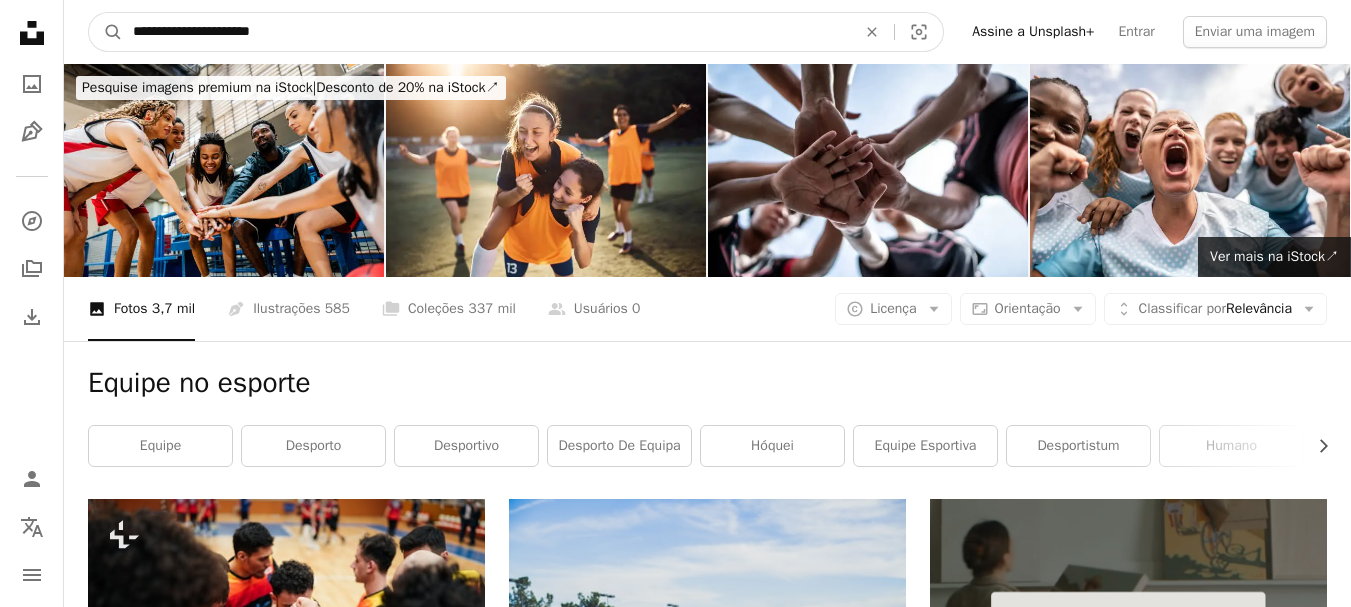 type on "**********" 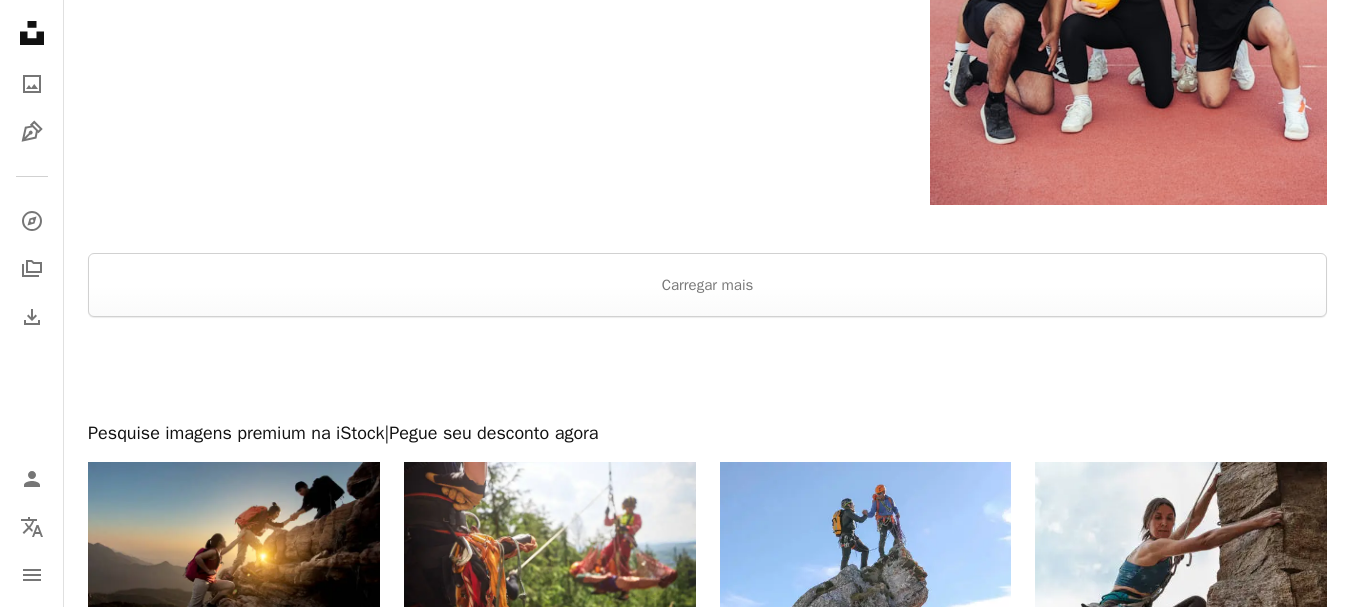 scroll, scrollTop: 3413, scrollLeft: 0, axis: vertical 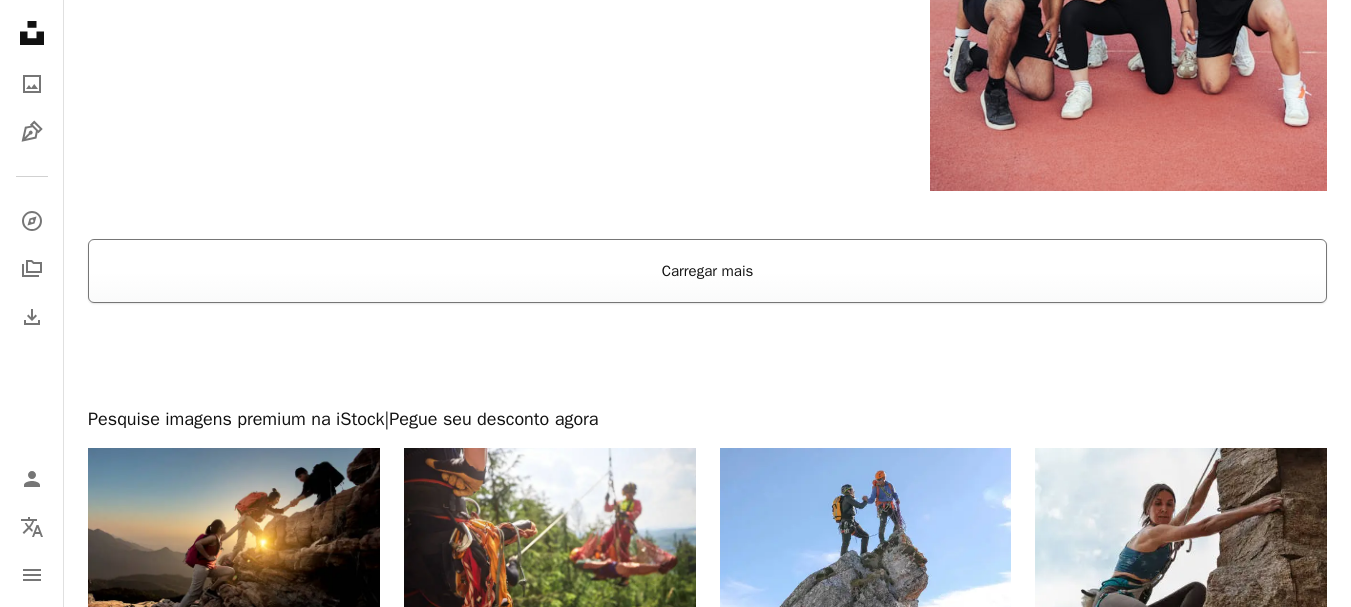 click on "Carregar mais" at bounding box center [707, 271] 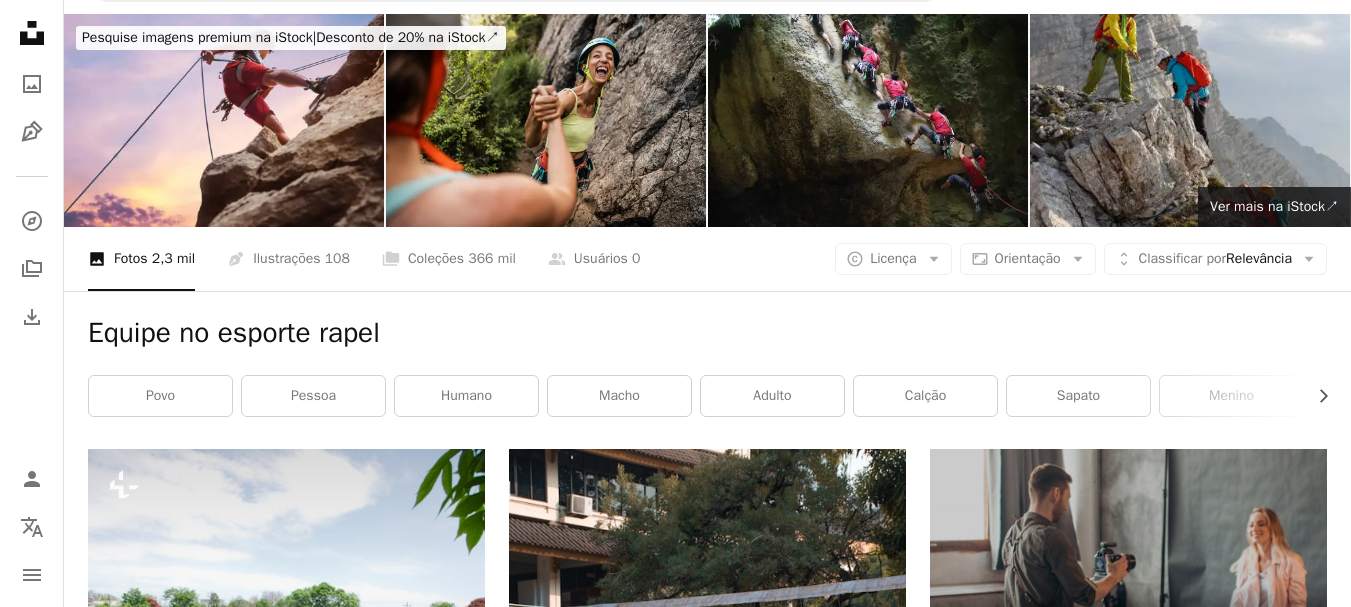 scroll, scrollTop: 0, scrollLeft: 0, axis: both 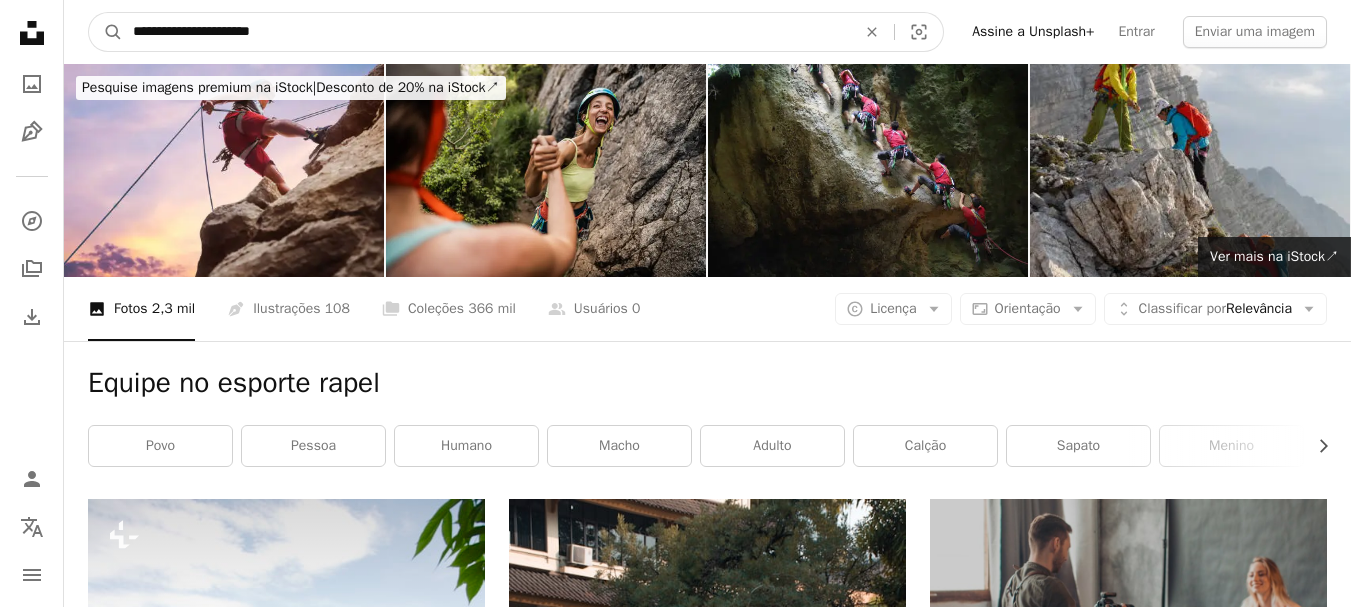 drag, startPoint x: 249, startPoint y: 33, endPoint x: 0, endPoint y: -43, distance: 260.34015 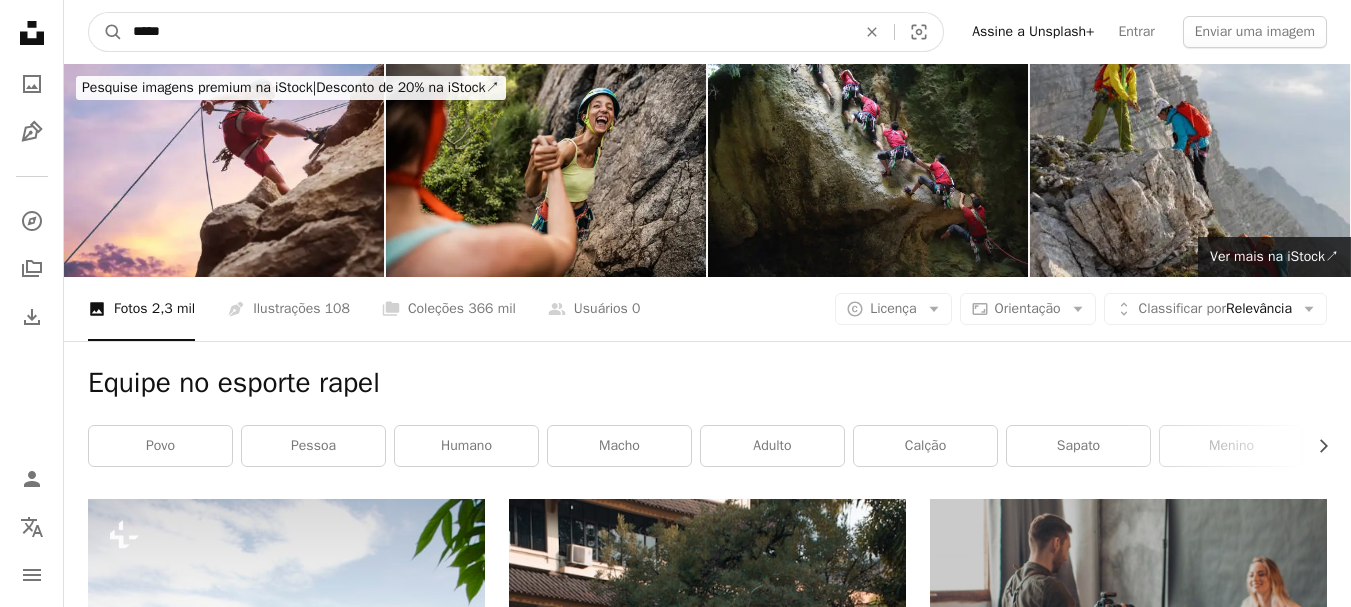 type on "*****" 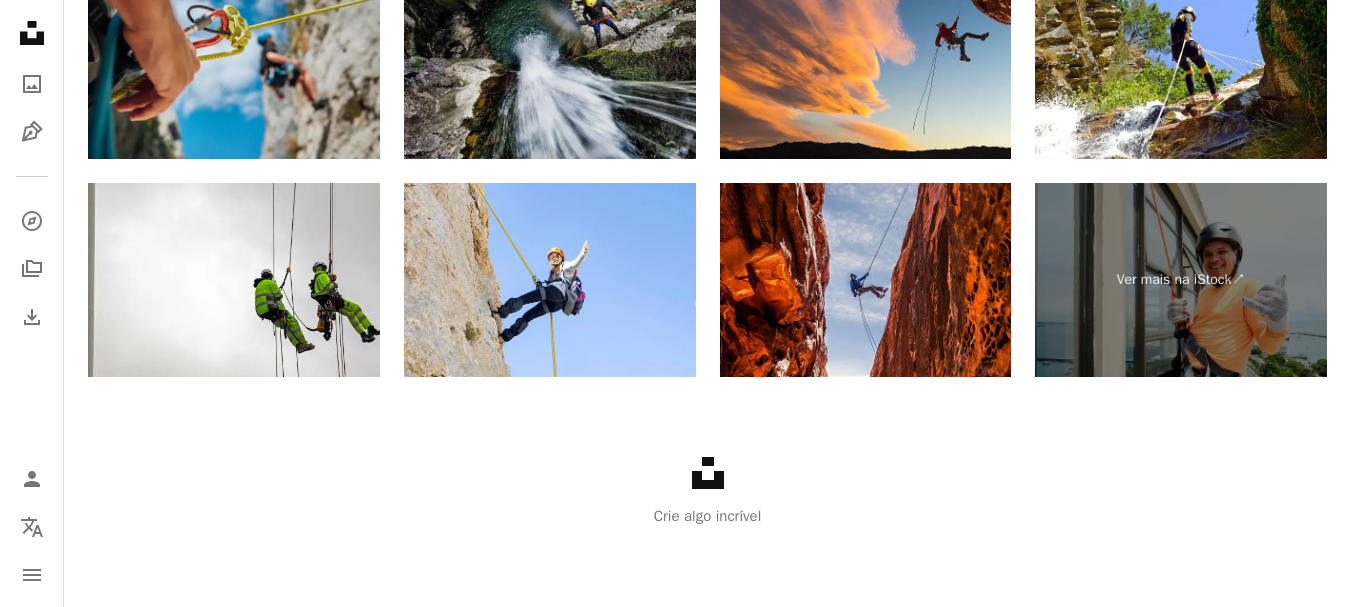 scroll, scrollTop: 0, scrollLeft: 0, axis: both 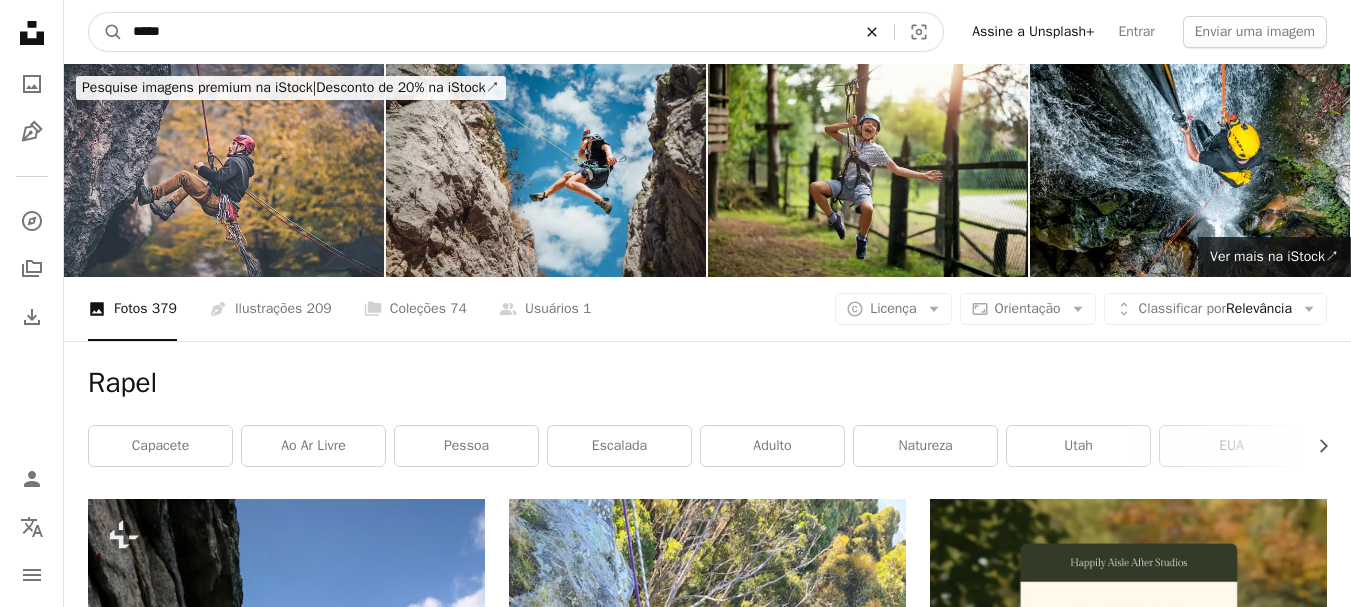 click on "An X shape" 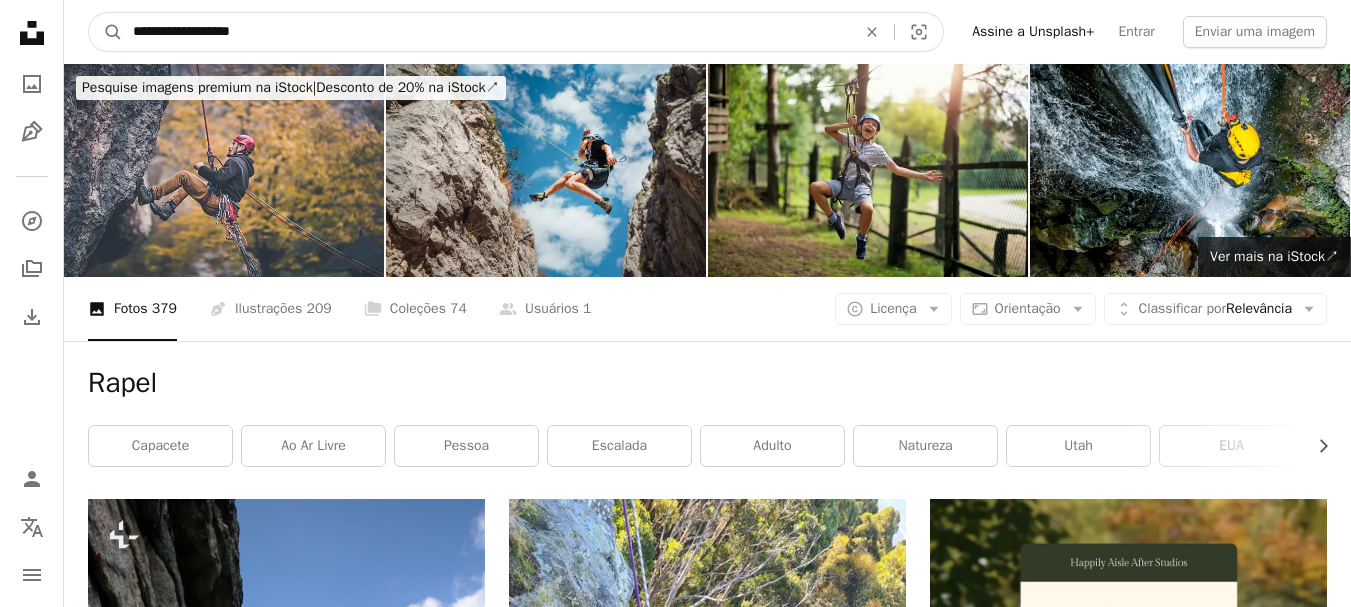 type on "**********" 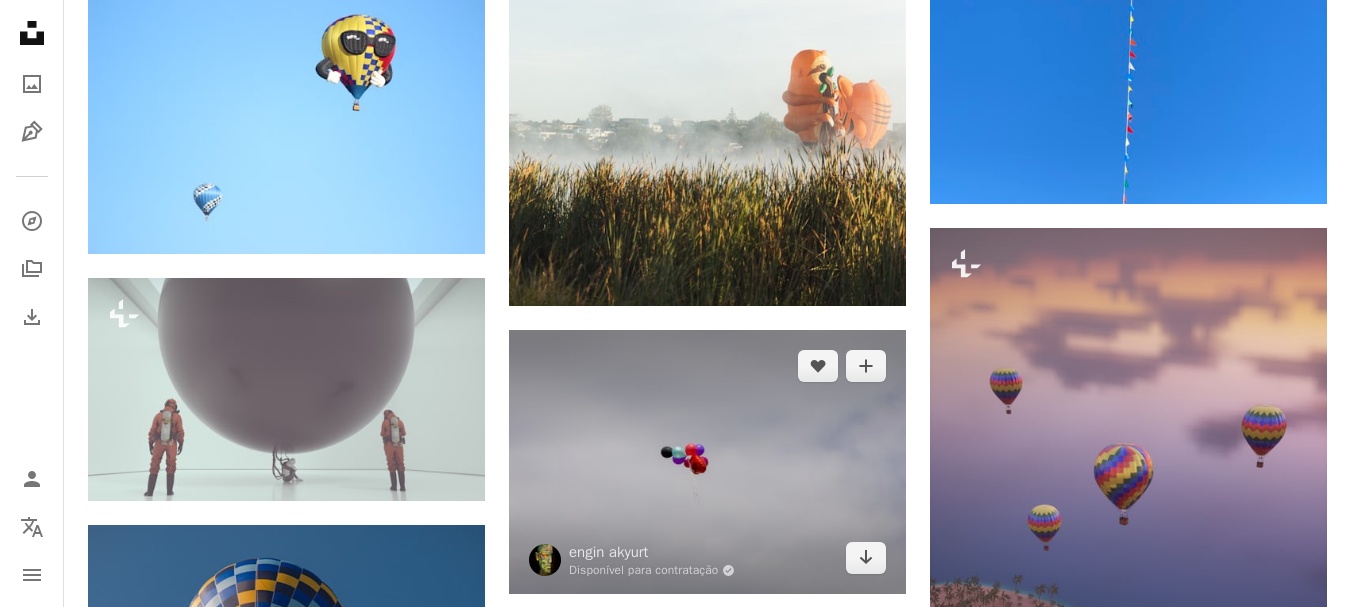 scroll, scrollTop: 0, scrollLeft: 0, axis: both 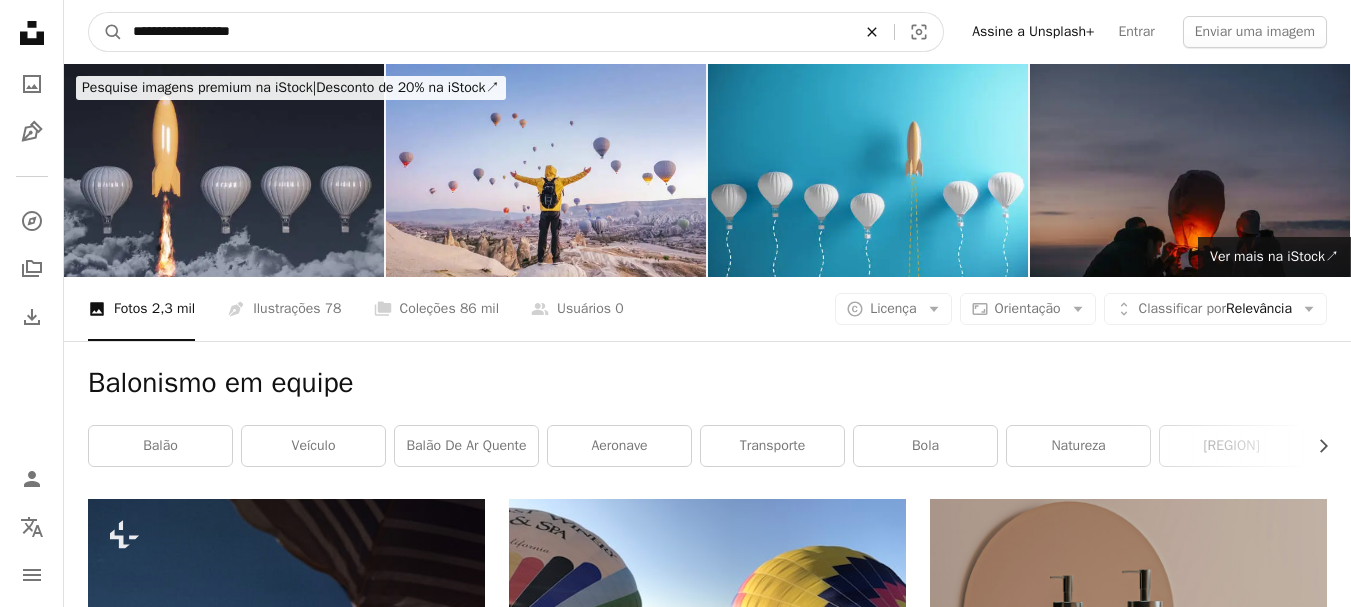 click 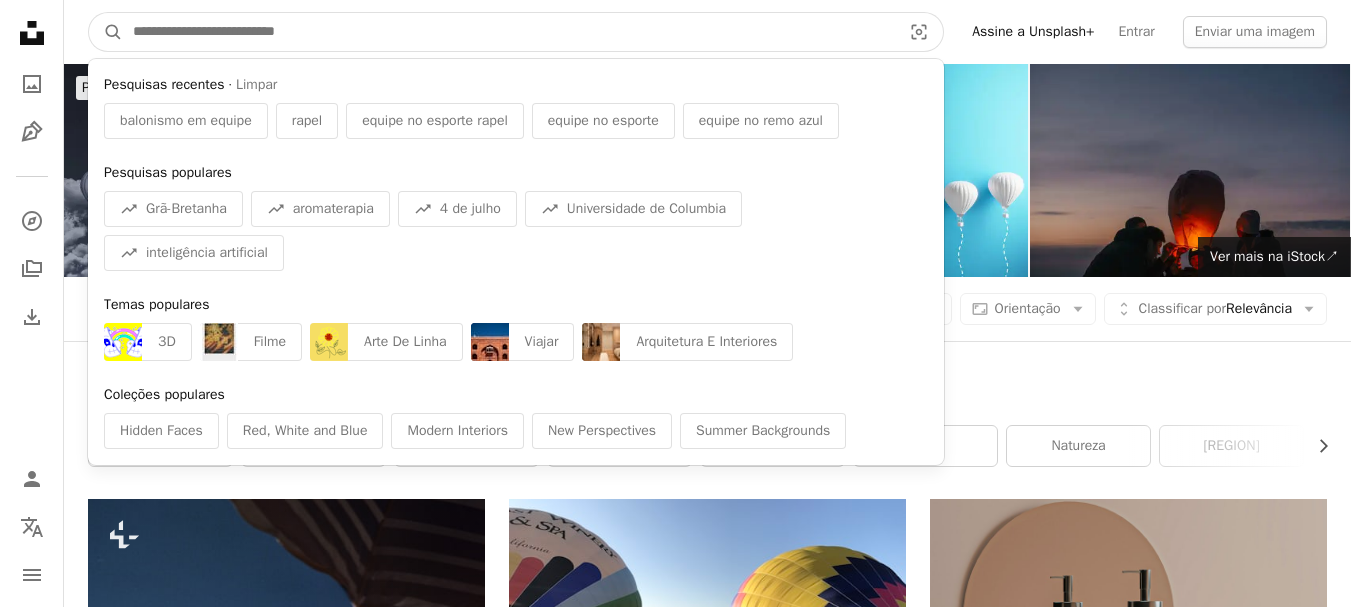 paste on "**********" 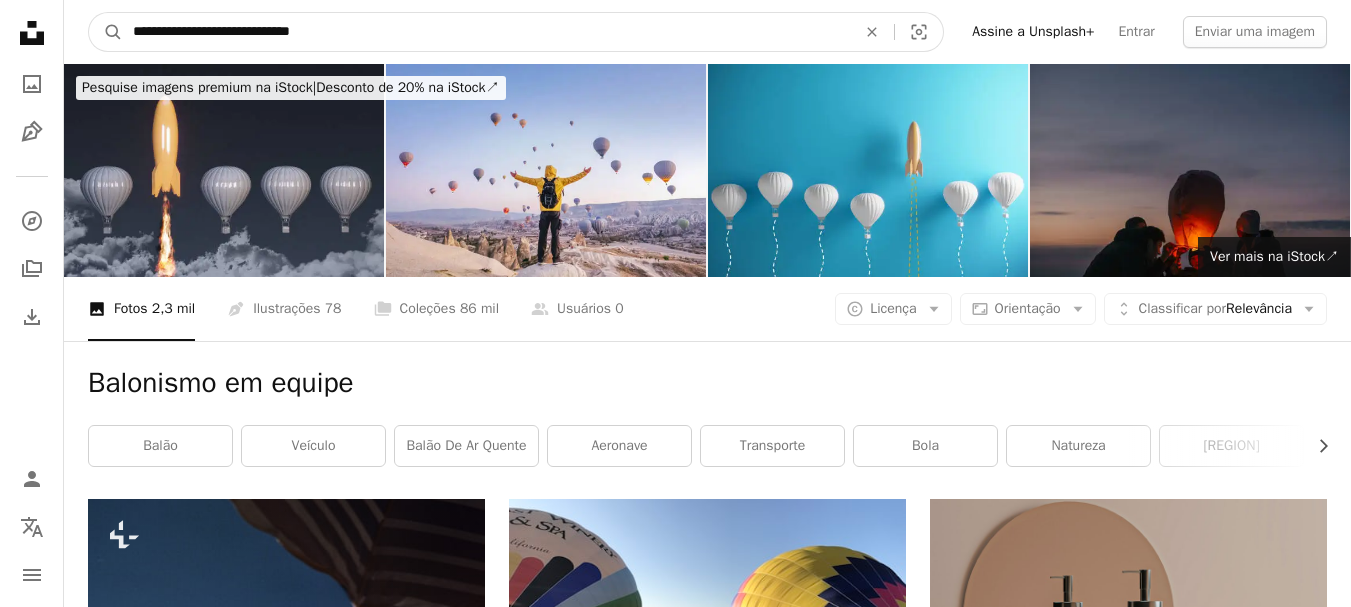 type on "**********" 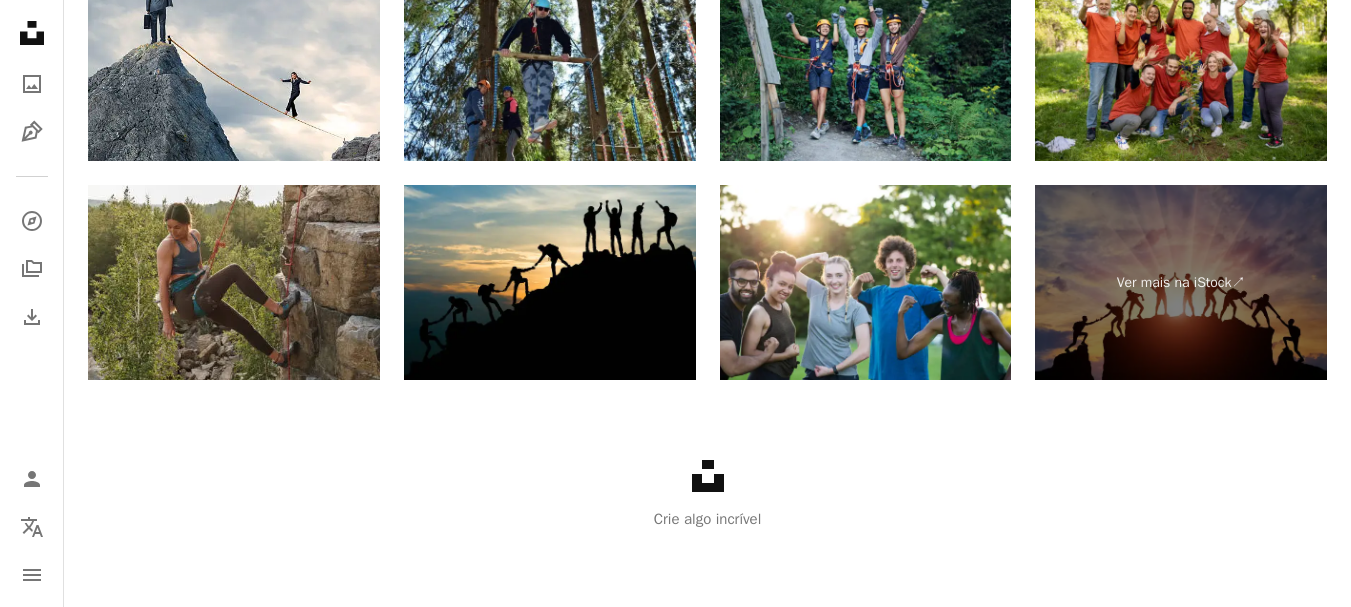 scroll, scrollTop: 3517, scrollLeft: 0, axis: vertical 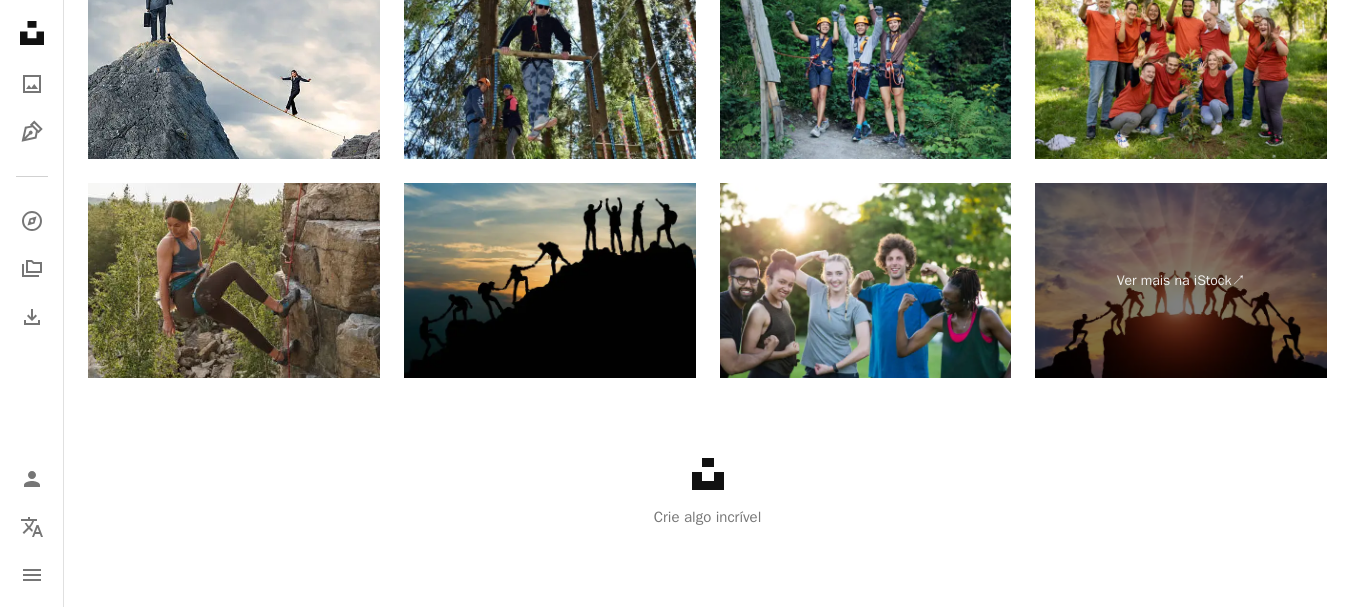 click at bounding box center (550, 280) 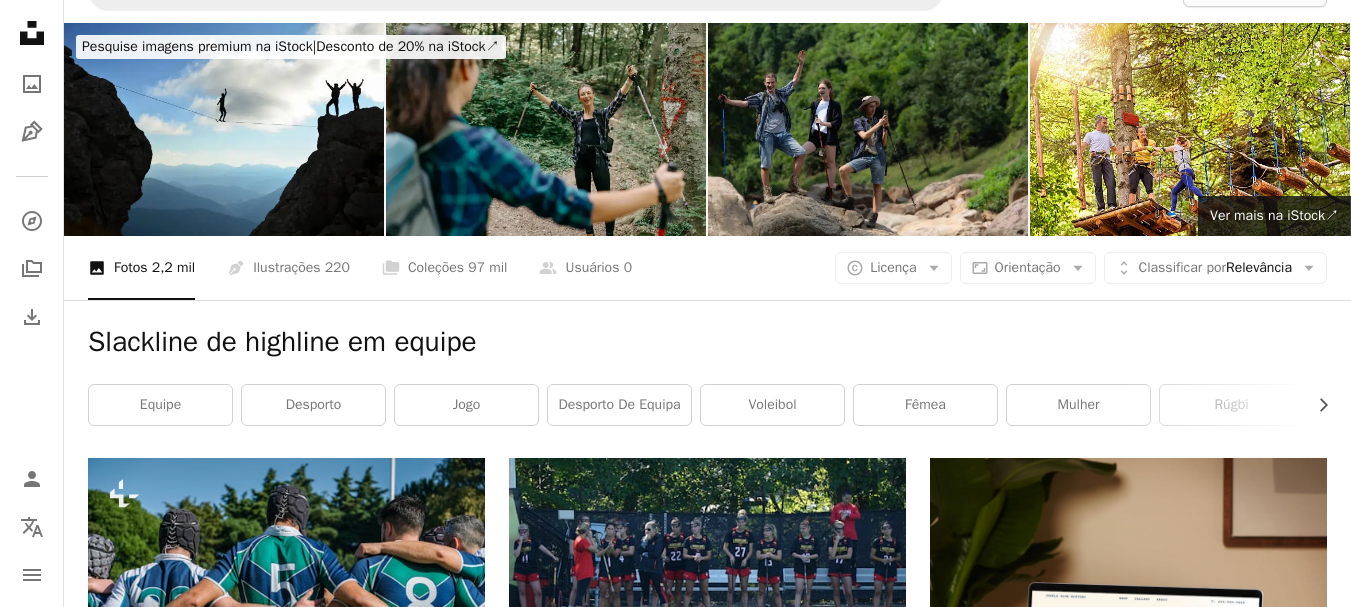 scroll, scrollTop: 0, scrollLeft: 0, axis: both 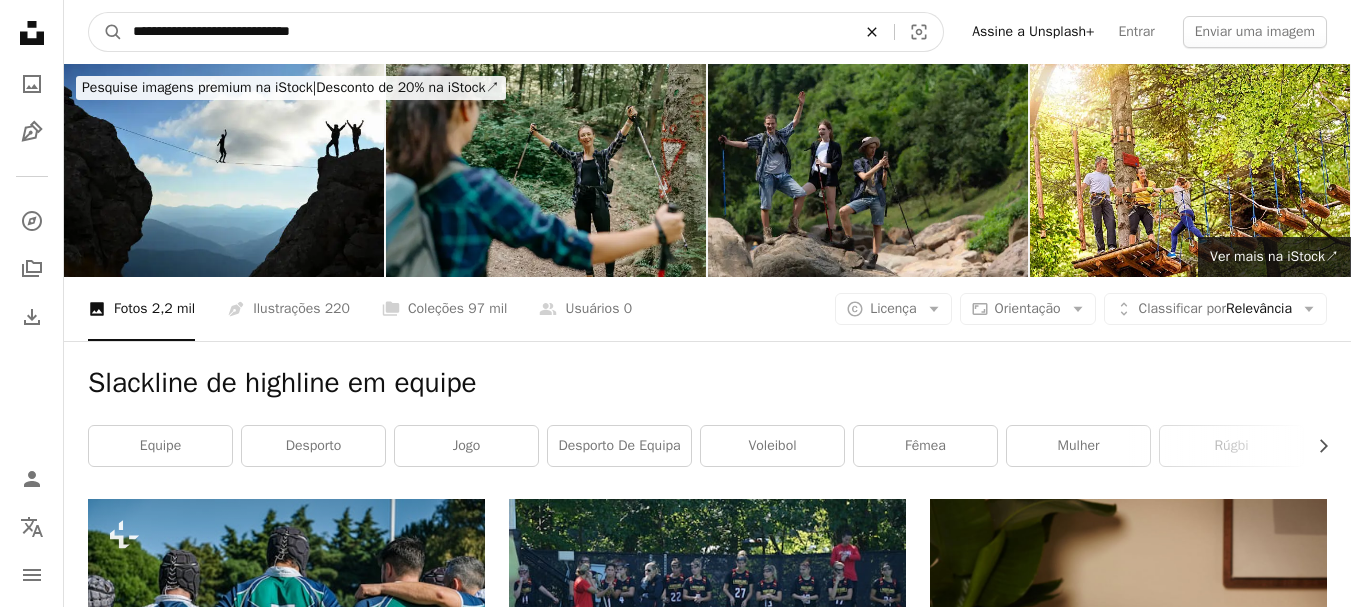 click on "An X shape" 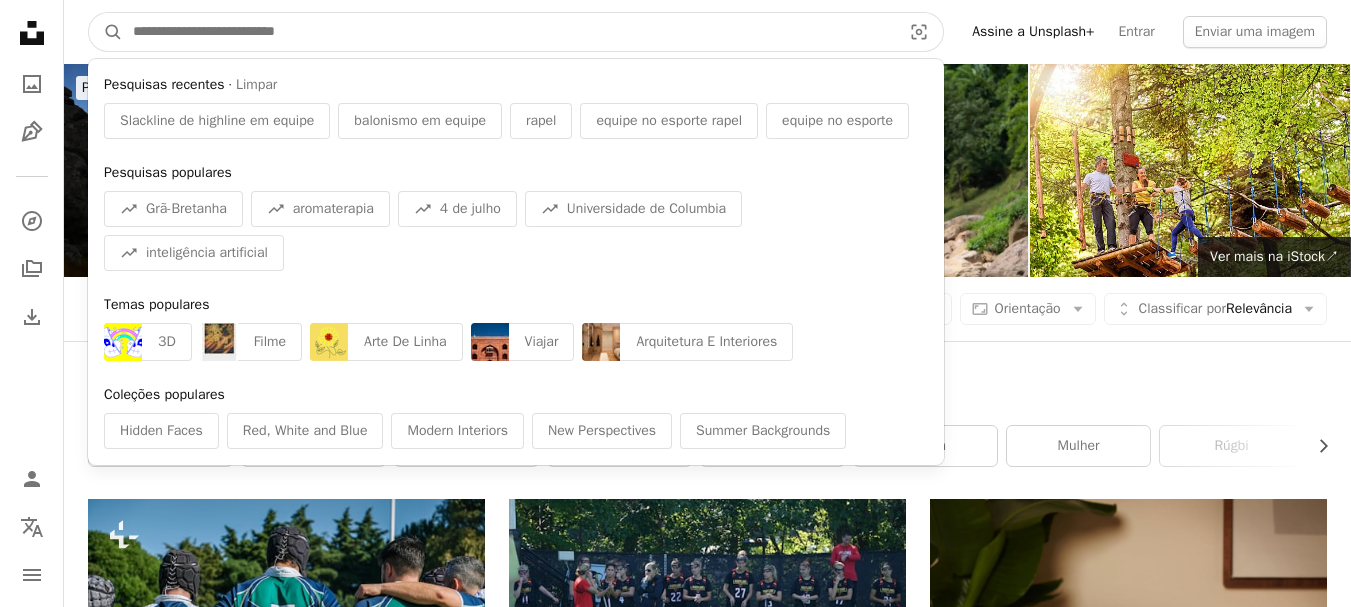 paste on "**********" 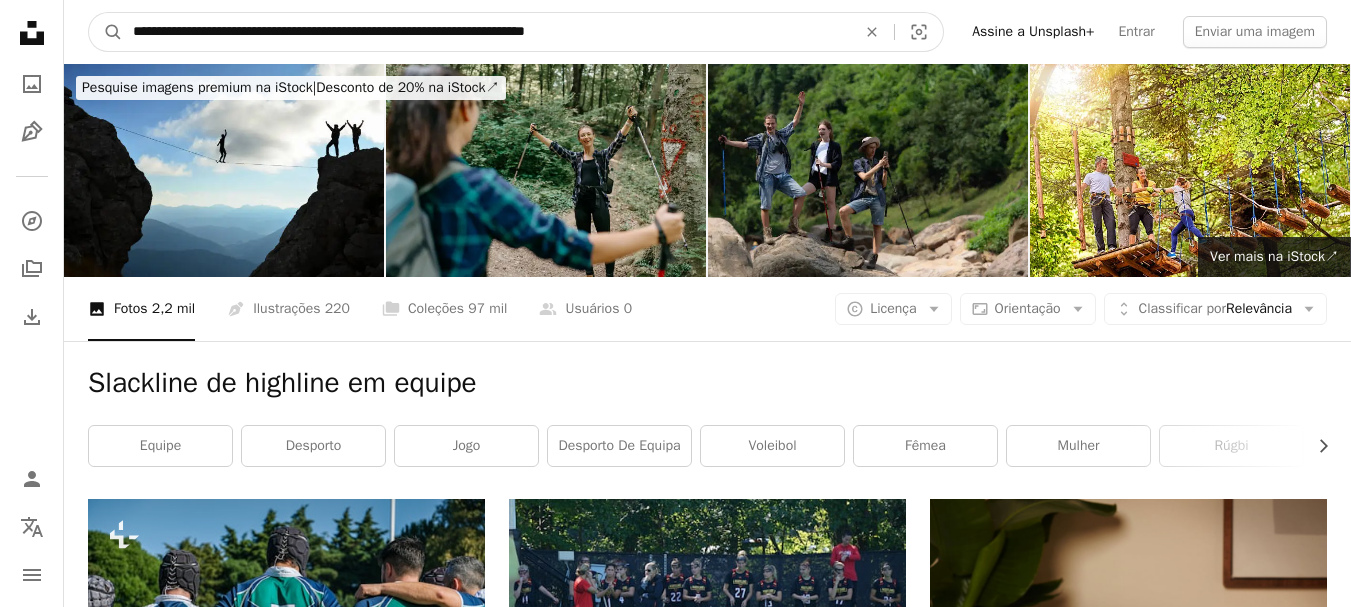 type on "**********" 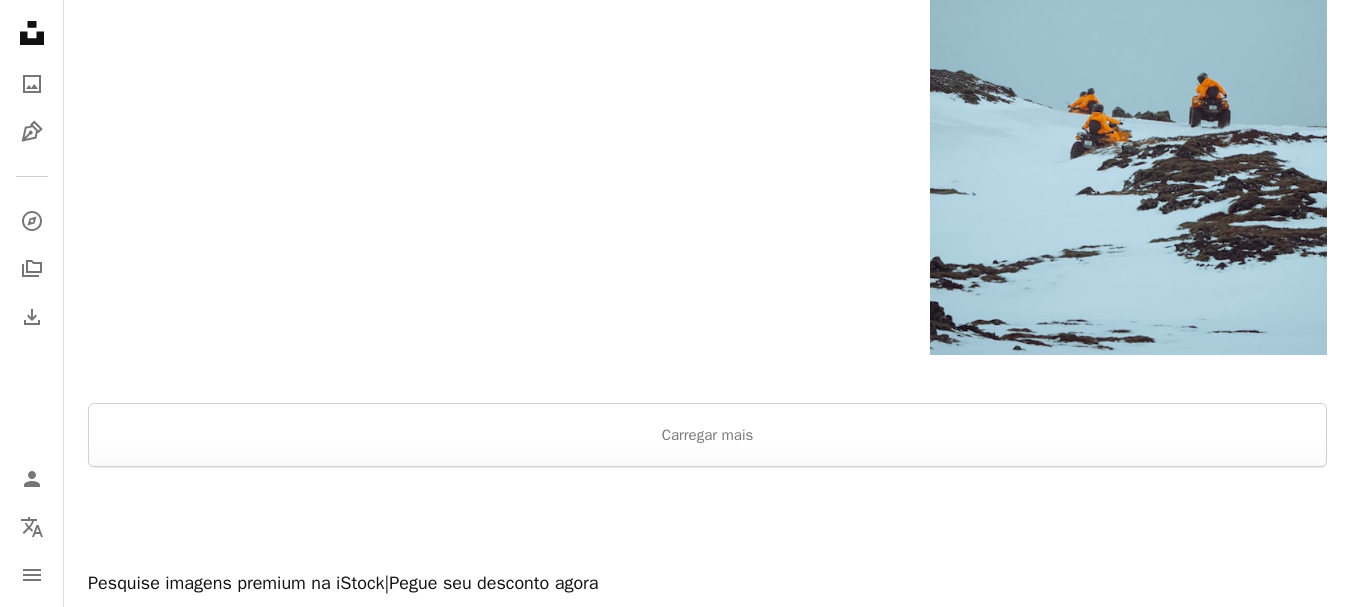 scroll, scrollTop: 3967, scrollLeft: 0, axis: vertical 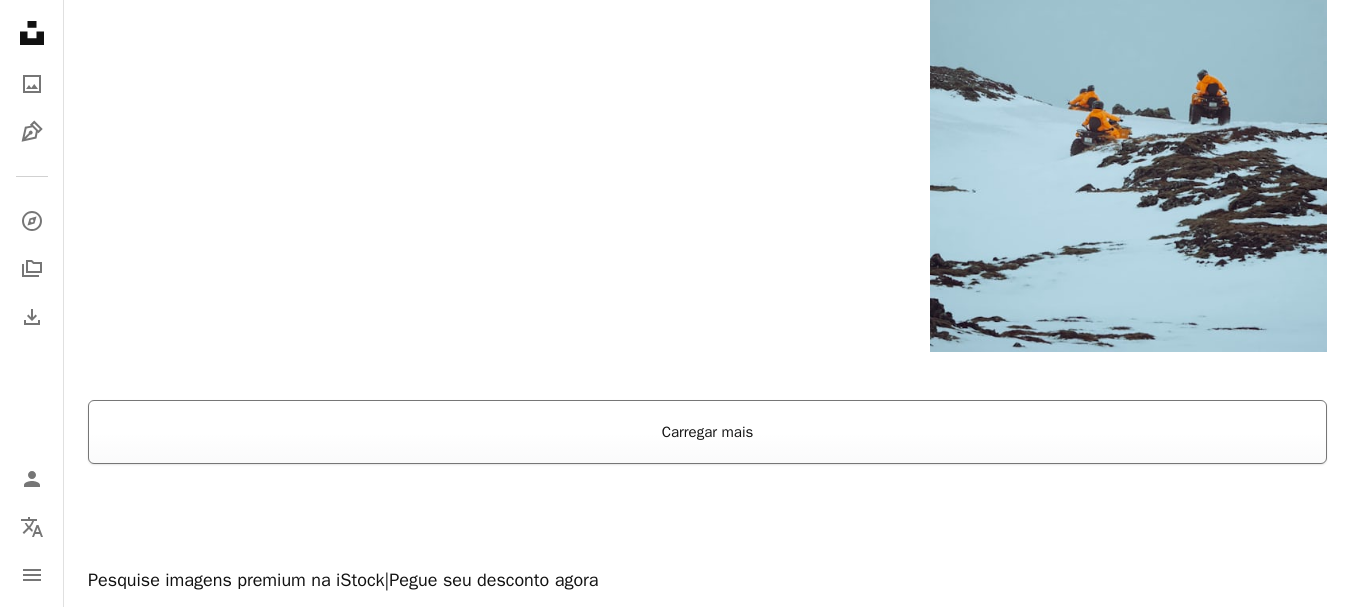 click on "Carregar mais" at bounding box center (707, 432) 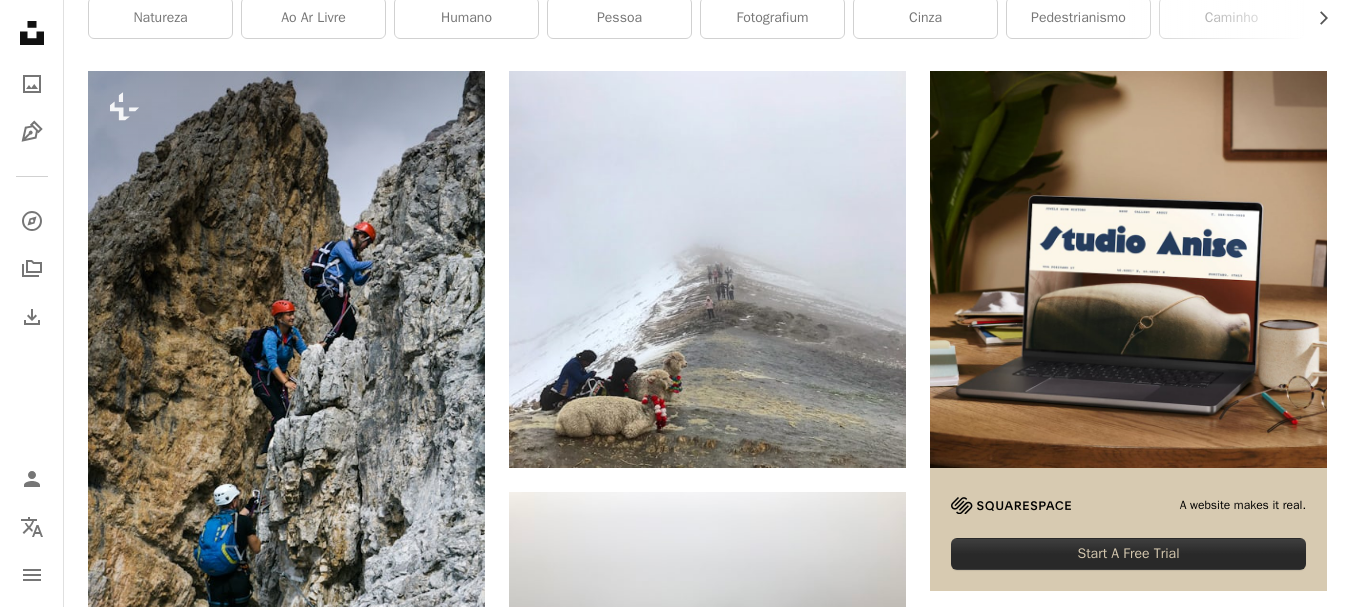 scroll, scrollTop: 0, scrollLeft: 0, axis: both 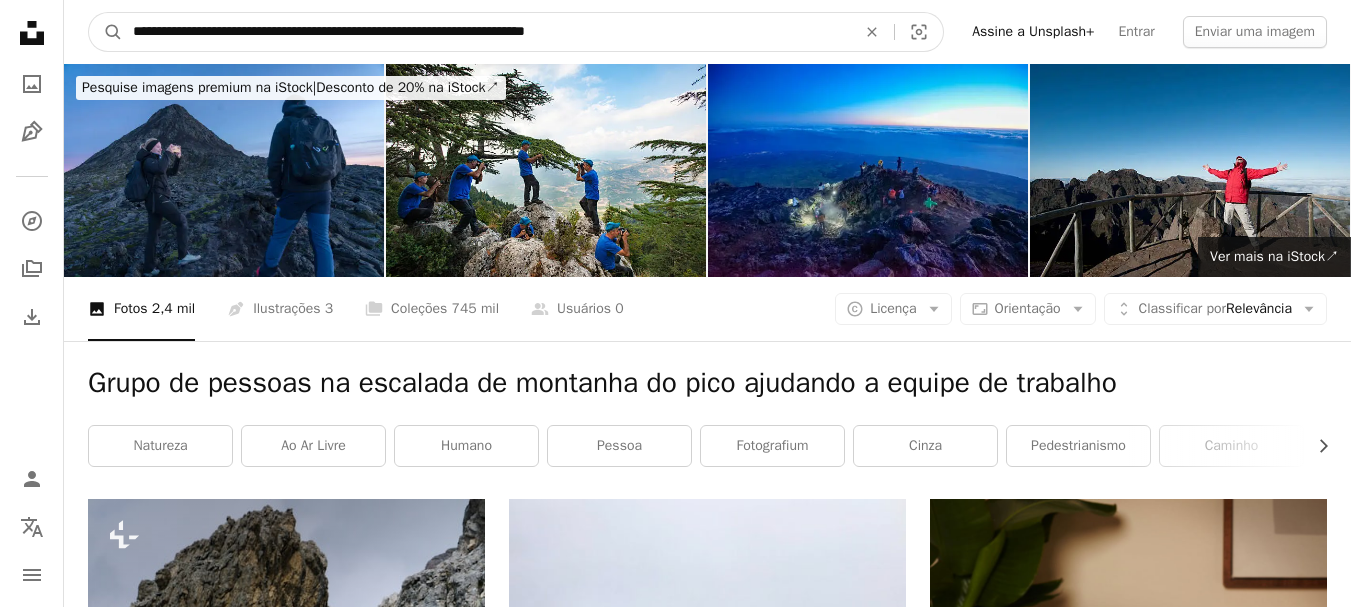 click on "**********" at bounding box center (486, 32) 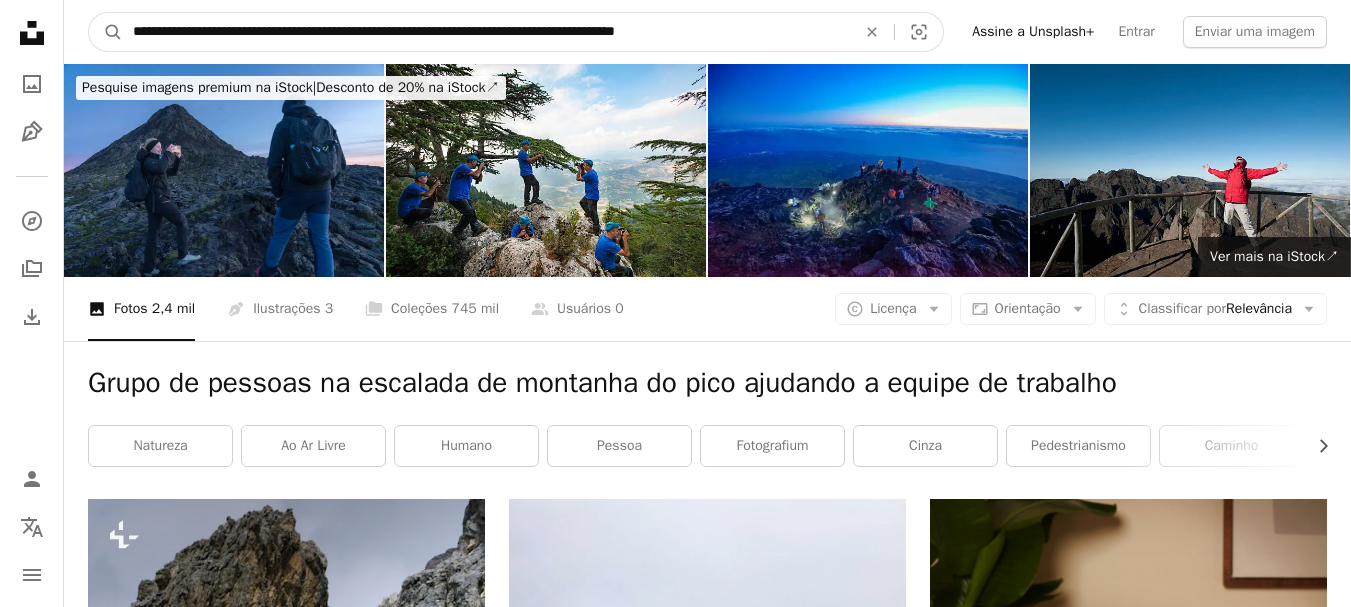 type on "**********" 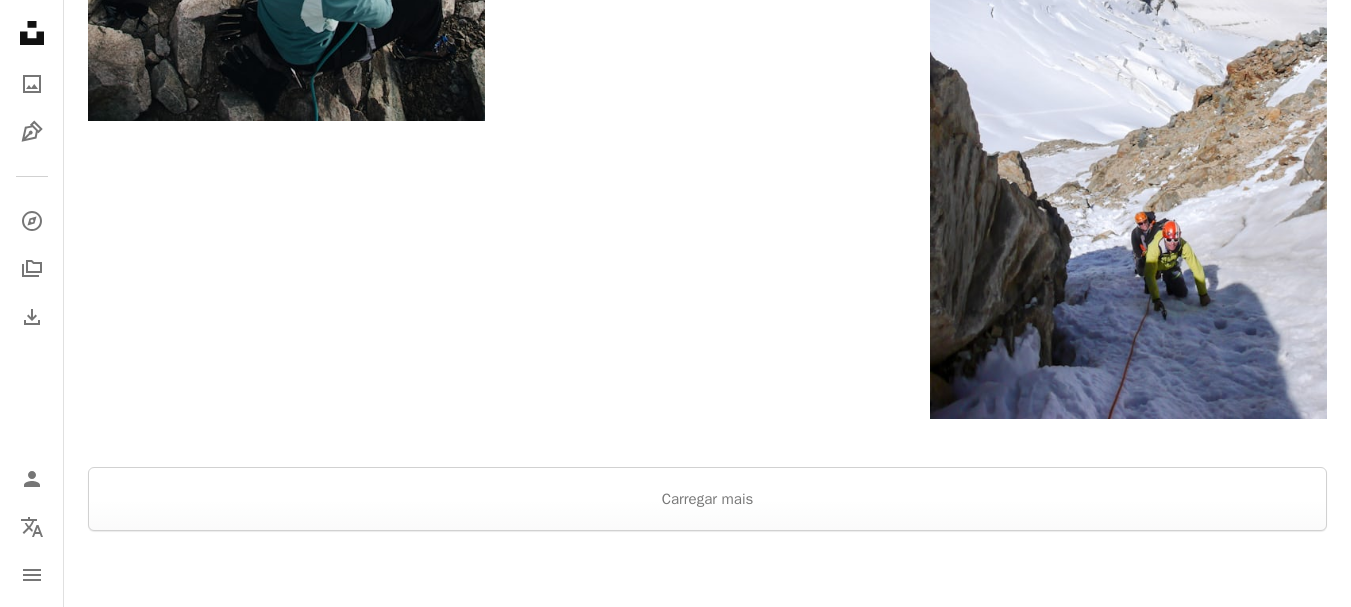 scroll, scrollTop: 3533, scrollLeft: 0, axis: vertical 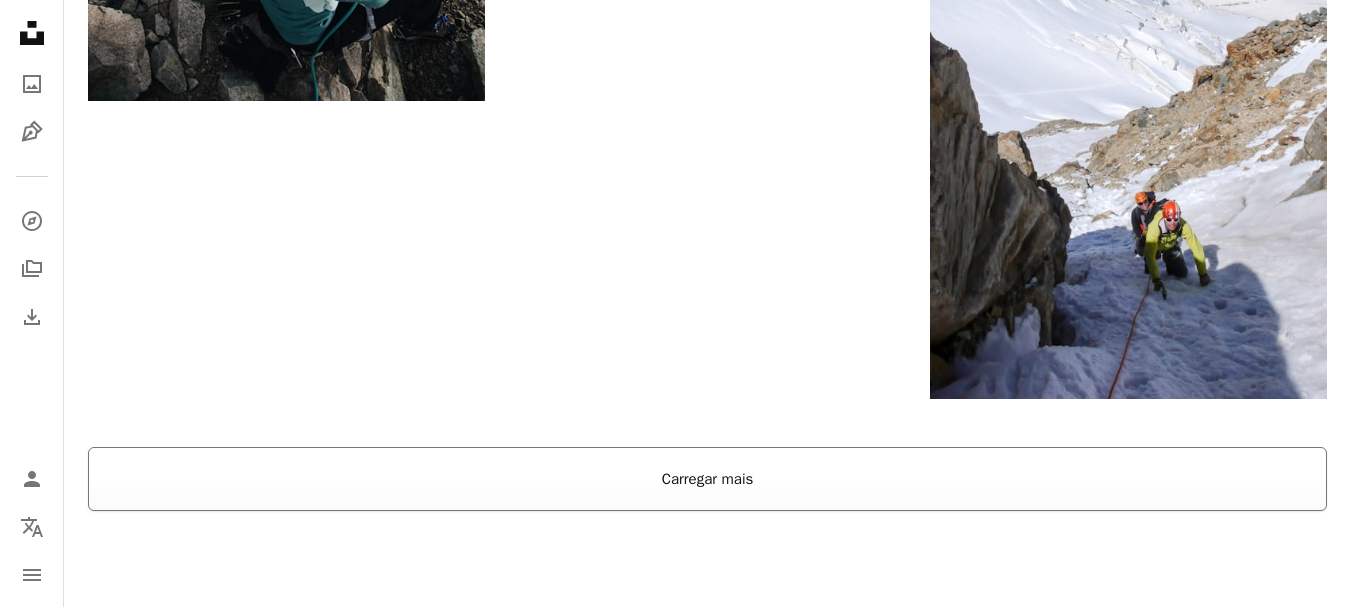 click on "Carregar mais" at bounding box center (707, 479) 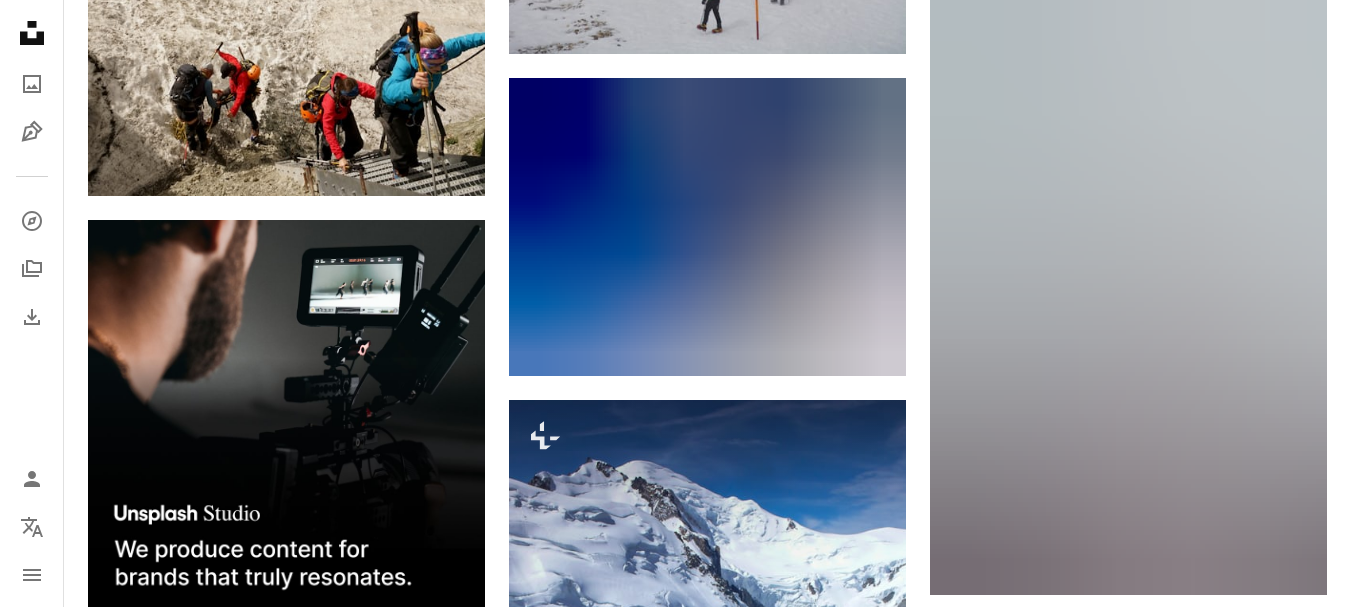 scroll, scrollTop: 5047, scrollLeft: 0, axis: vertical 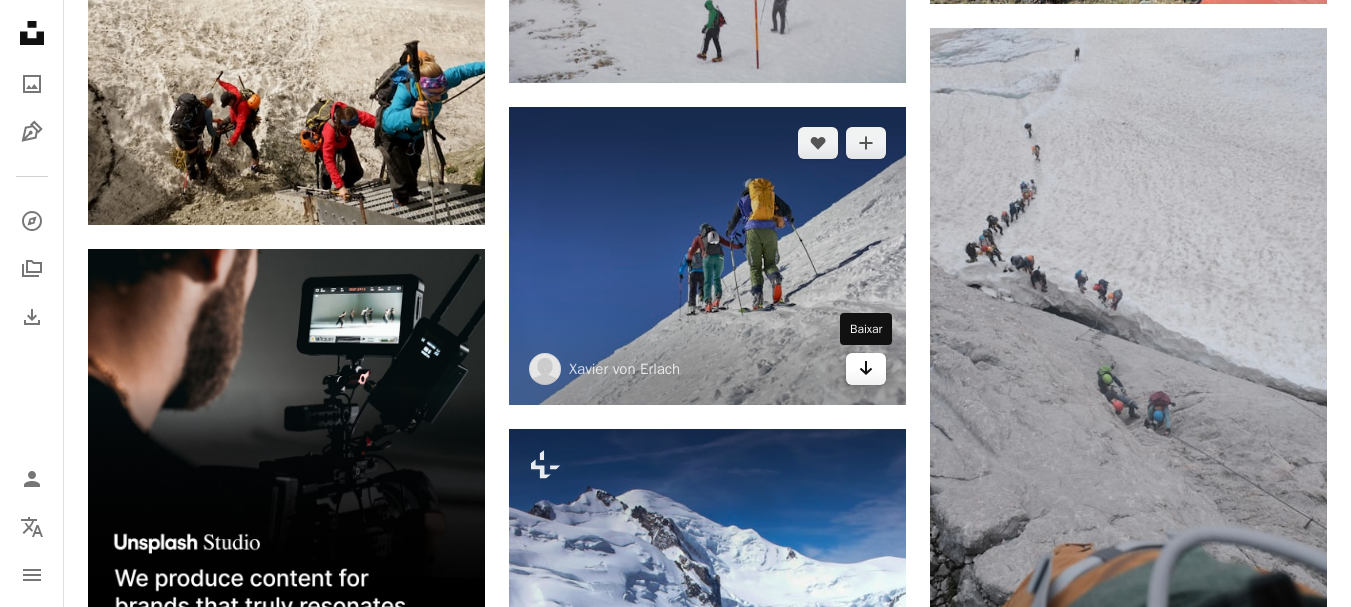 click on "Arrow pointing down" 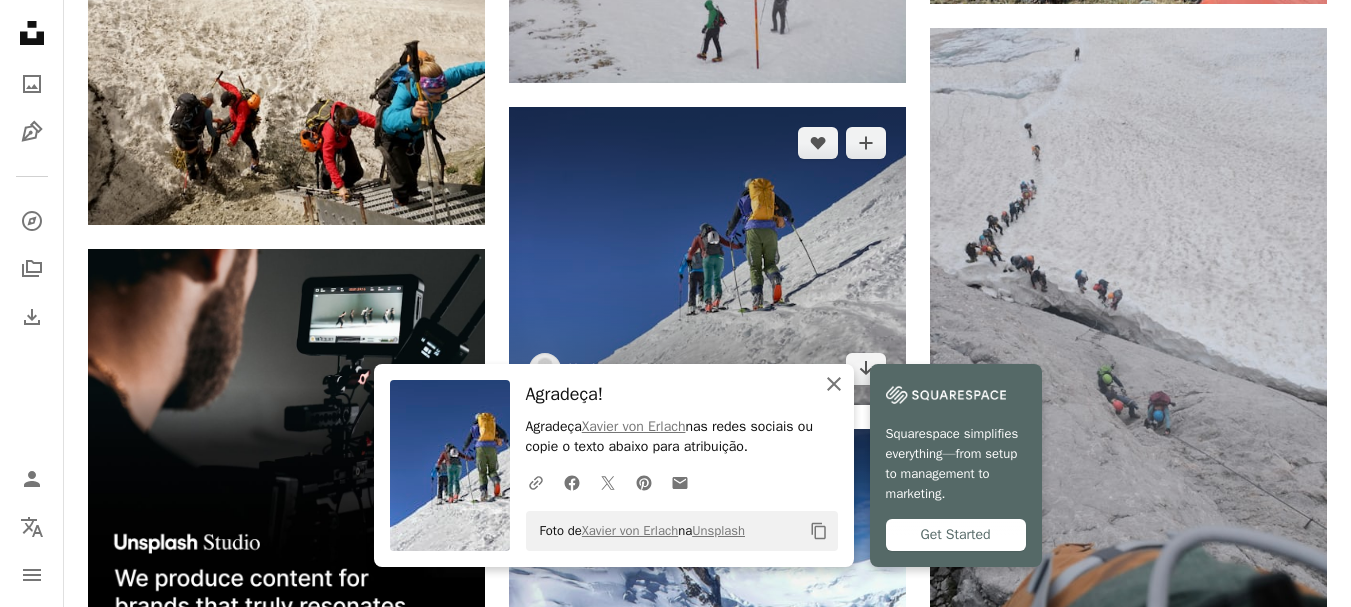 drag, startPoint x: 797, startPoint y: 220, endPoint x: 782, endPoint y: 147, distance: 74.52516 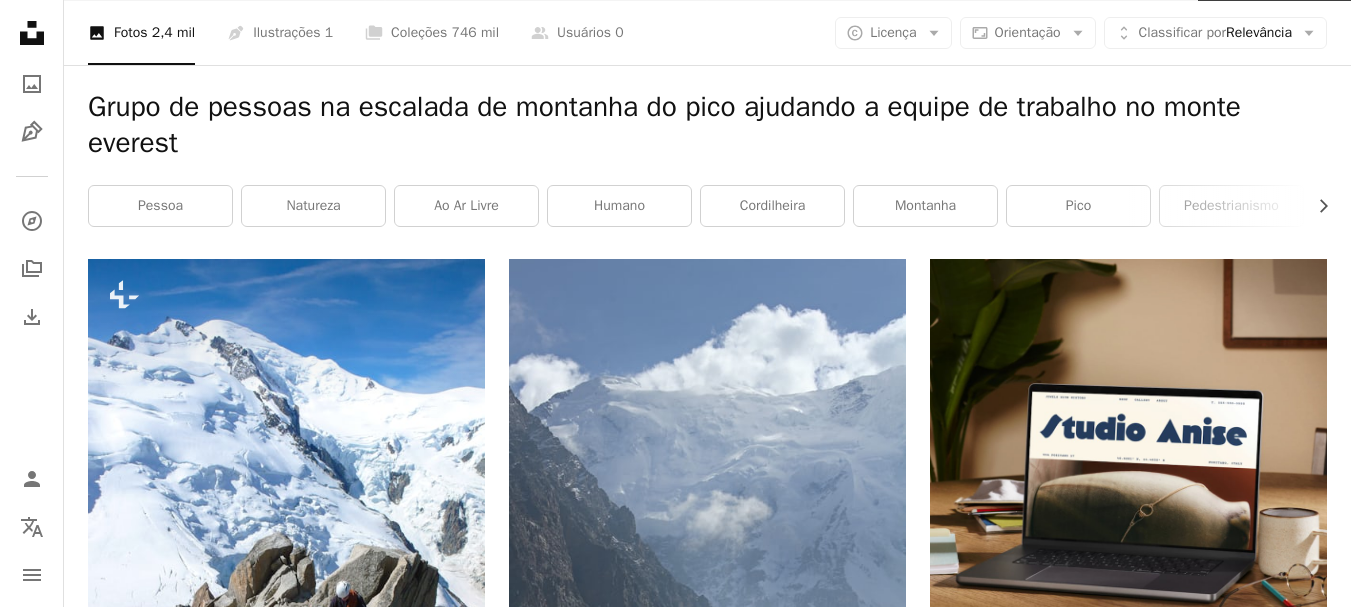 scroll, scrollTop: 0, scrollLeft: 0, axis: both 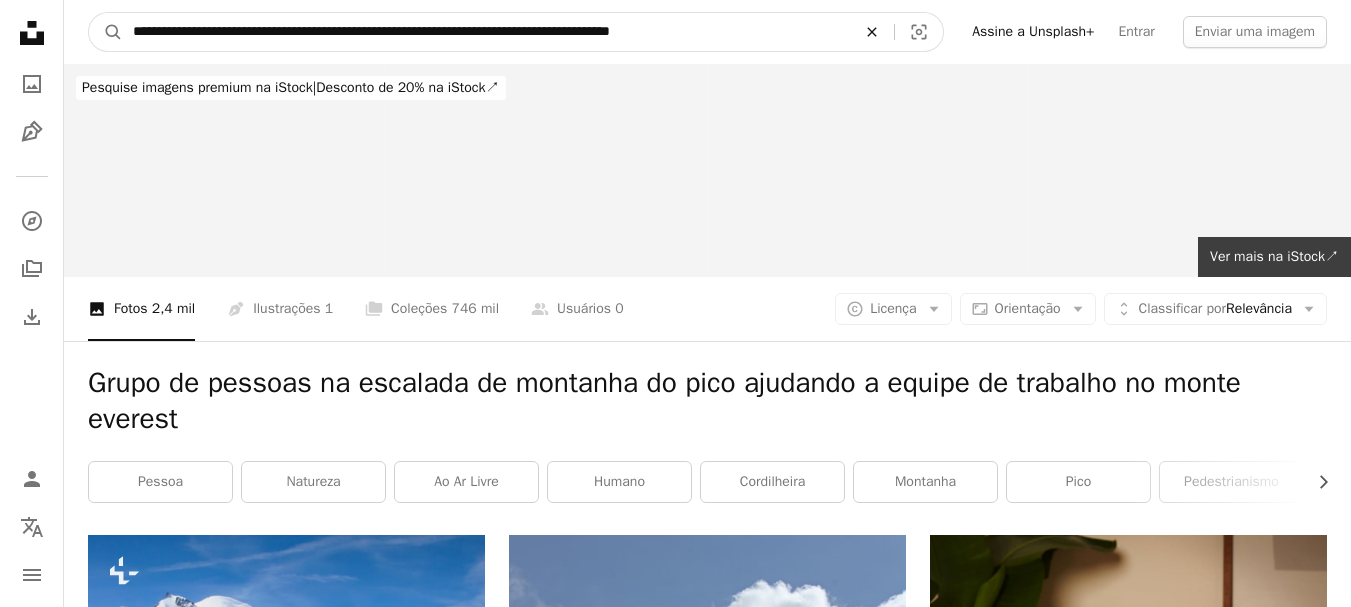 click on "An X shape" 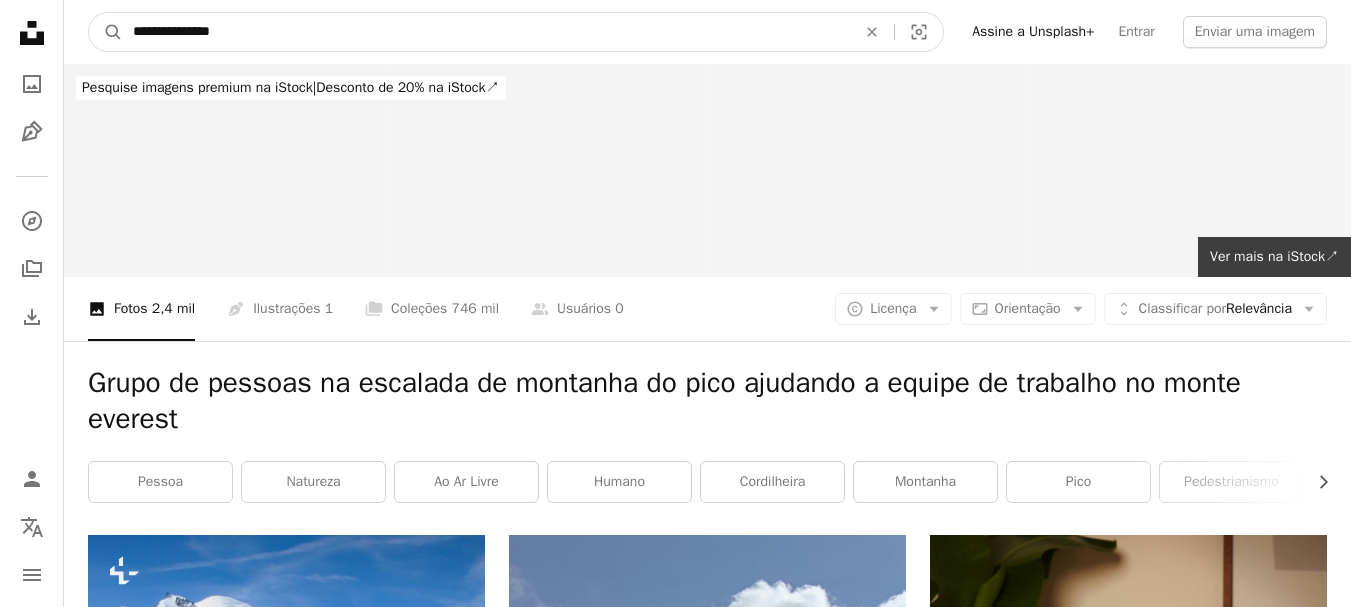 type on "**********" 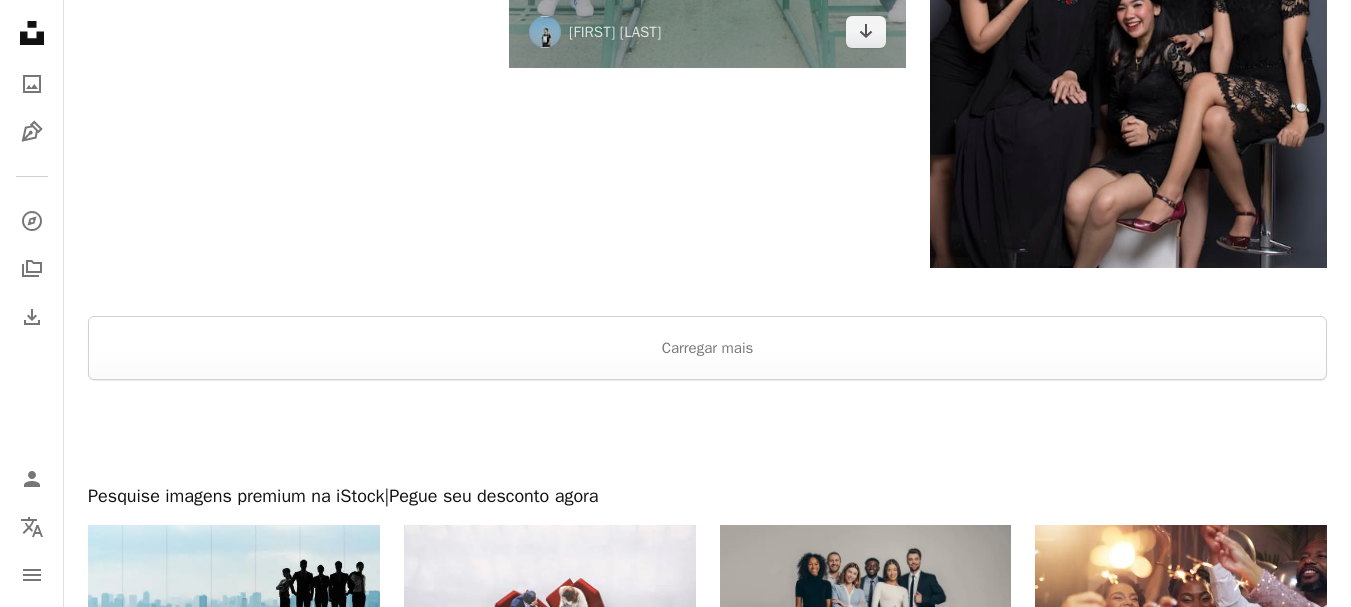 scroll, scrollTop: 3480, scrollLeft: 0, axis: vertical 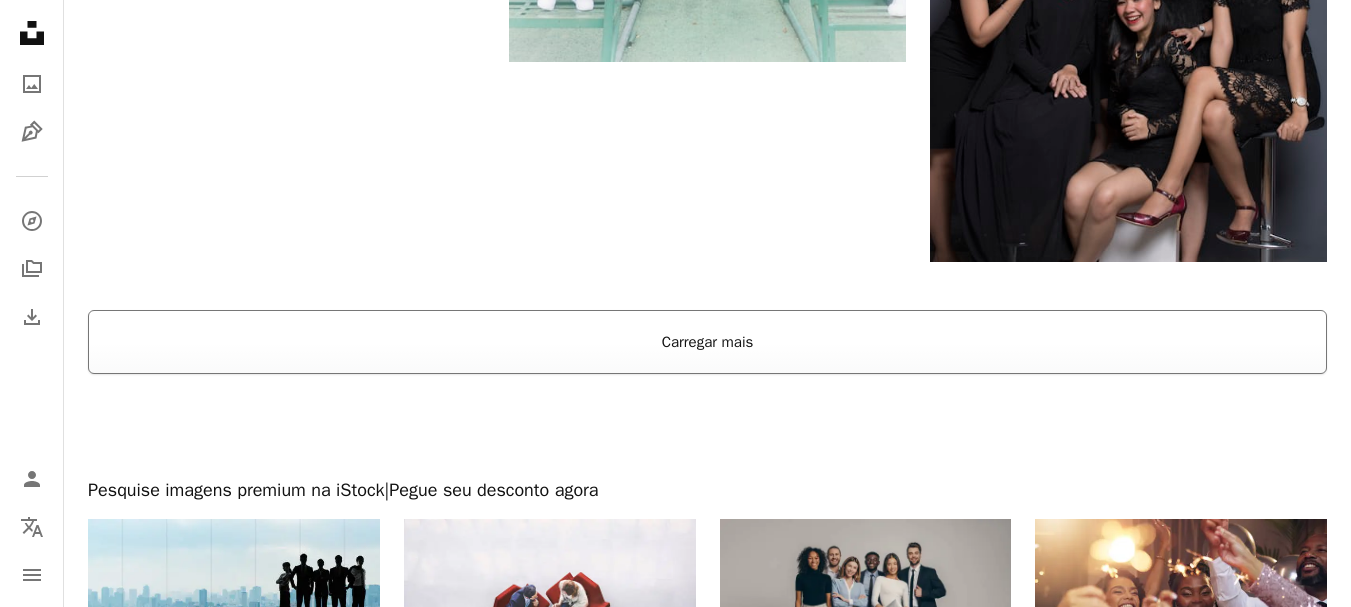 click on "Carregar mais" at bounding box center [707, 342] 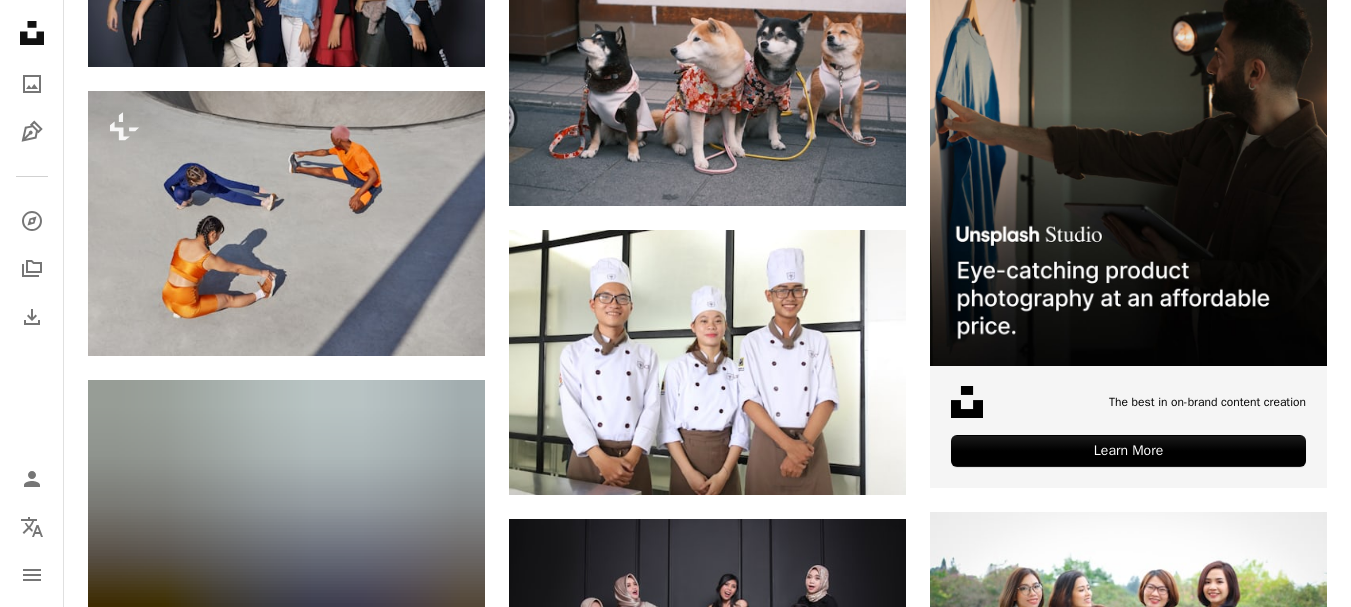 scroll, scrollTop: 0, scrollLeft: 0, axis: both 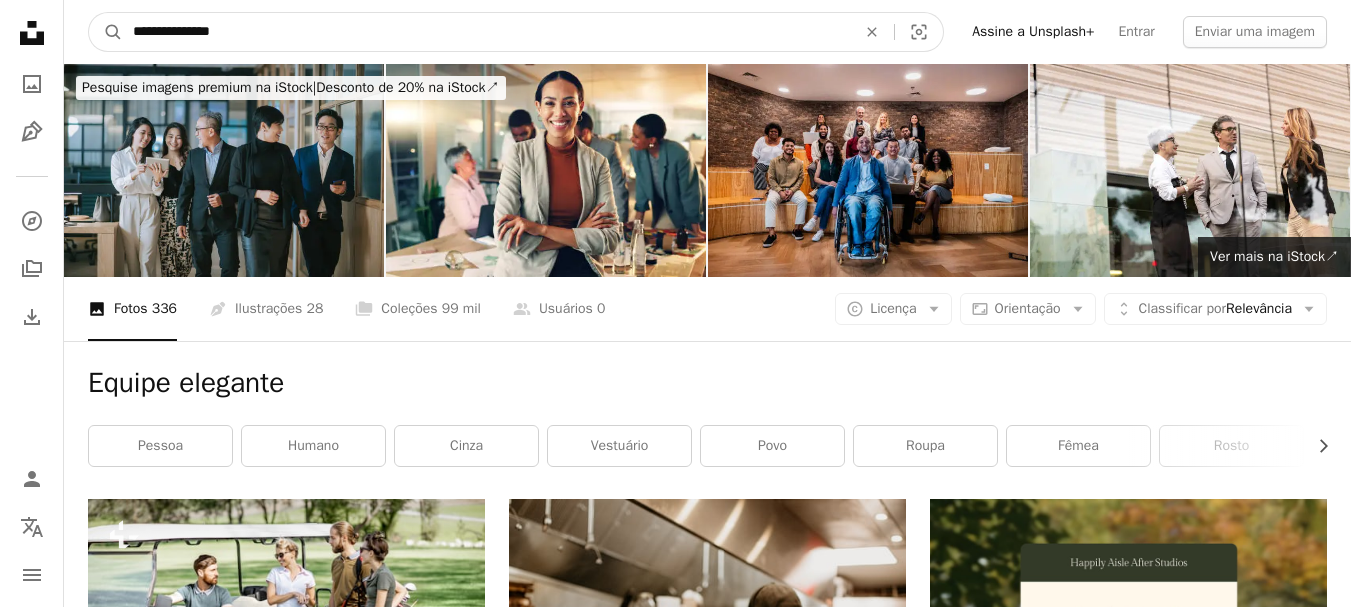 click on "**********" at bounding box center [486, 32] 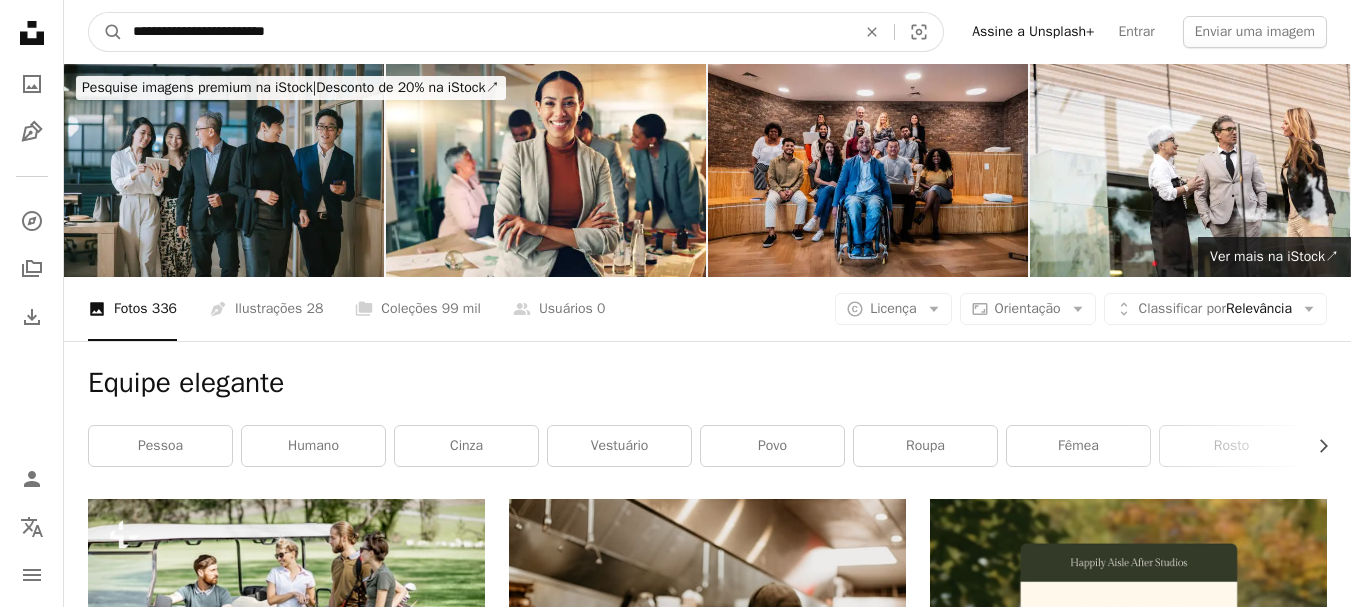 type on "**********" 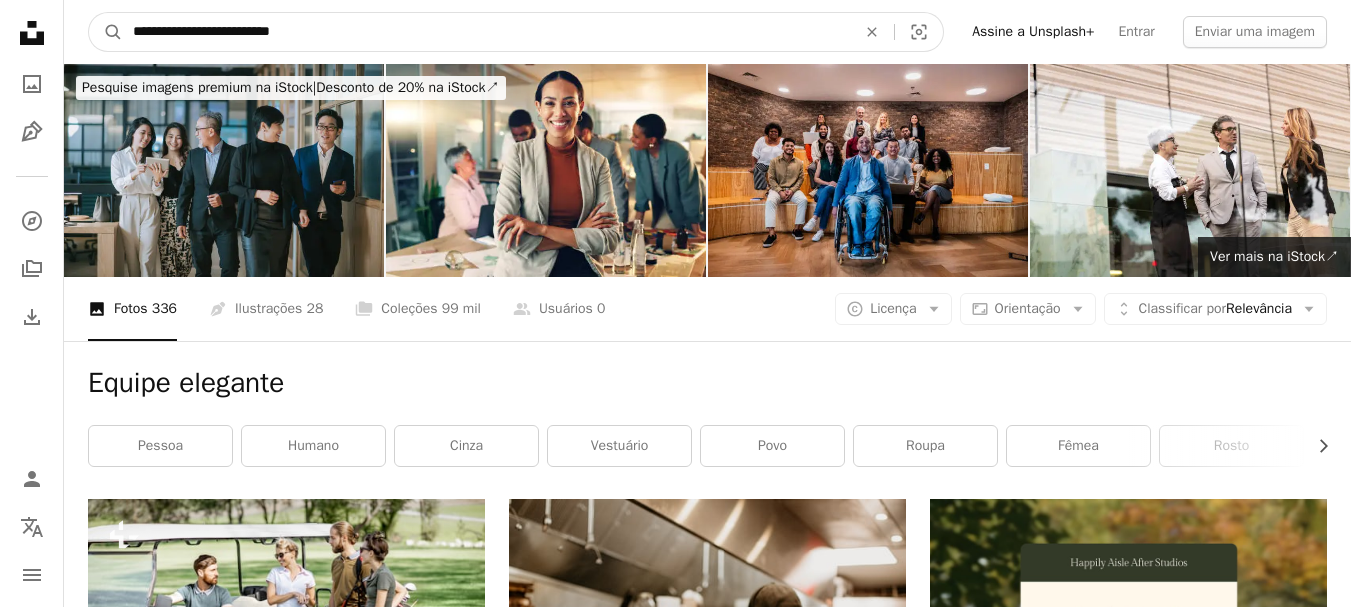 click on "A magnifying glass" at bounding box center [106, 32] 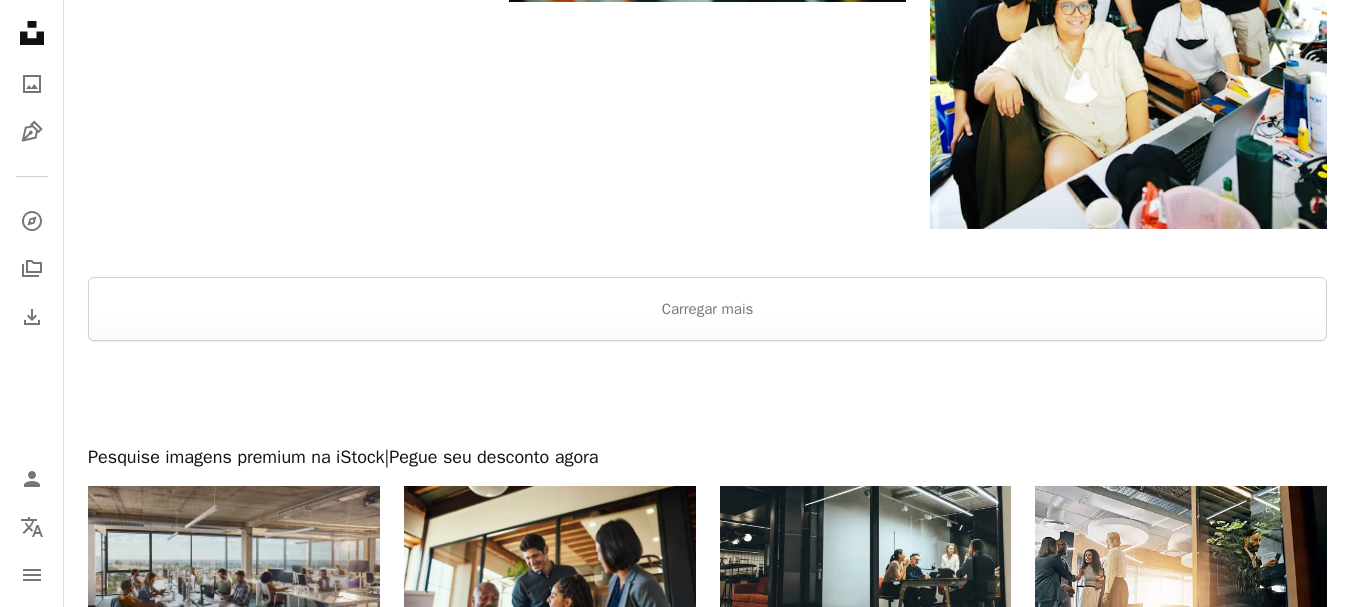 scroll, scrollTop: 3227, scrollLeft: 0, axis: vertical 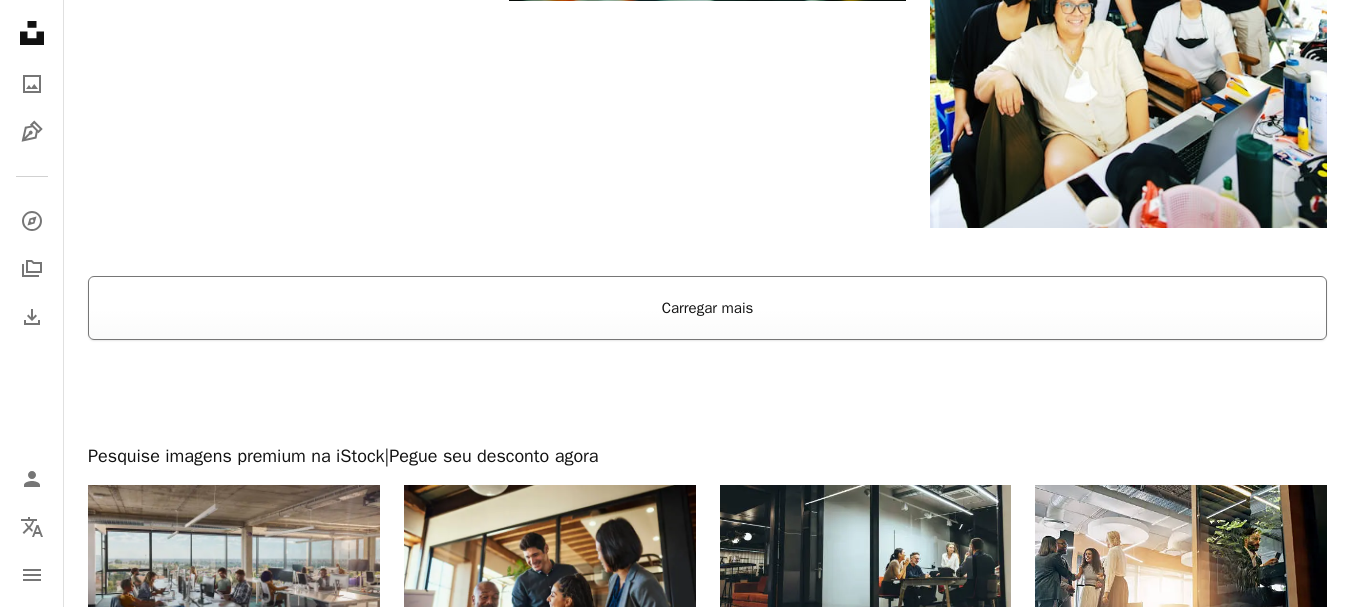 click on "Carregar mais" at bounding box center (707, 308) 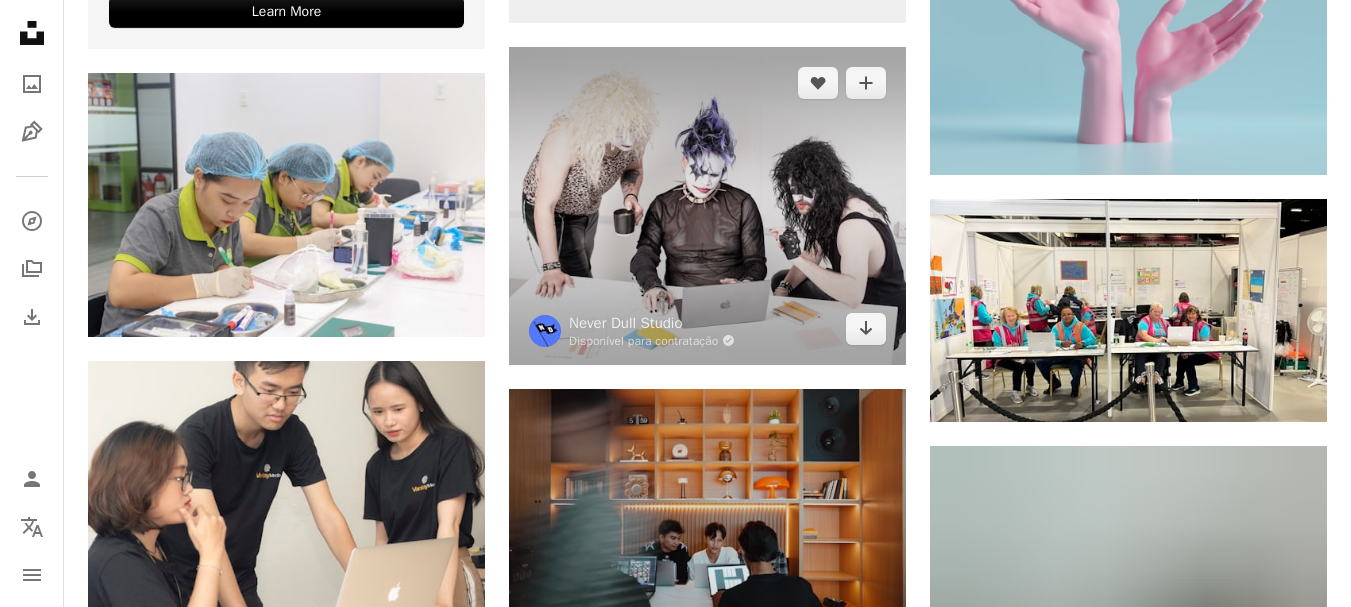 scroll, scrollTop: 4508, scrollLeft: 0, axis: vertical 